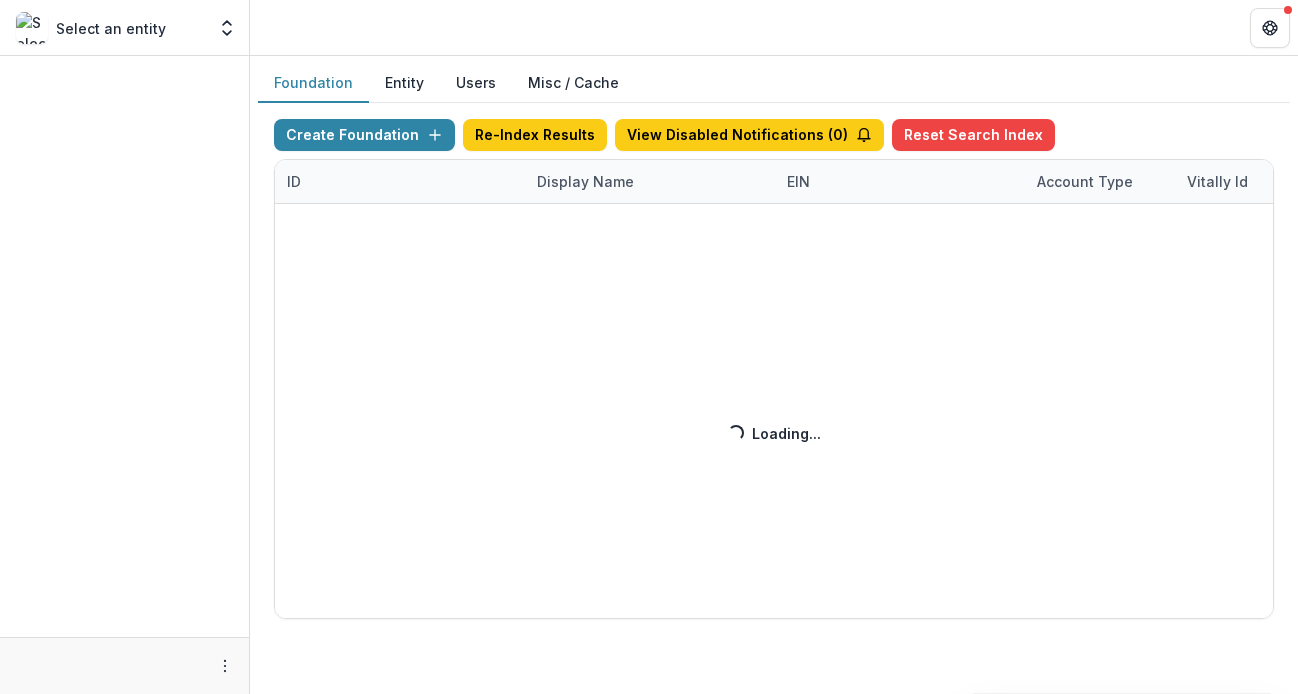 scroll, scrollTop: 0, scrollLeft: 0, axis: both 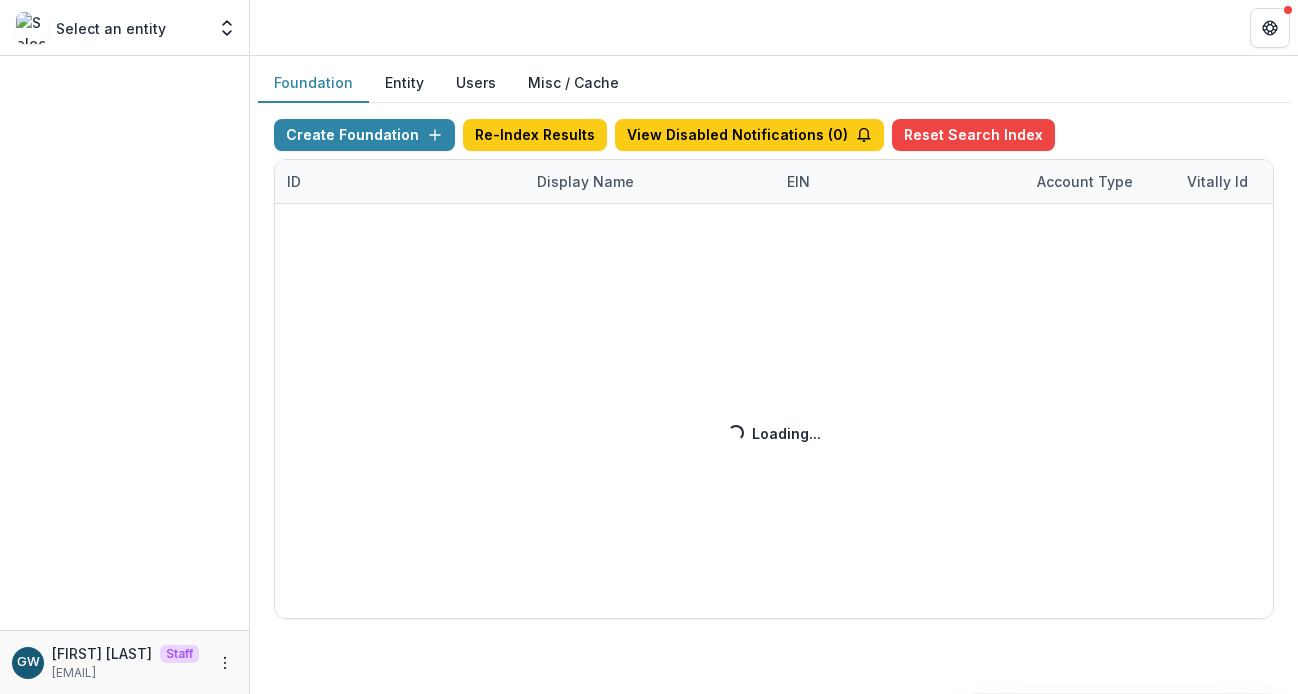 click on "Create Foundation Re-Index Results View Disabled Notifications ( 0 ) Reset Search Index ID Display Name EIN Account Type Vitally Id Subdomain Created on Actions Feature Flags Loading... Loading..." at bounding box center [774, 369] 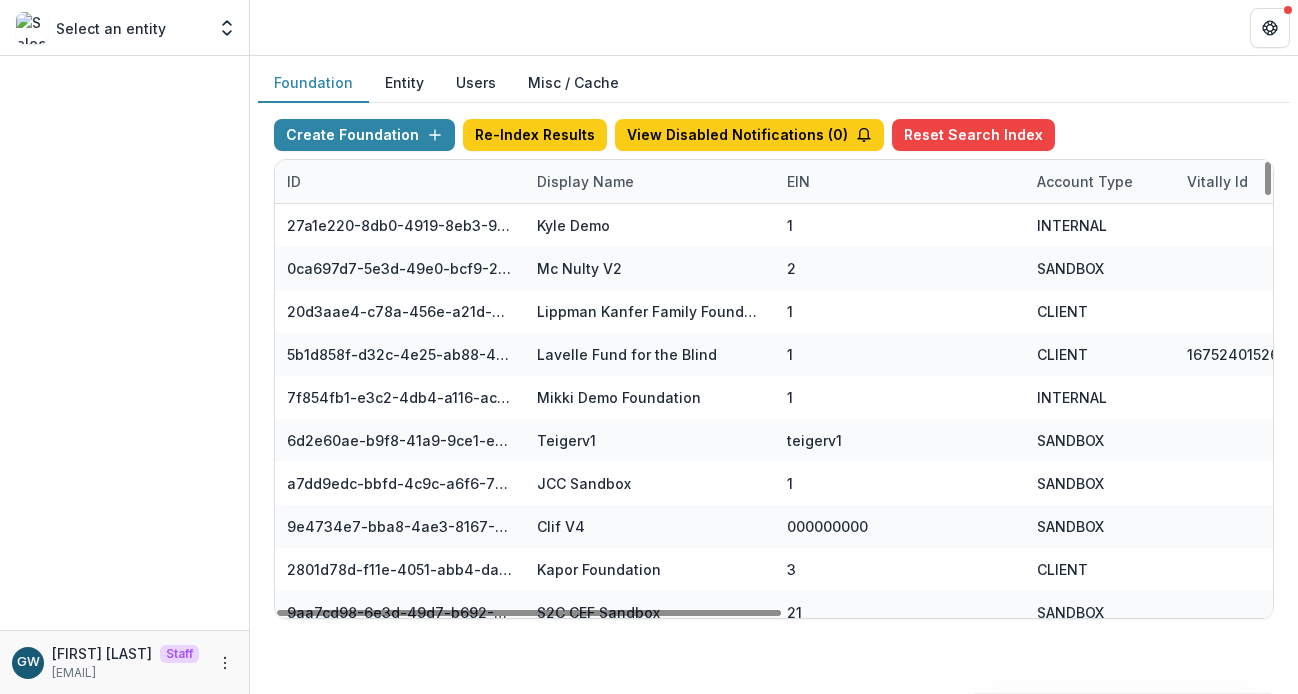 click on "Display Name" at bounding box center [585, 181] 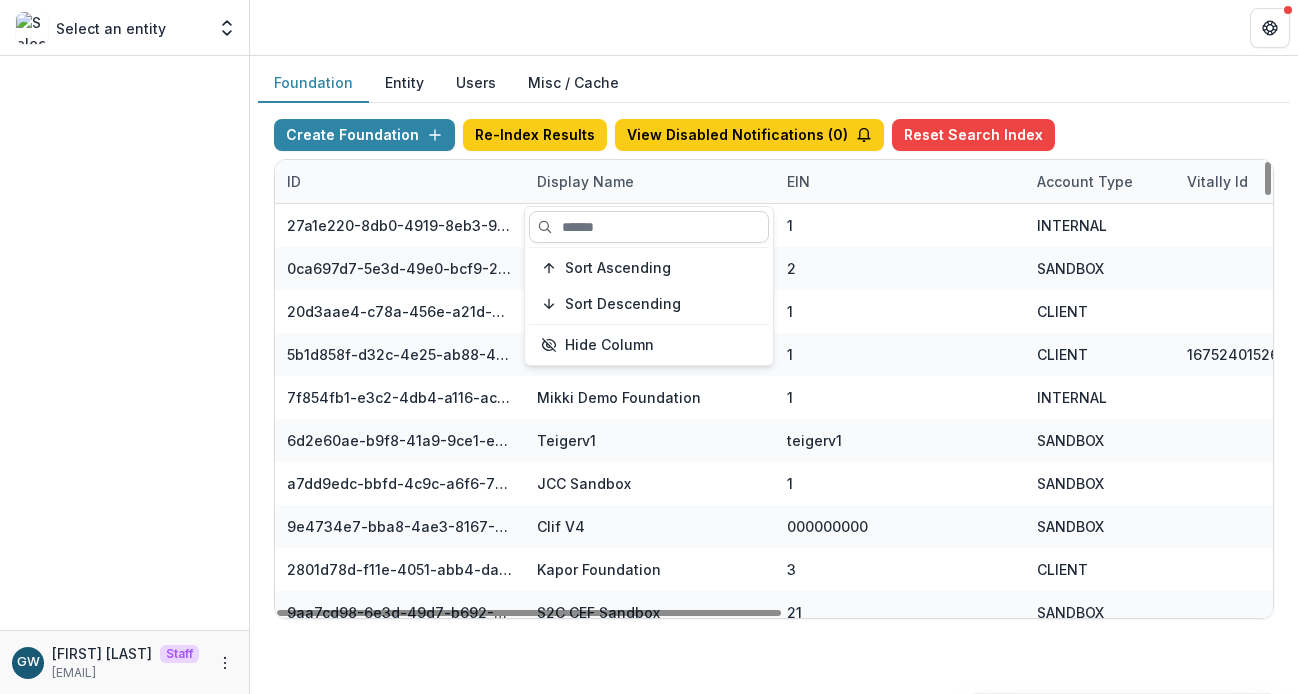 click at bounding box center [649, 227] 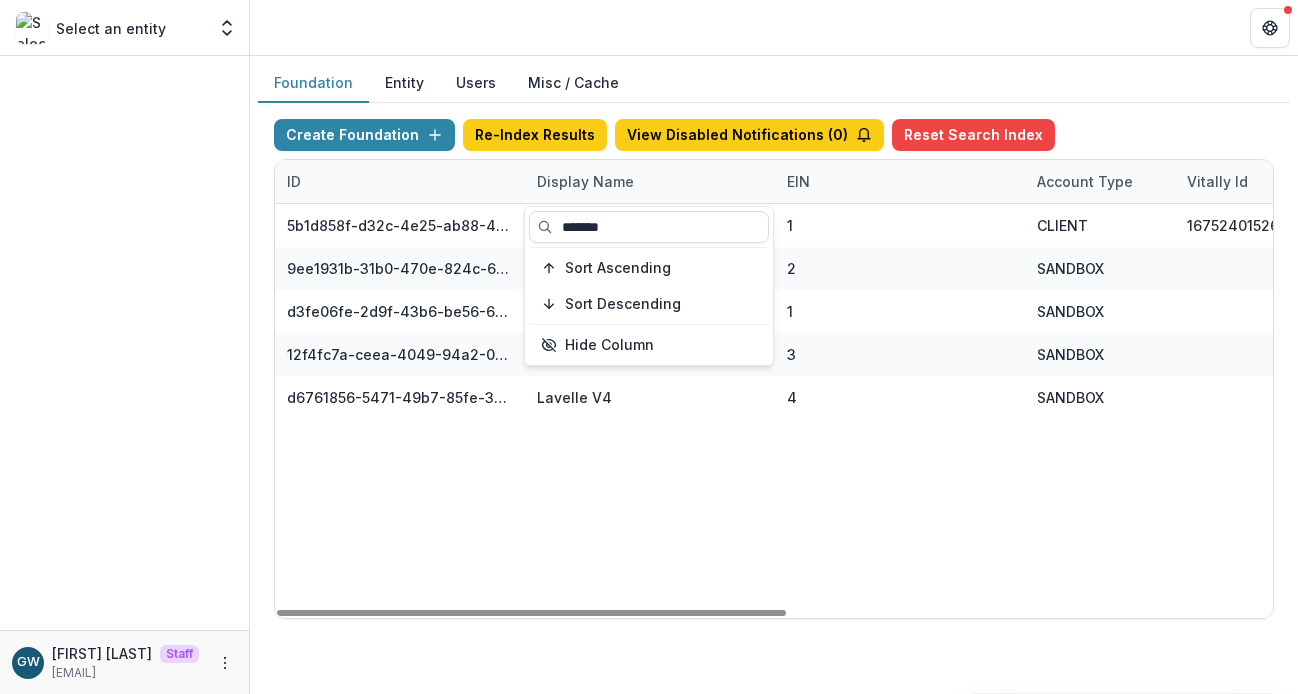 type on "*******" 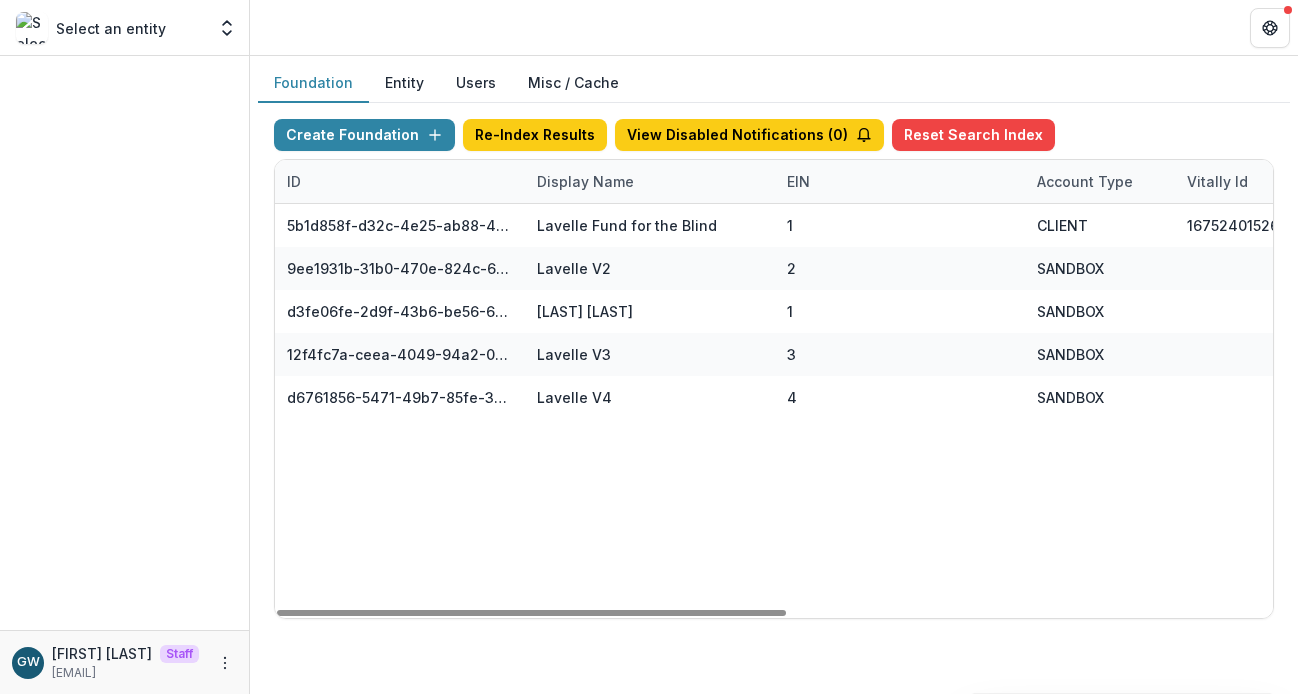 click on "Foundation Entity Users Misc / Cache" at bounding box center (774, 83) 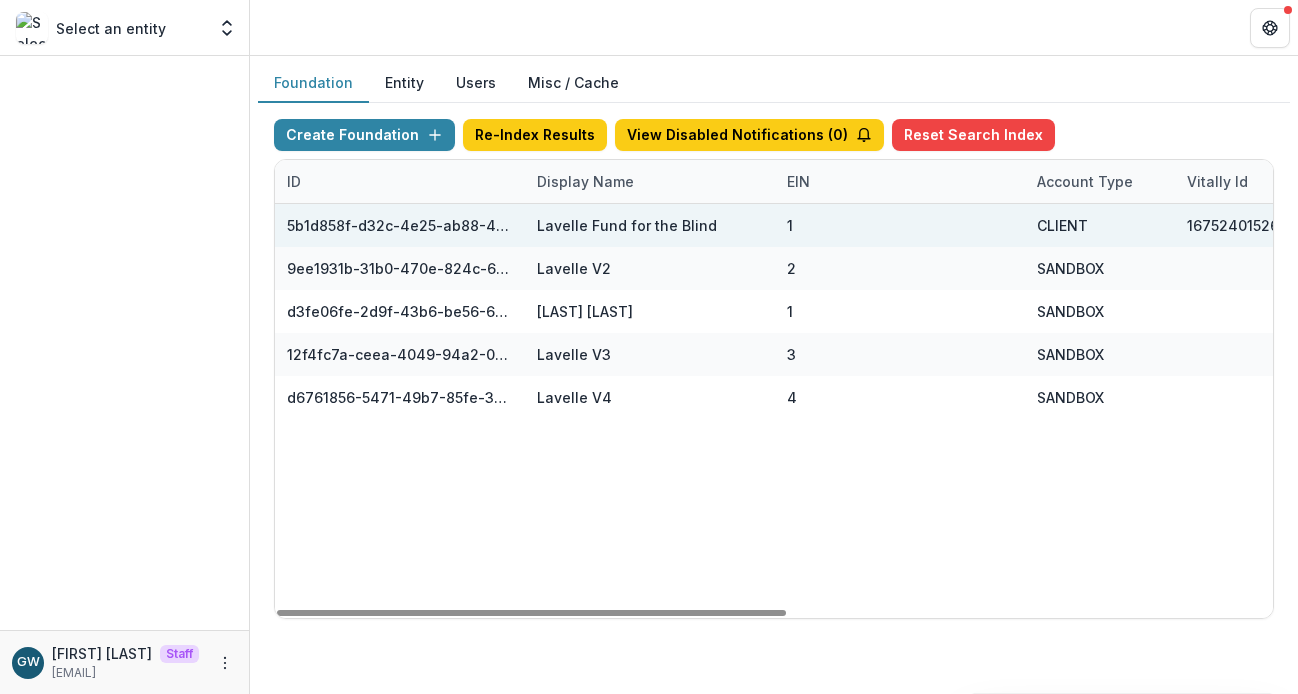 scroll, scrollTop: 0, scrollLeft: 952, axis: horizontal 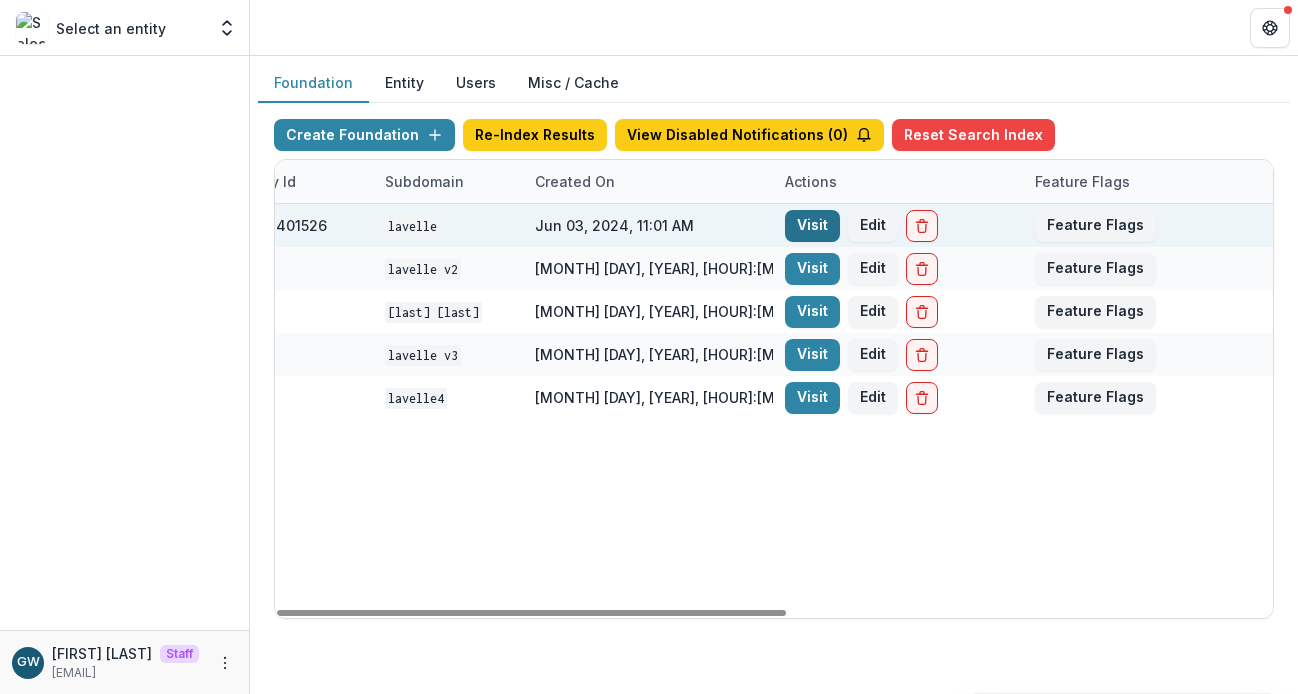 click on "Visit" at bounding box center [812, 226] 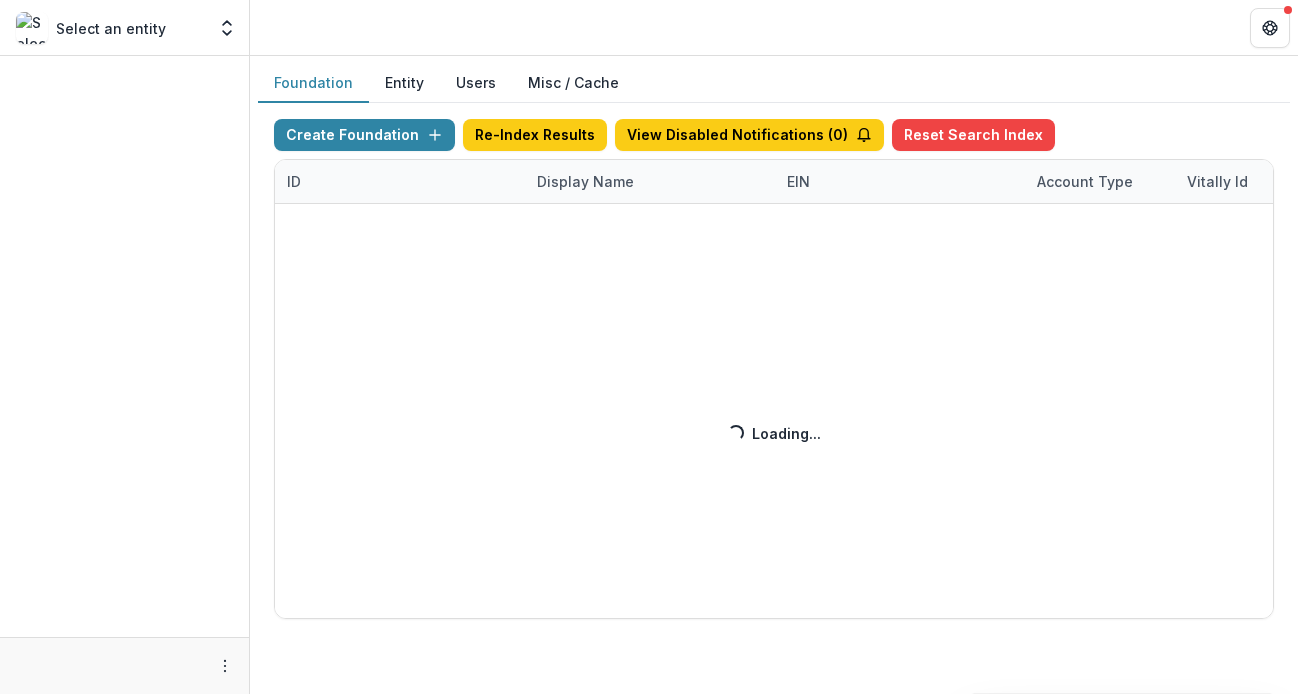 scroll, scrollTop: 0, scrollLeft: 0, axis: both 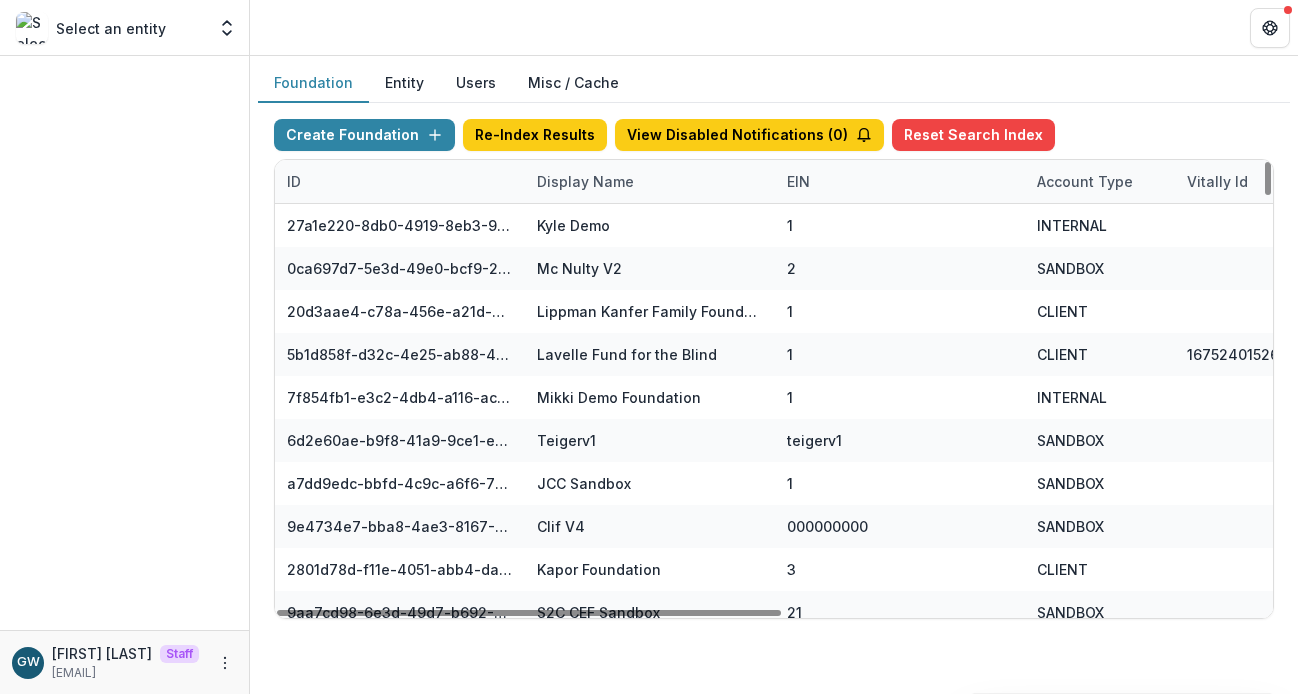 click on "Display Name" at bounding box center (585, 181) 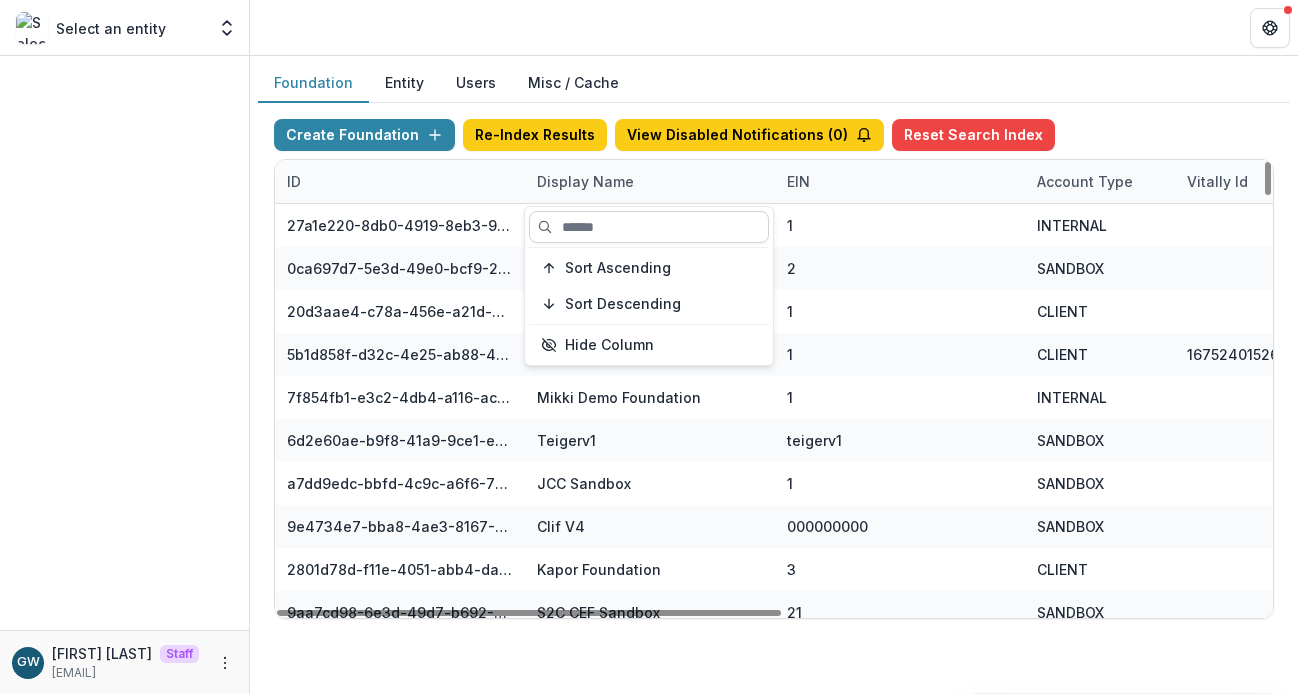 click at bounding box center (649, 227) 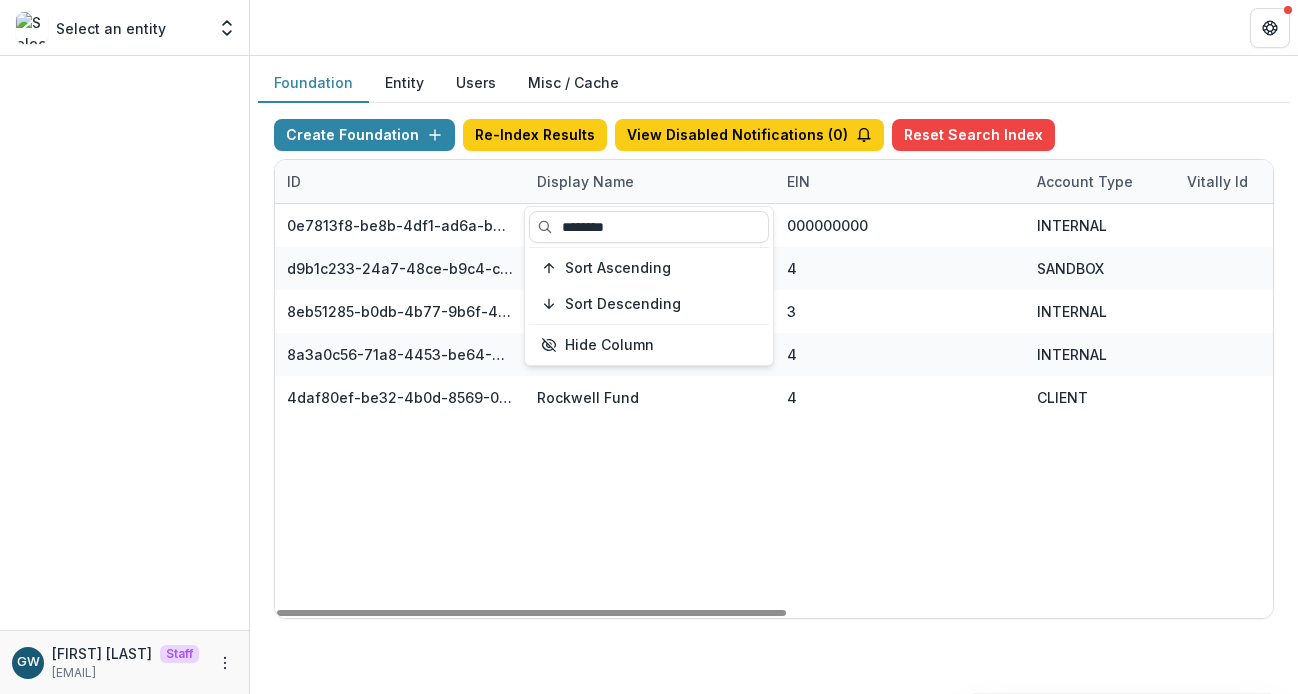 type on "********" 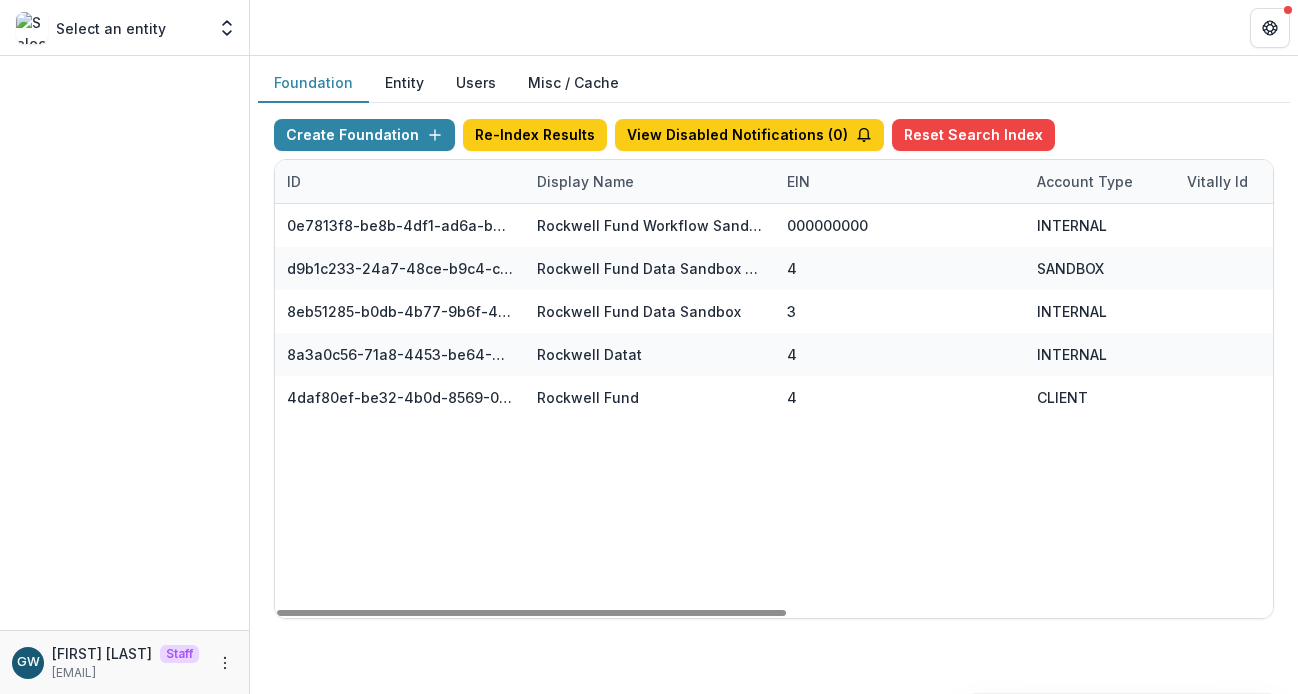 click on "Create Foundation Re-Index Results View Disabled Notifications ( 0 ) Reset Search Index ID Display Name EIN Account Type Vitally Id Subdomain Created on Actions Feature Flags 0e7813f8-be8b-4df1-ad6a-be03a900c990 Rockwell Fund Workflow Sandbox 000000000 INTERNAL Rockwell Fund DEMO Apr 22, 2025, 9:13 AM Visit Edit Feature Flags d9b1c233-24a7-48ce-b9c4-cddb36717827 Rockwell Fund Data Sandbox Dep 4 SANDBOX 43 May 29, 2025, 4:18 PM Visit Edit Feature Flags 8eb51285-b0db-4b77-9b6f-4810b5ce509a Rockwell Fund Data Sandbox 3 INTERNAL 3 May 29, 2025, 10:04 PM Visit Edit Feature Flags 8a3a0c56-71a8-4453-be64-35eee25e2cf4 Rockwell Datat 4 INTERNAL 4 May 30, 2025, 5:06 PM Visit Edit Feature Flags 4daf80ef-be32-4b0d-8569-02bcf43afe57 Rockwell Fund 4 CLIENT 4 Jun 11, 2025, 2:48 PM Visit Edit Feature Flags" at bounding box center [774, 369] 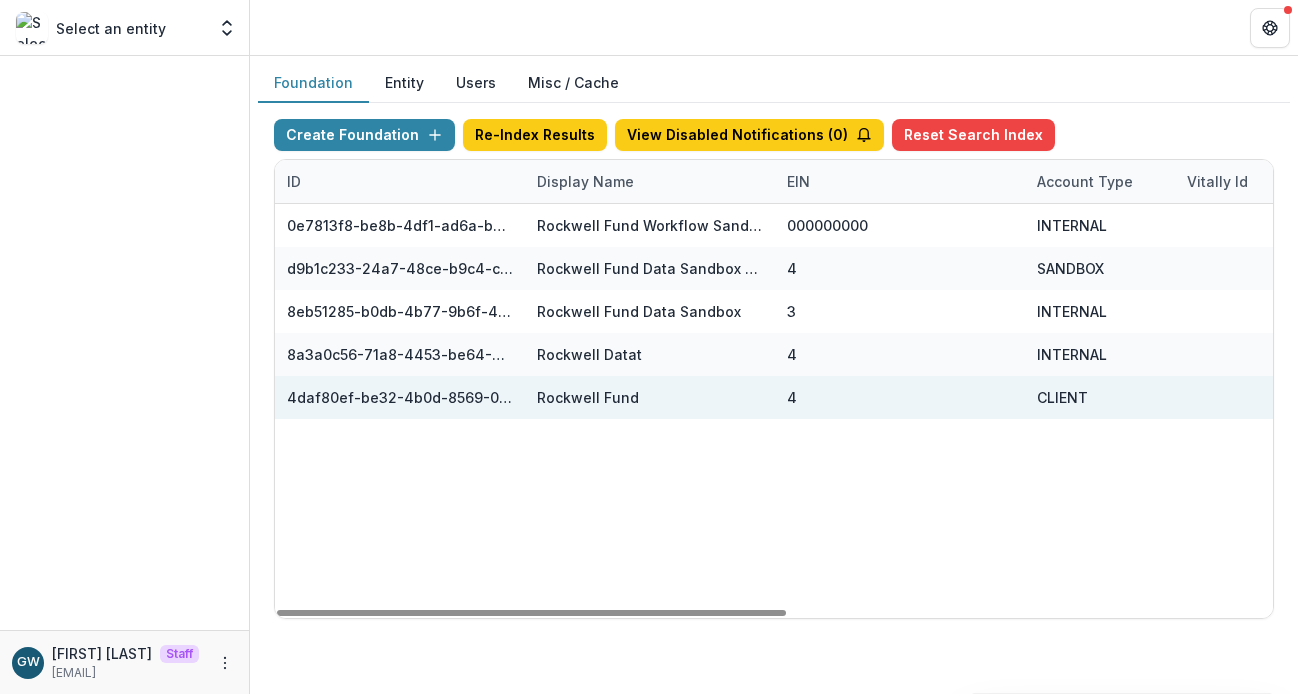 scroll, scrollTop: 0, scrollLeft: 952, axis: horizontal 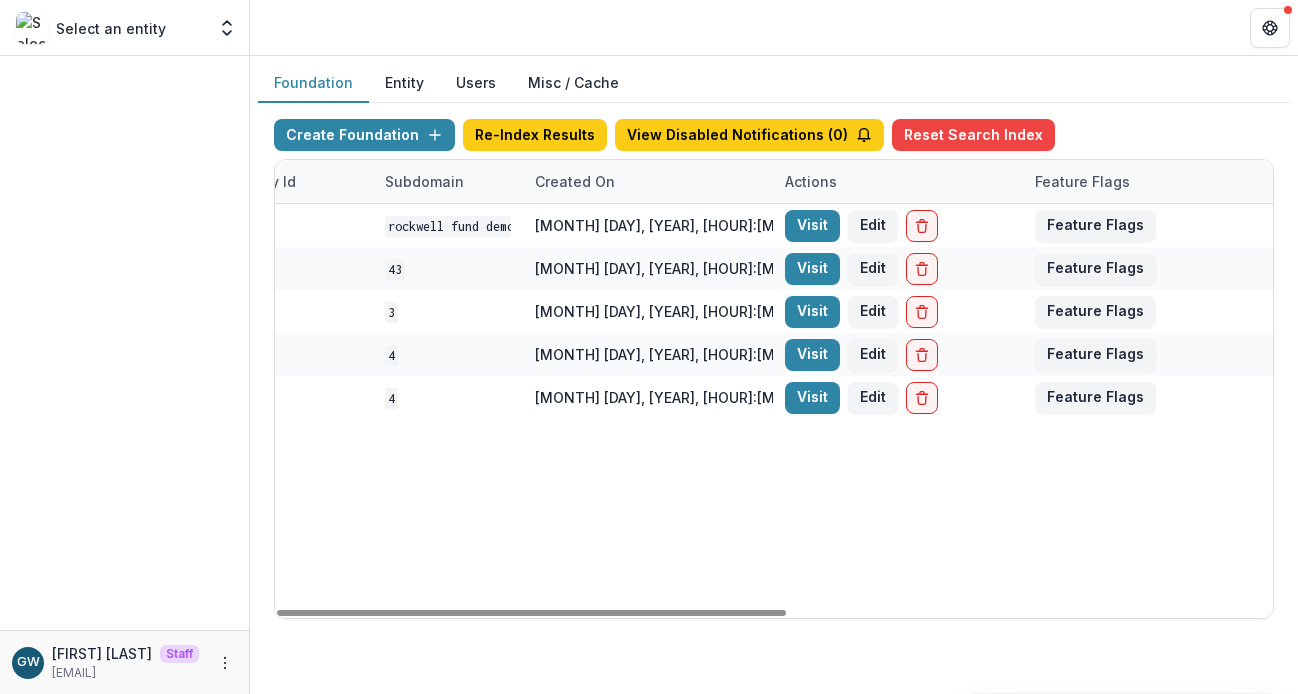 click on "Visit" at bounding box center [812, 398] 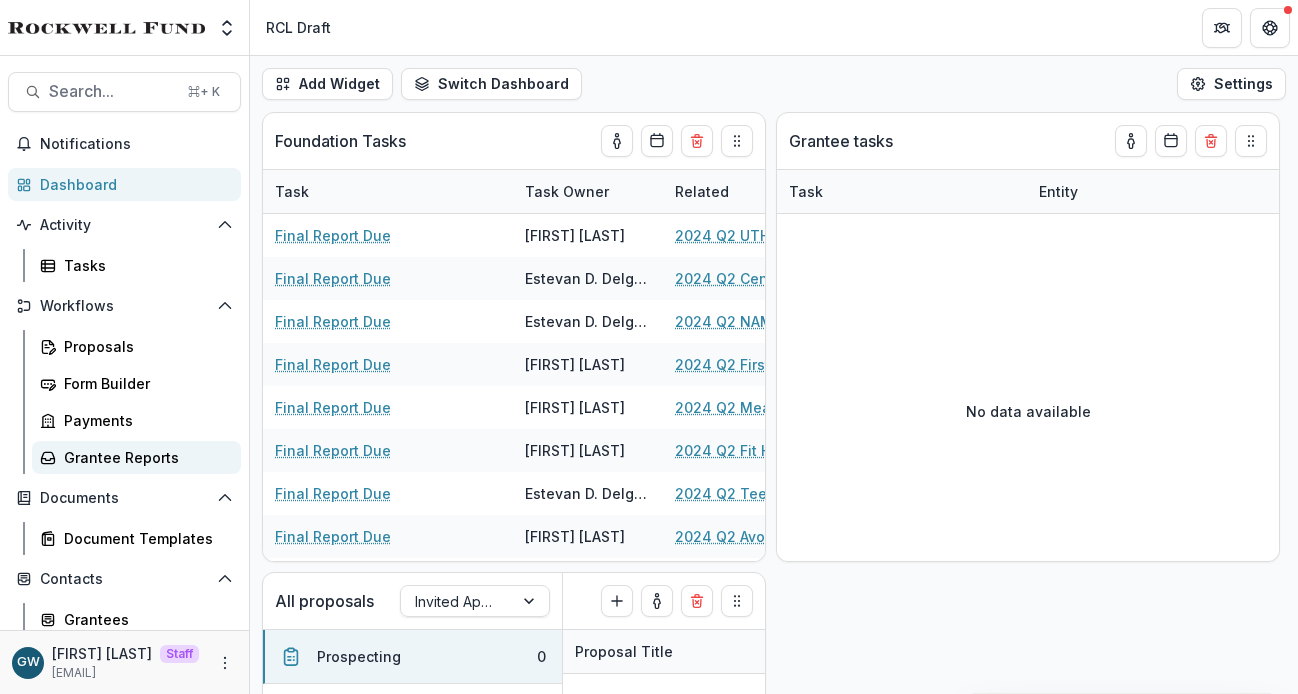 click on "Grantee Reports" at bounding box center [144, 457] 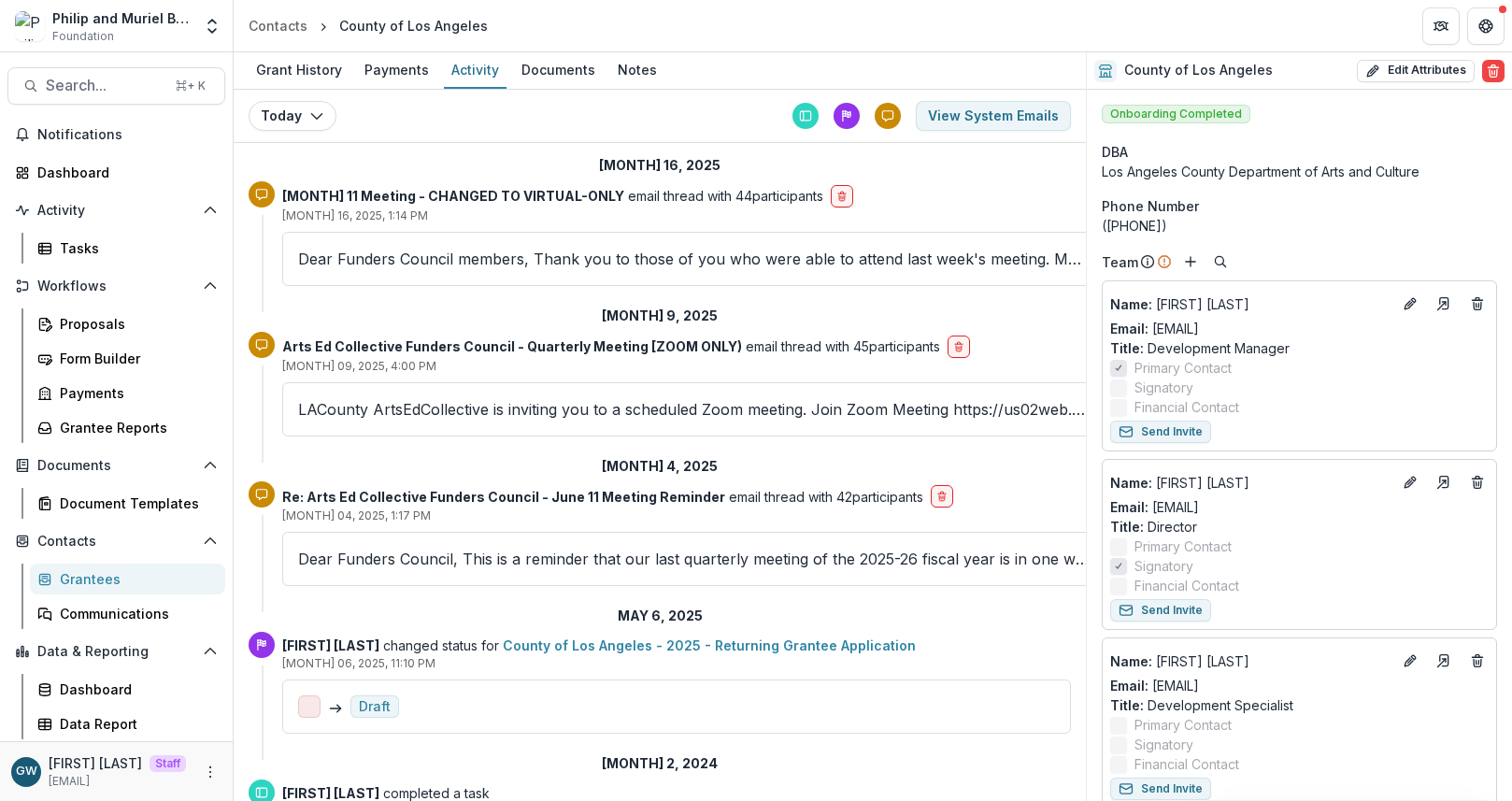 scroll, scrollTop: 0, scrollLeft: 0, axis: both 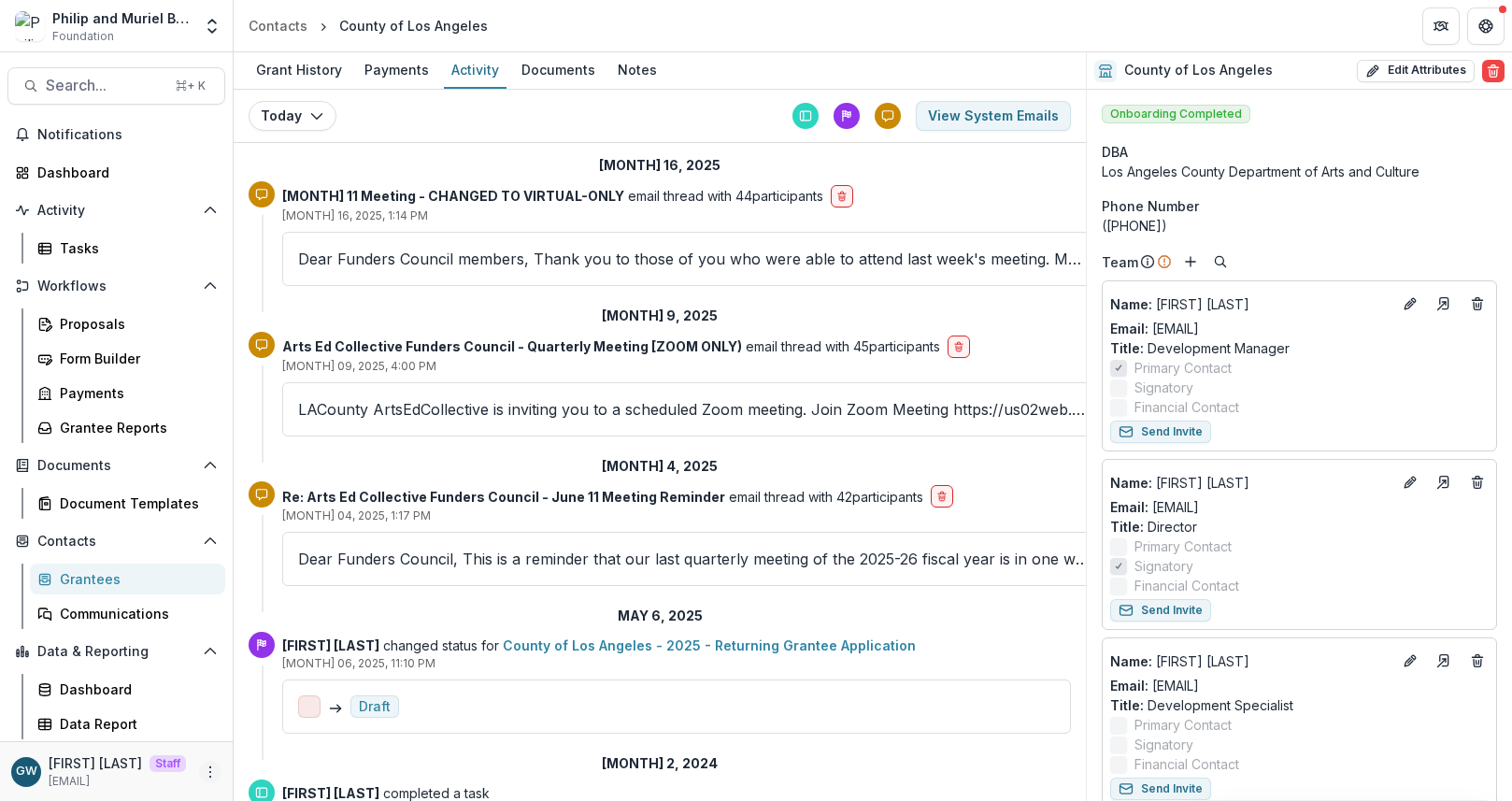 click 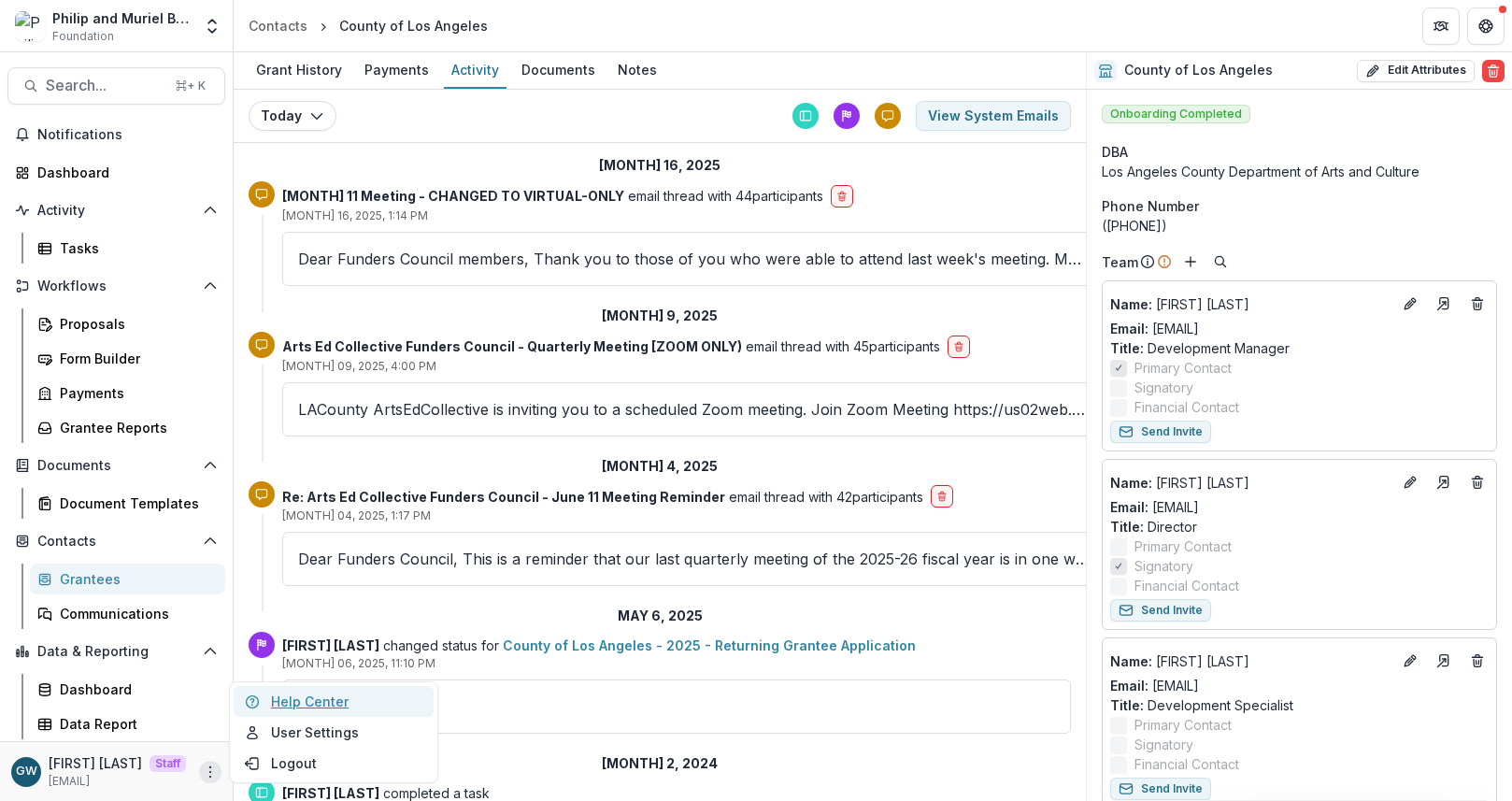 click on "Help Center" at bounding box center (334, 701) 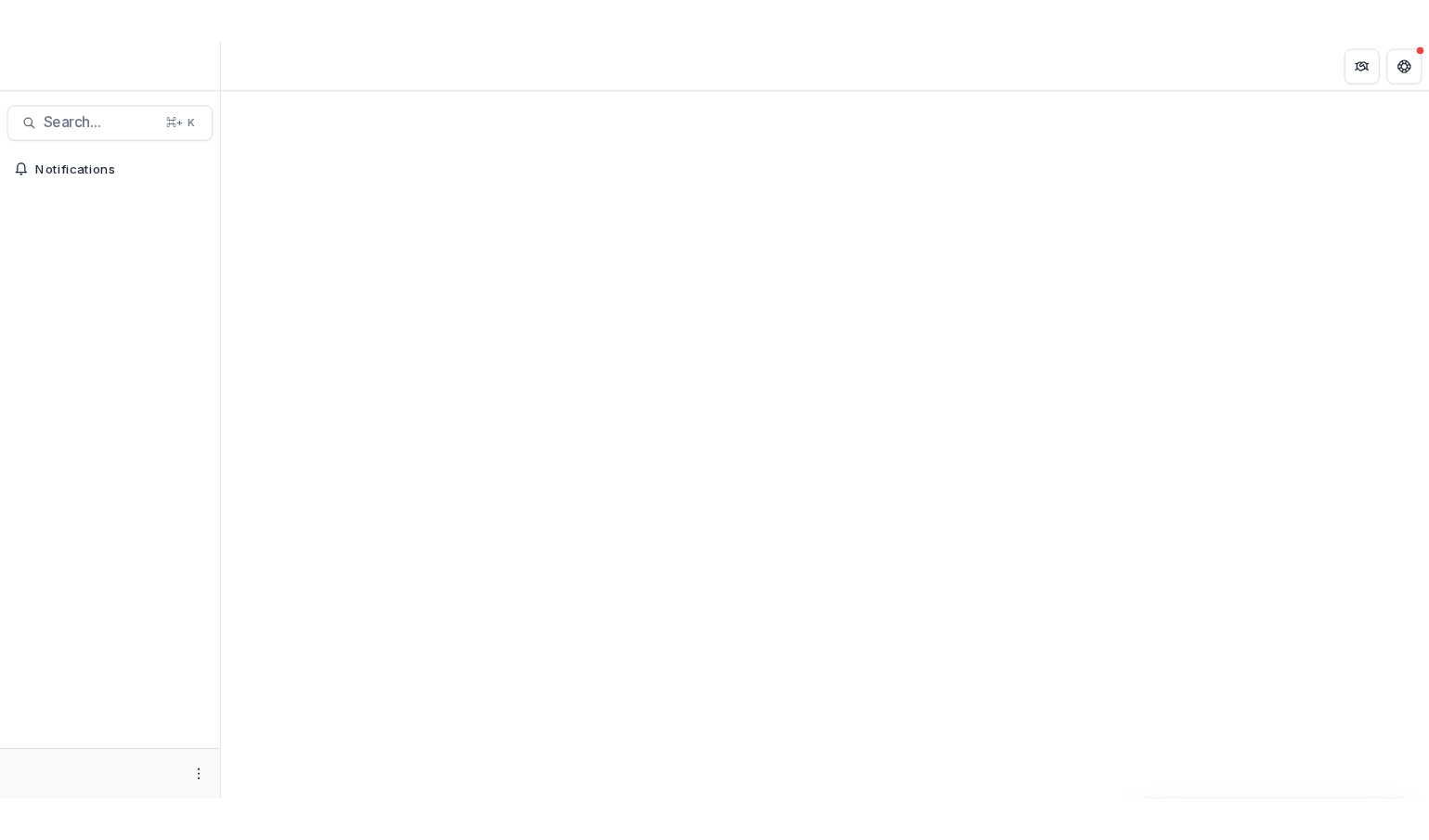 scroll, scrollTop: 0, scrollLeft: 0, axis: both 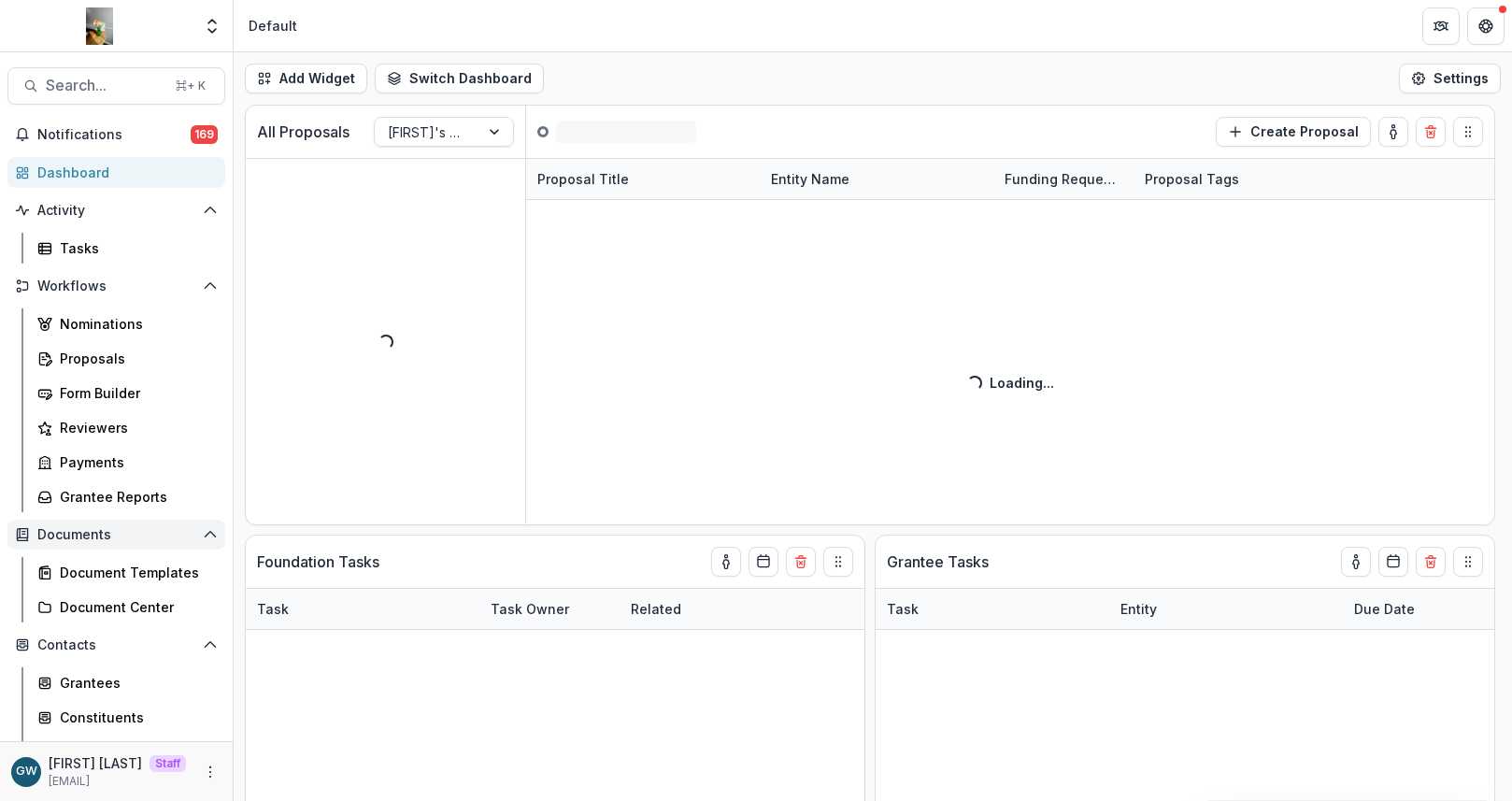 select on "******" 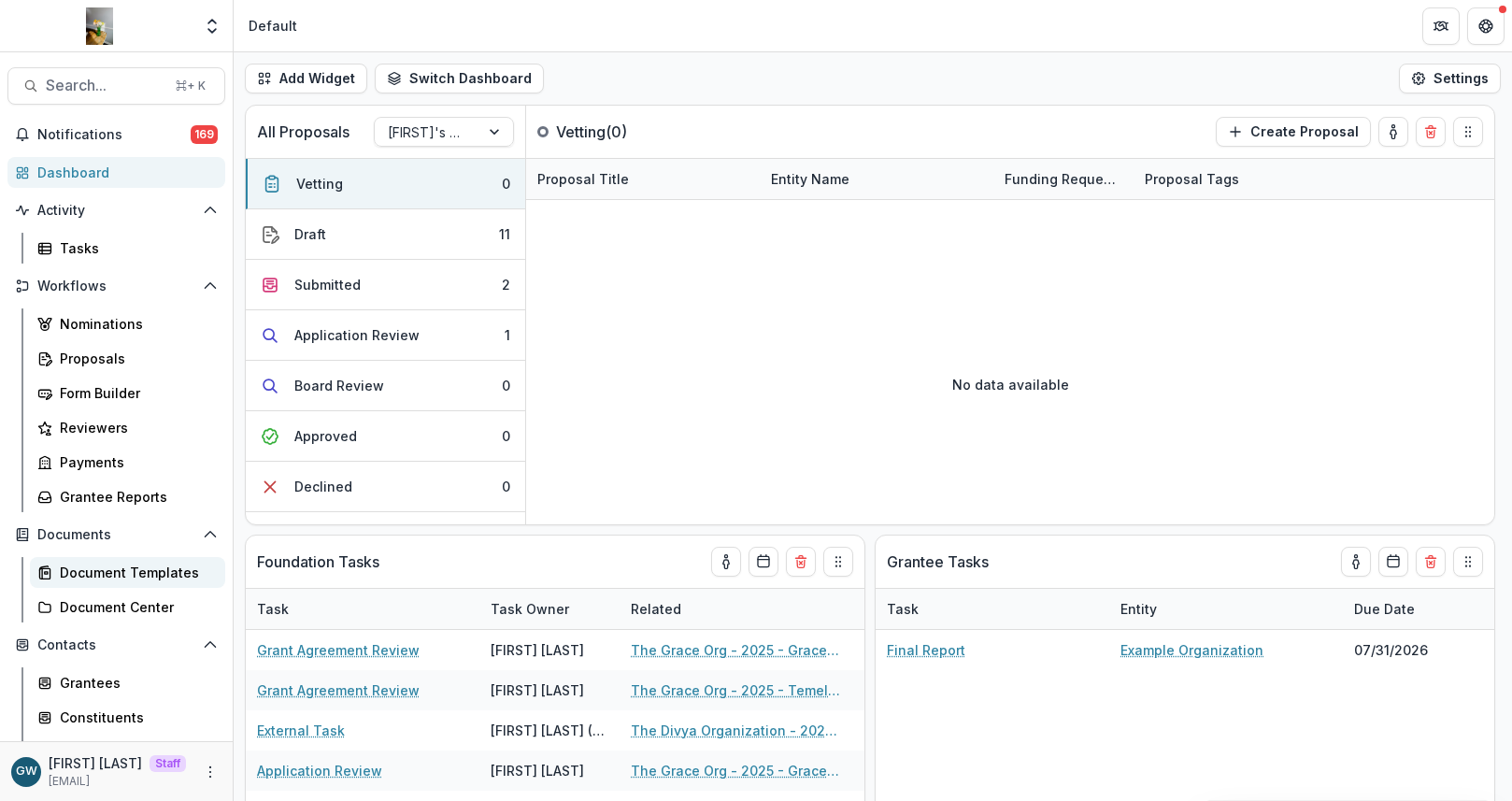 click on "Document Templates" at bounding box center (135, 572) 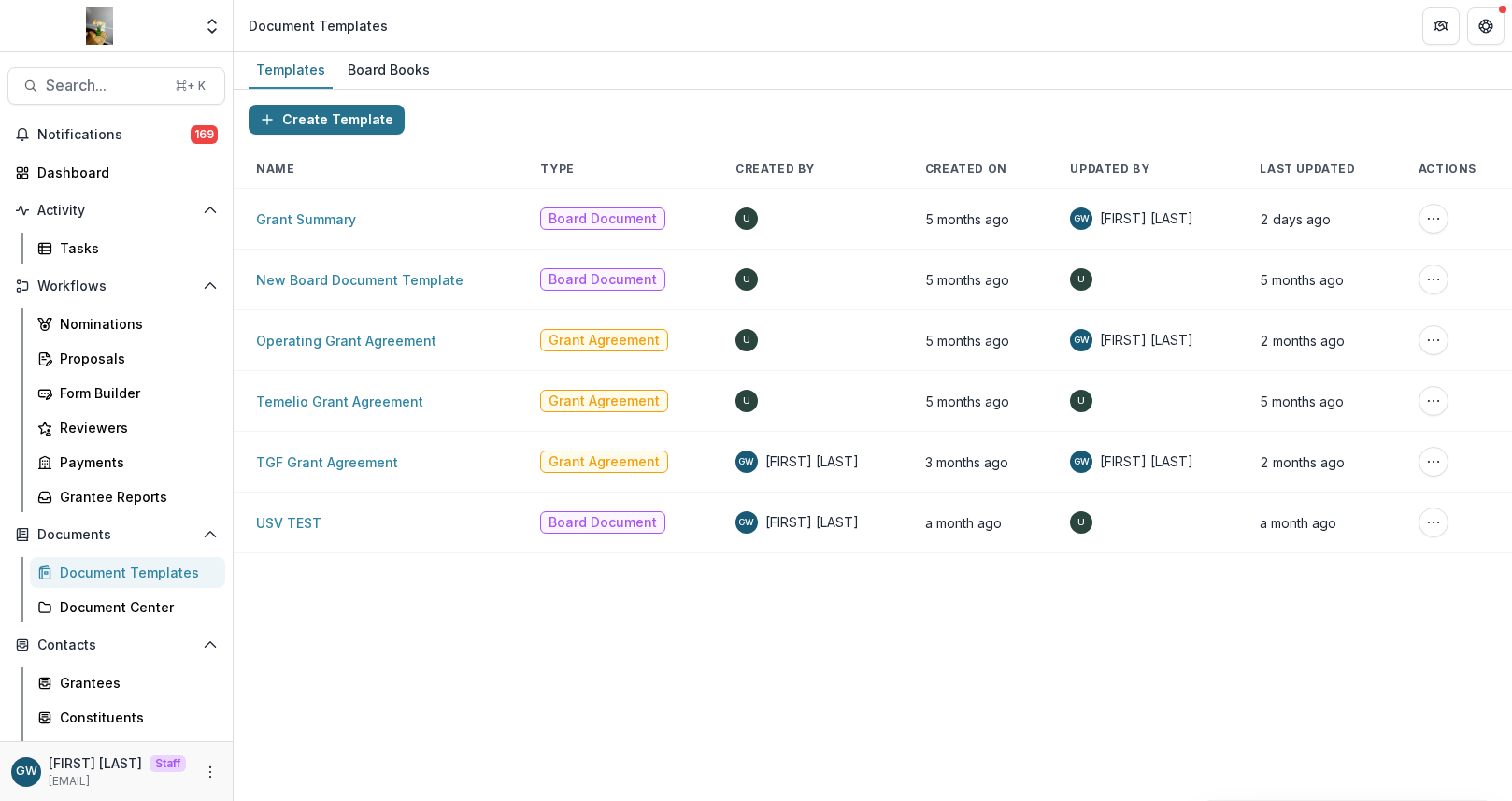 click on "Create Template" at bounding box center (326, 120) 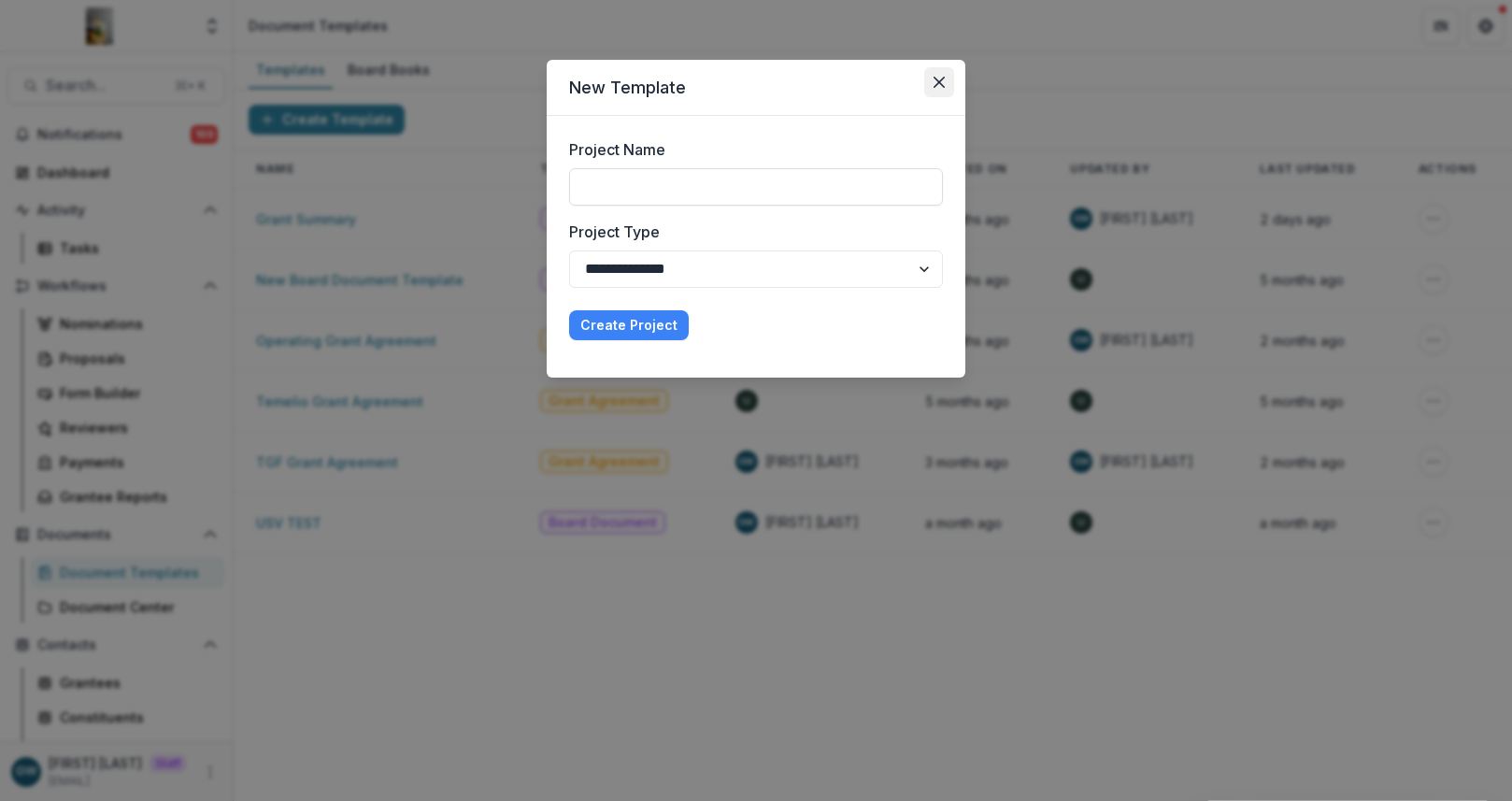 click at bounding box center [939, 82] 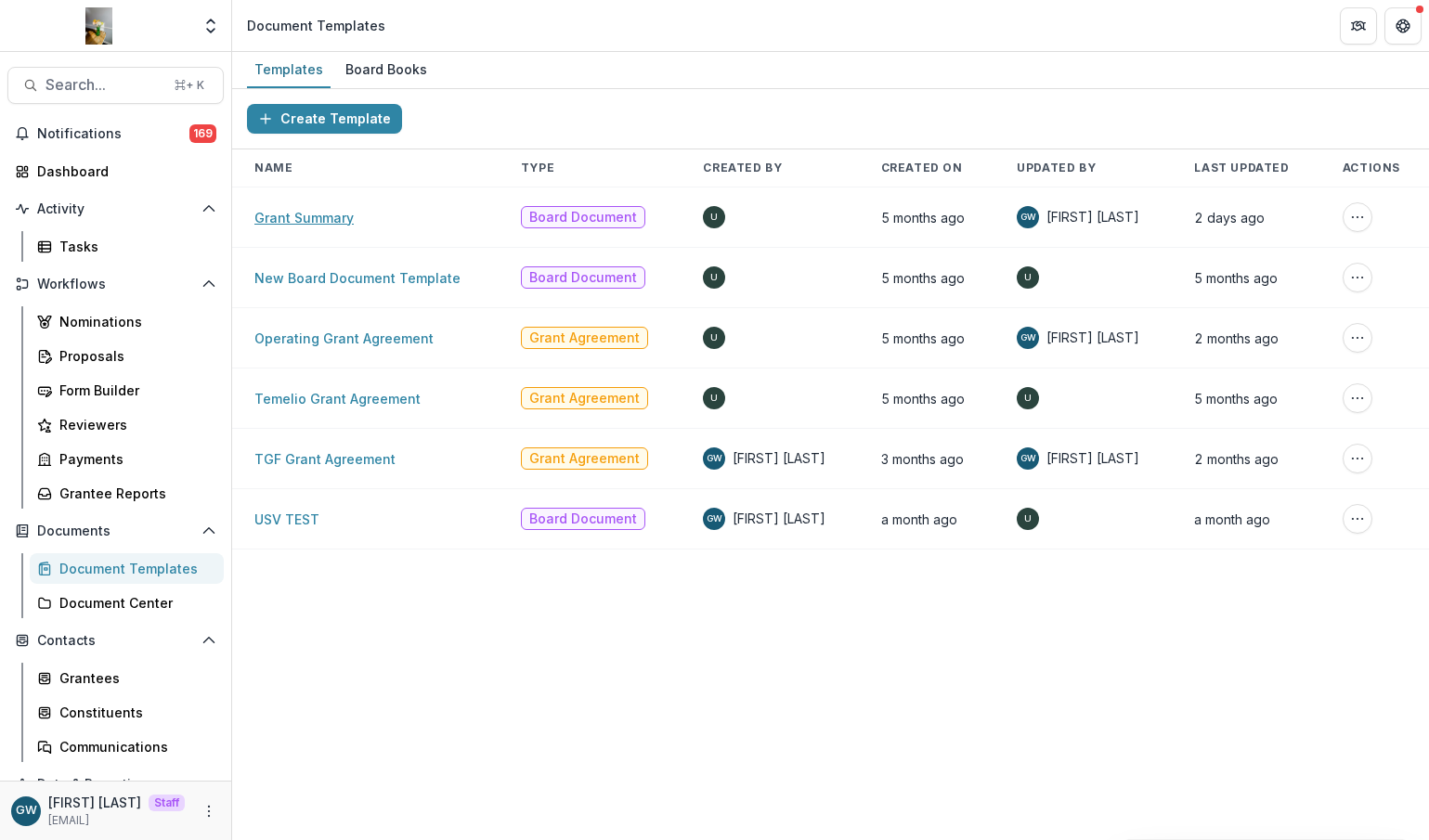 click on "Grant Summary" at bounding box center (304, 217) 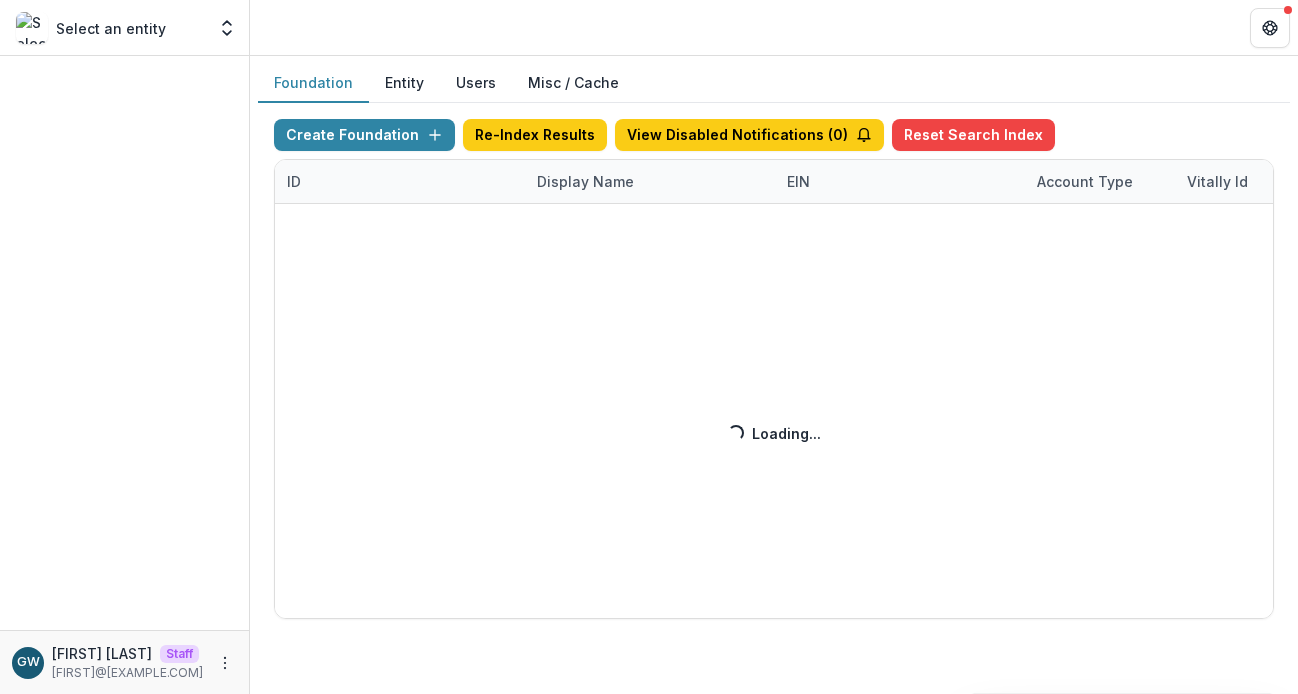 scroll, scrollTop: 0, scrollLeft: 0, axis: both 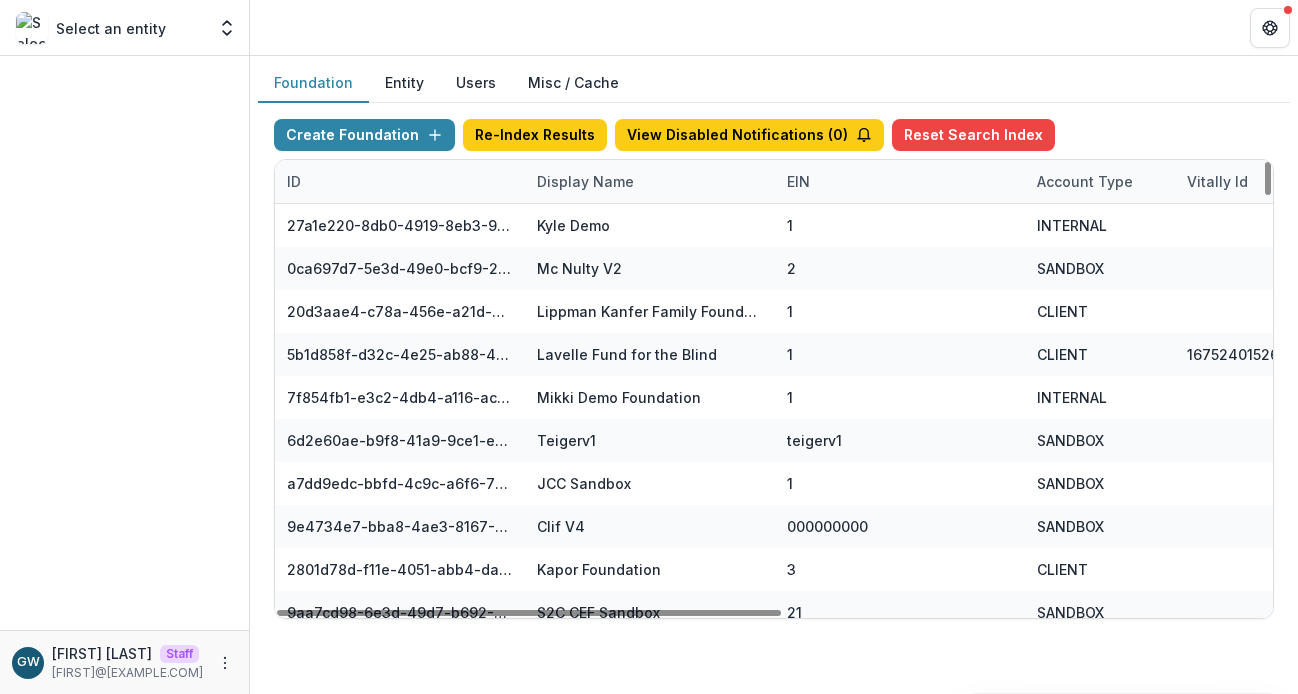 click on "Display Name" at bounding box center [585, 181] 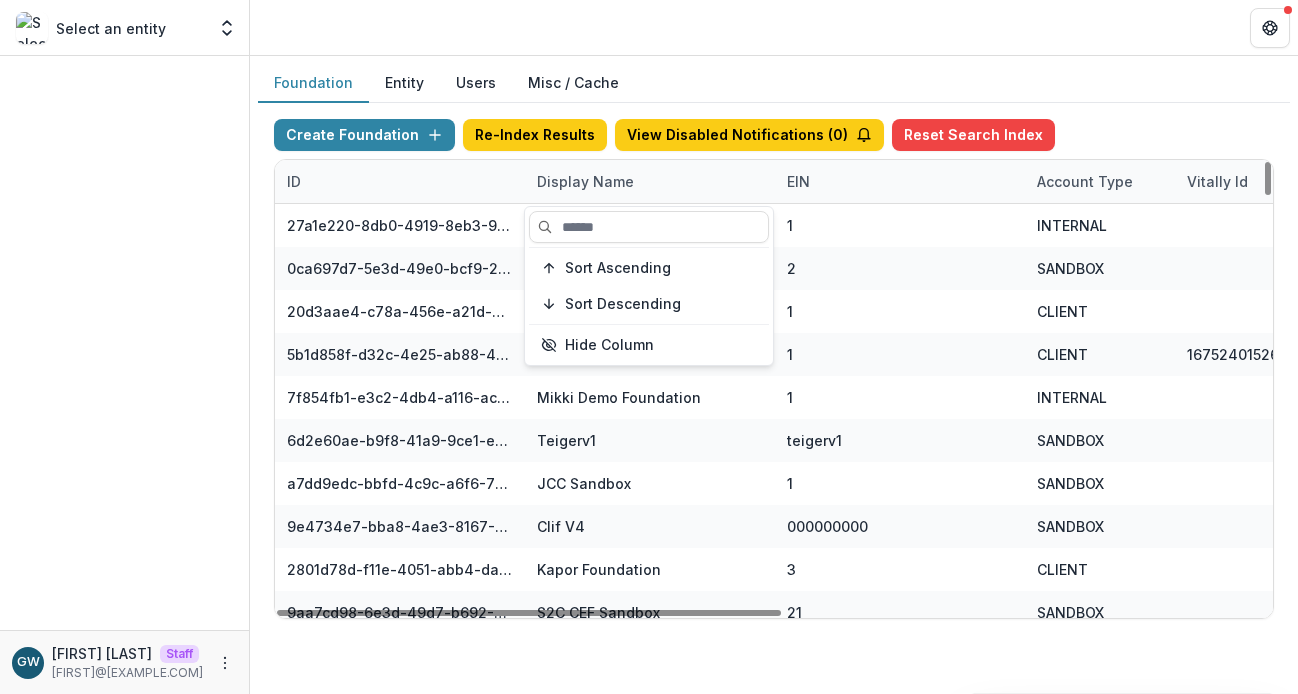click on "Display Name" at bounding box center [585, 181] 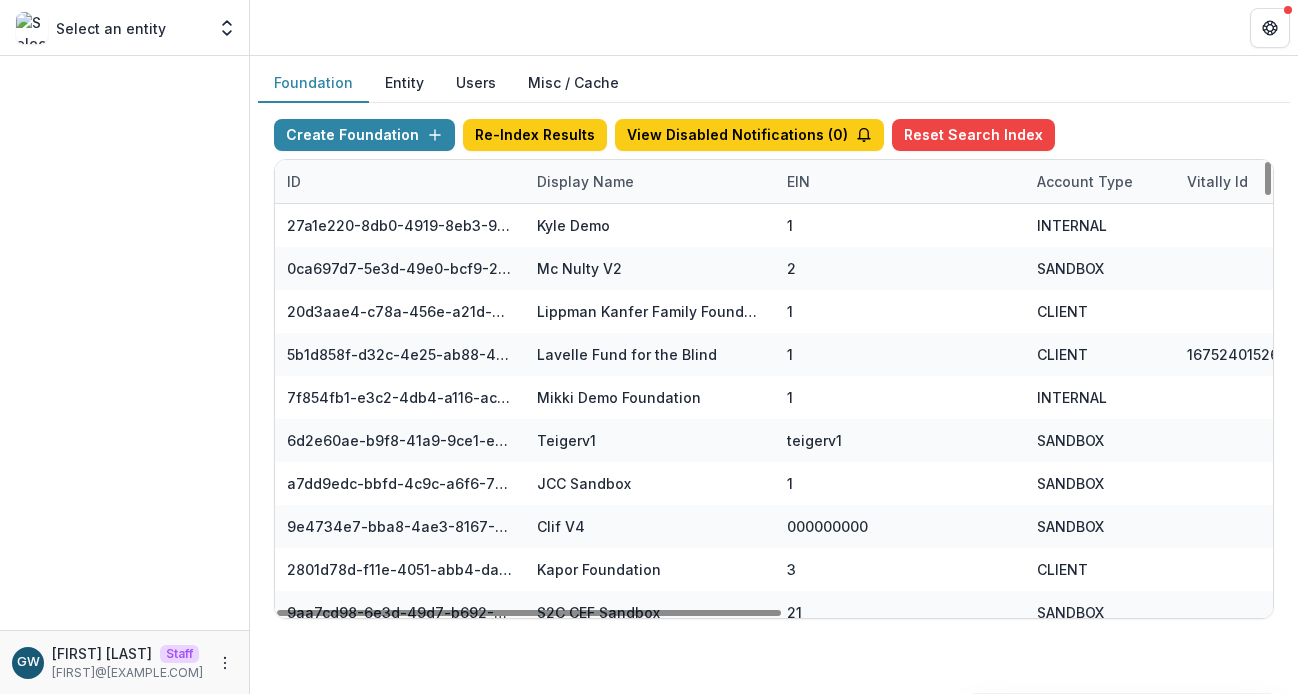 click on "Display Name" at bounding box center [585, 181] 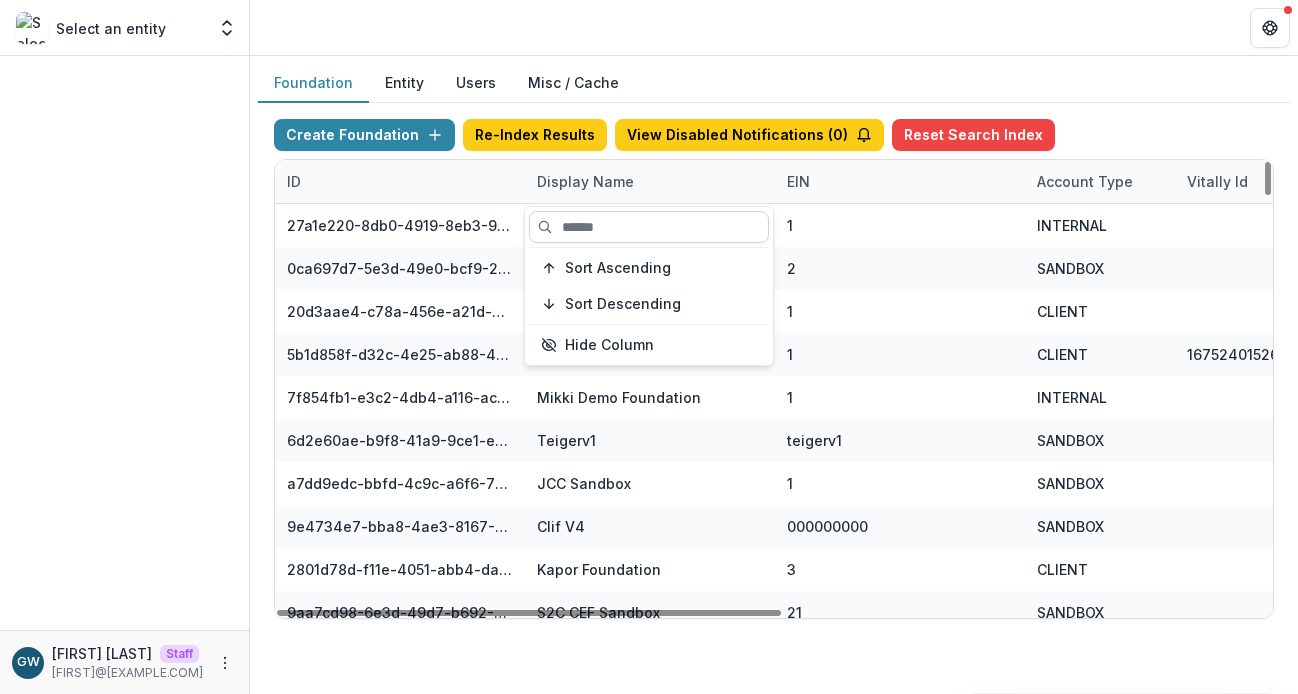 click at bounding box center (649, 227) 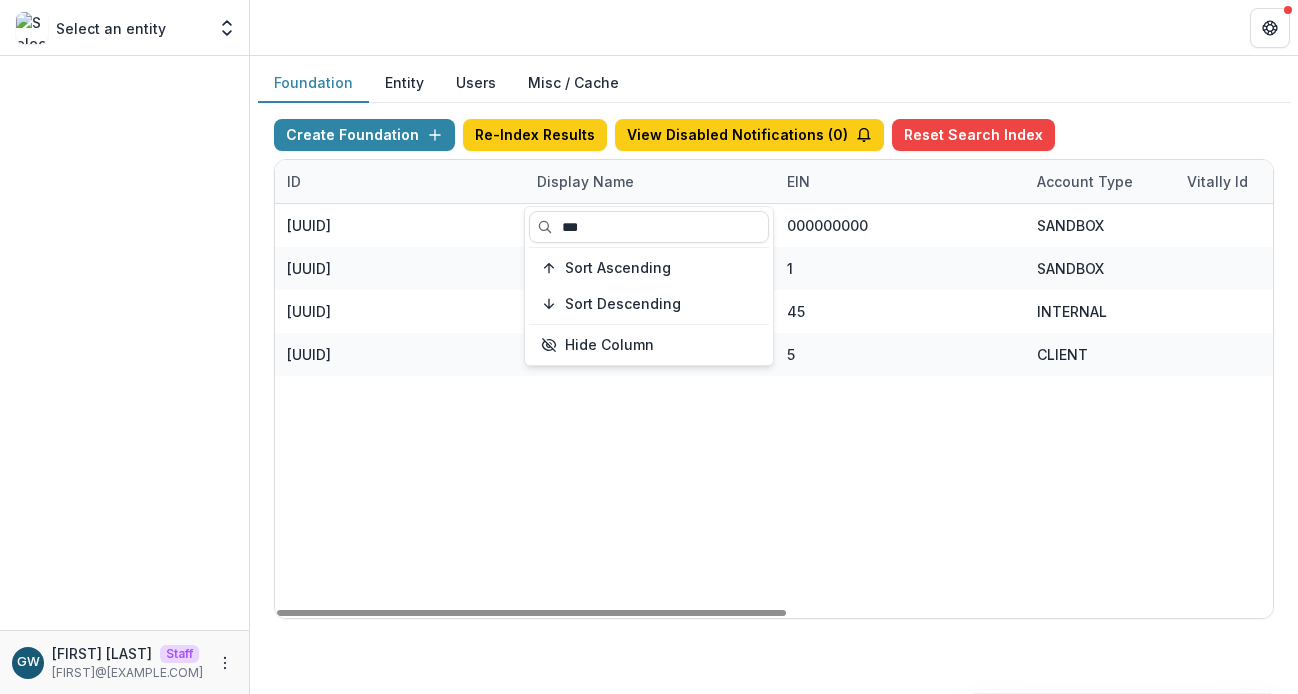 type on "***" 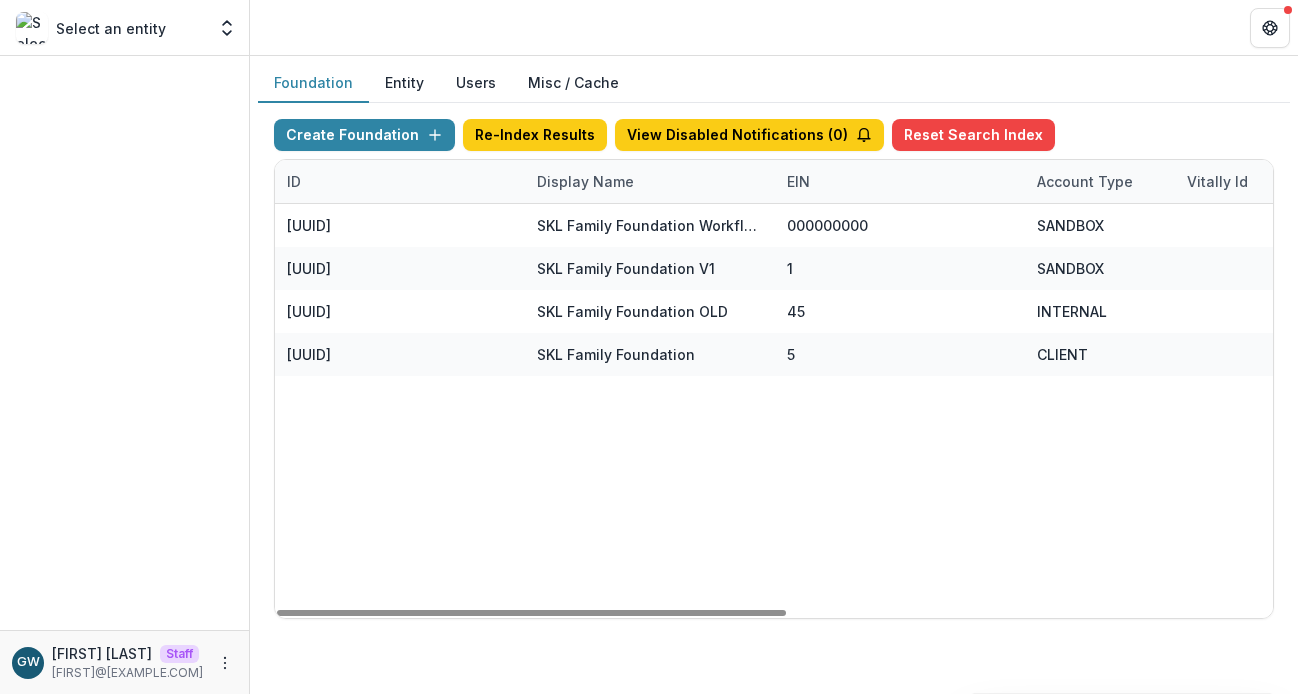 drag, startPoint x: 1177, startPoint y: 101, endPoint x: 943, endPoint y: 168, distance: 243.40295 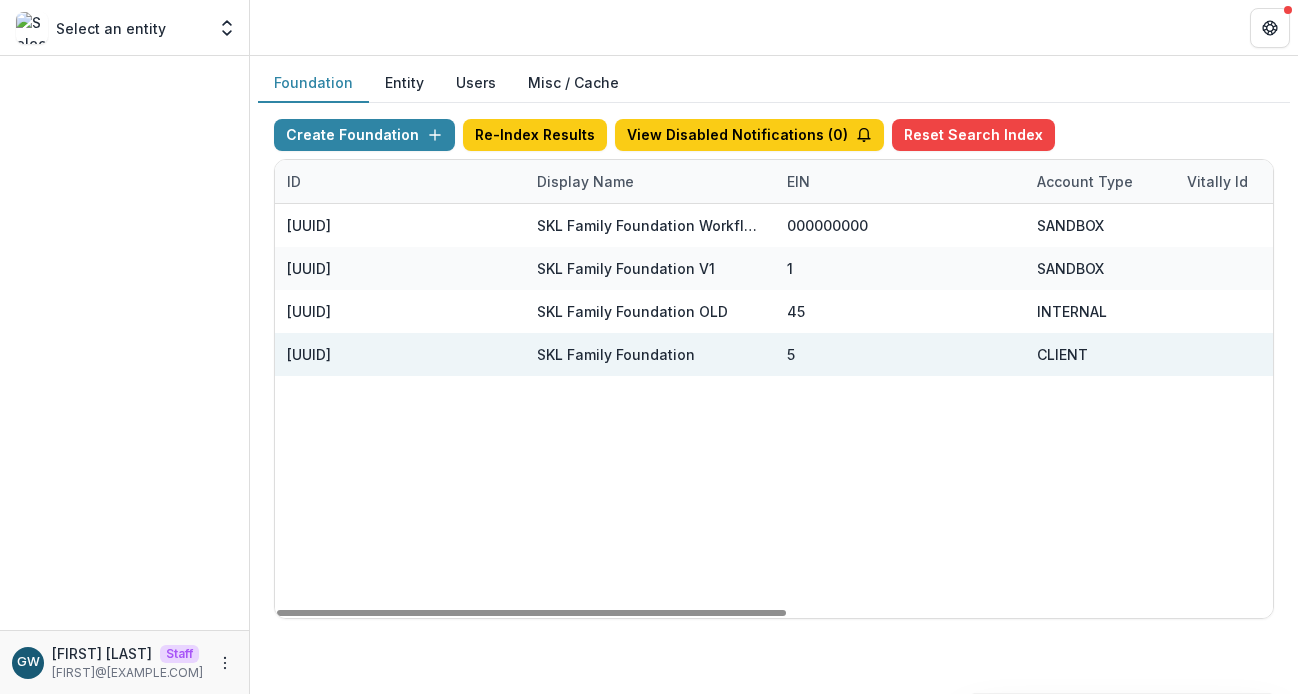 scroll, scrollTop: 0, scrollLeft: 952, axis: horizontal 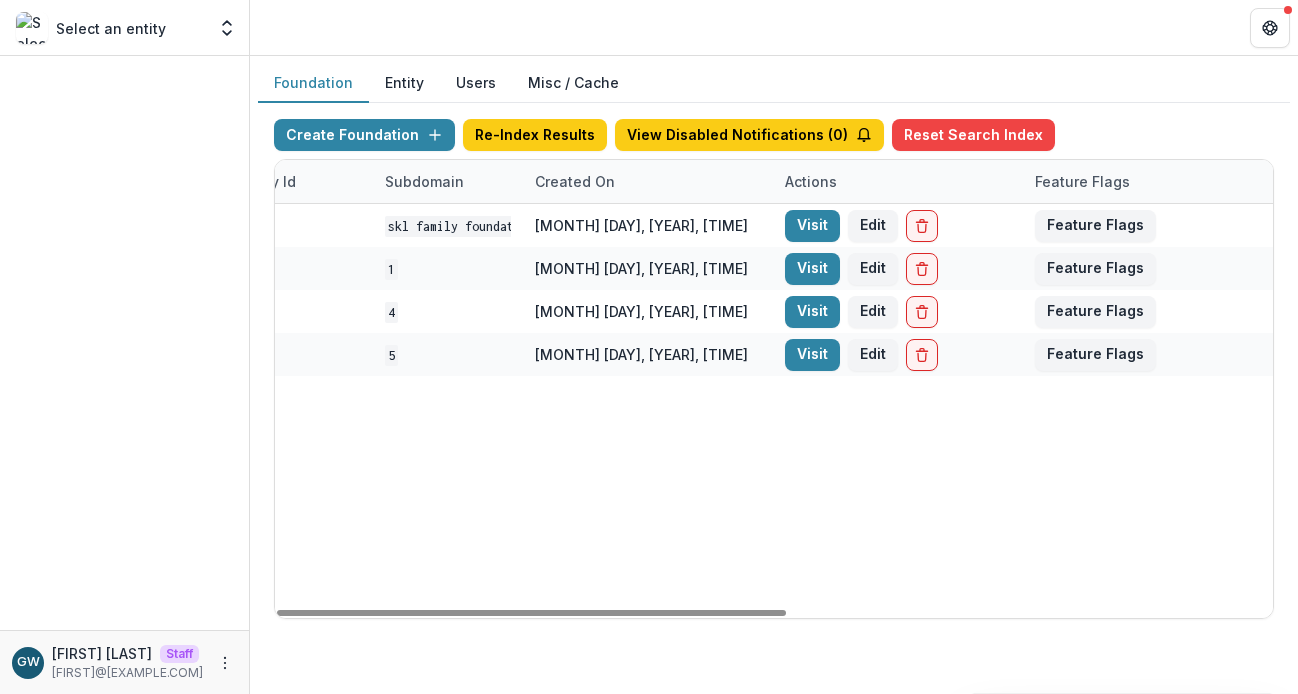 click on "Visit" at bounding box center [812, 355] 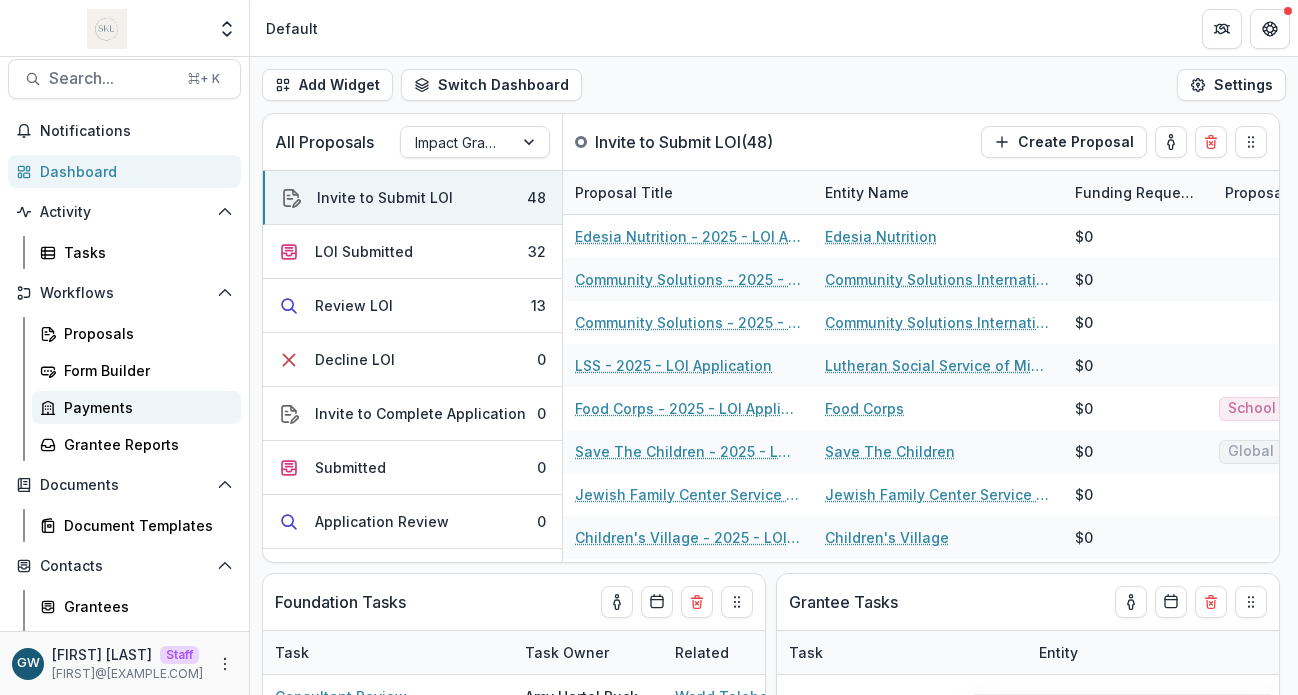 scroll, scrollTop: 99, scrollLeft: 0, axis: vertical 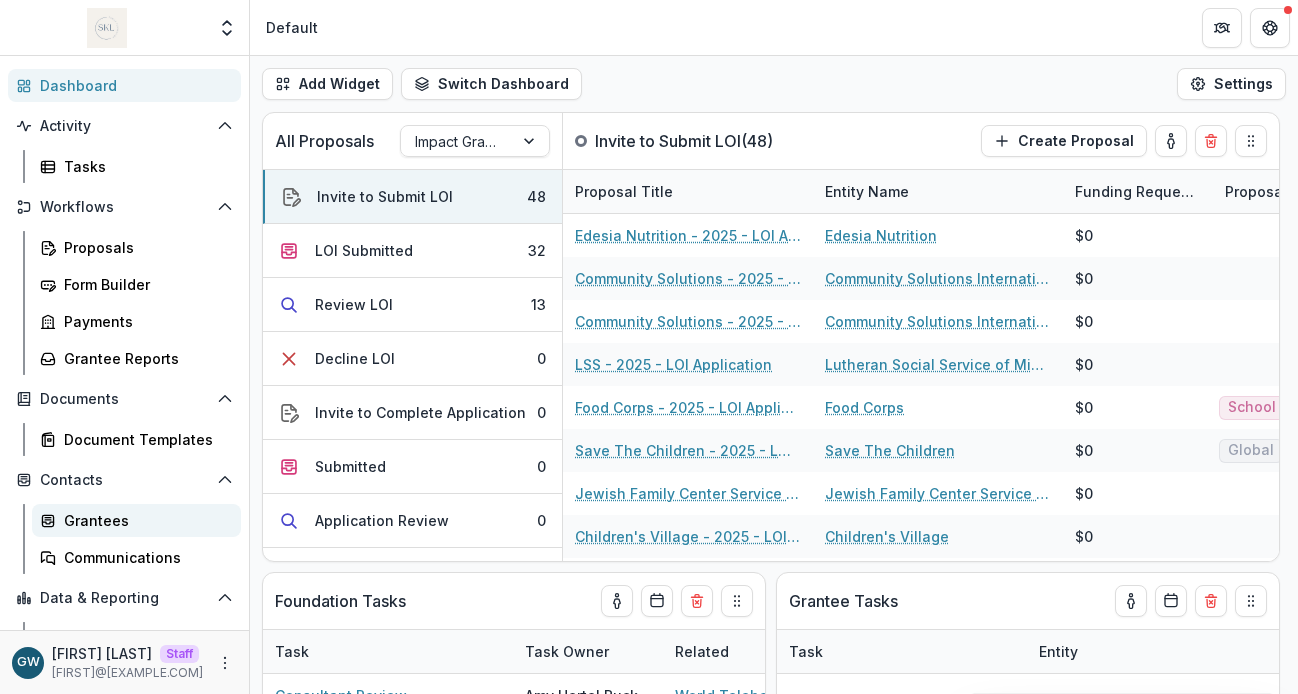 click on "Grantees" at bounding box center (144, 520) 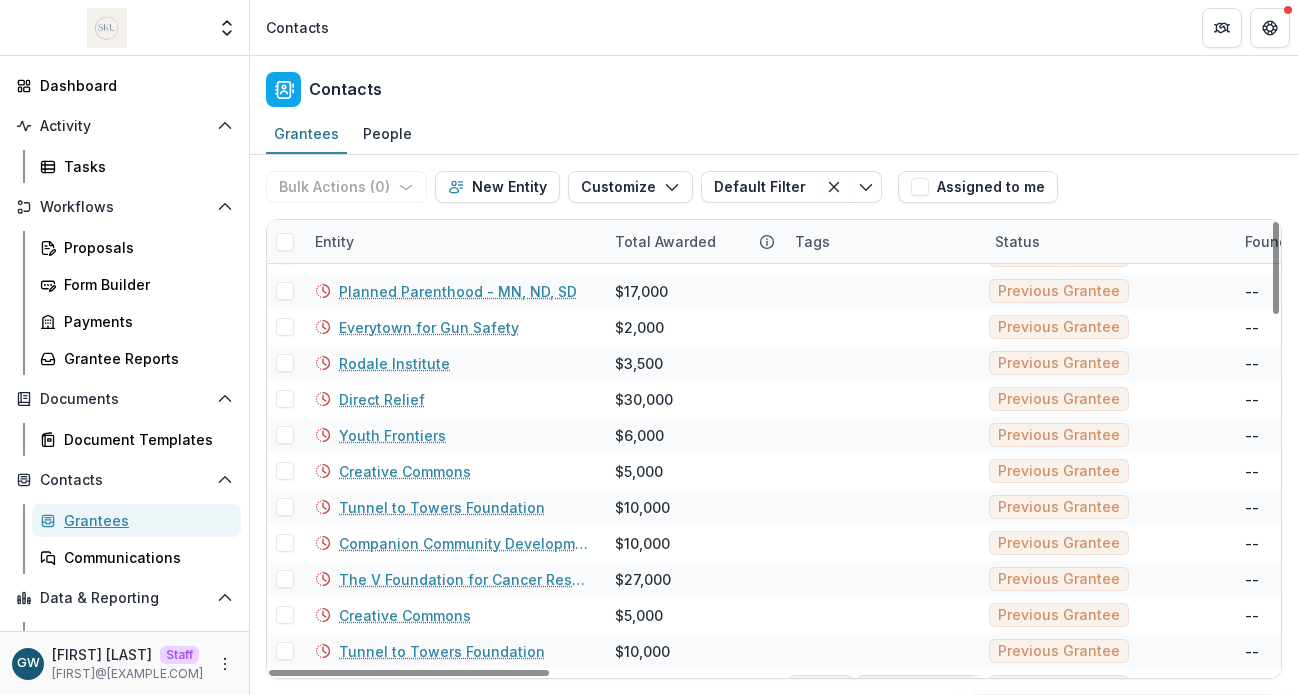 scroll, scrollTop: 1206, scrollLeft: 0, axis: vertical 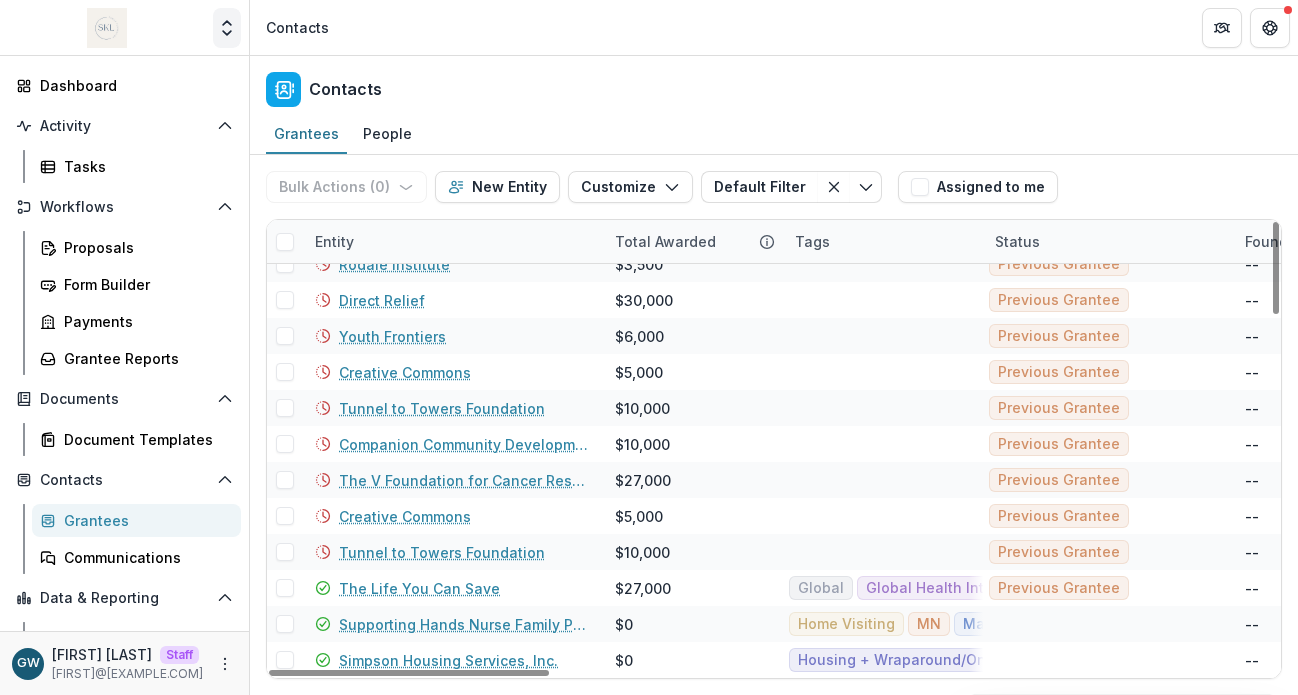 click at bounding box center (227, 28) 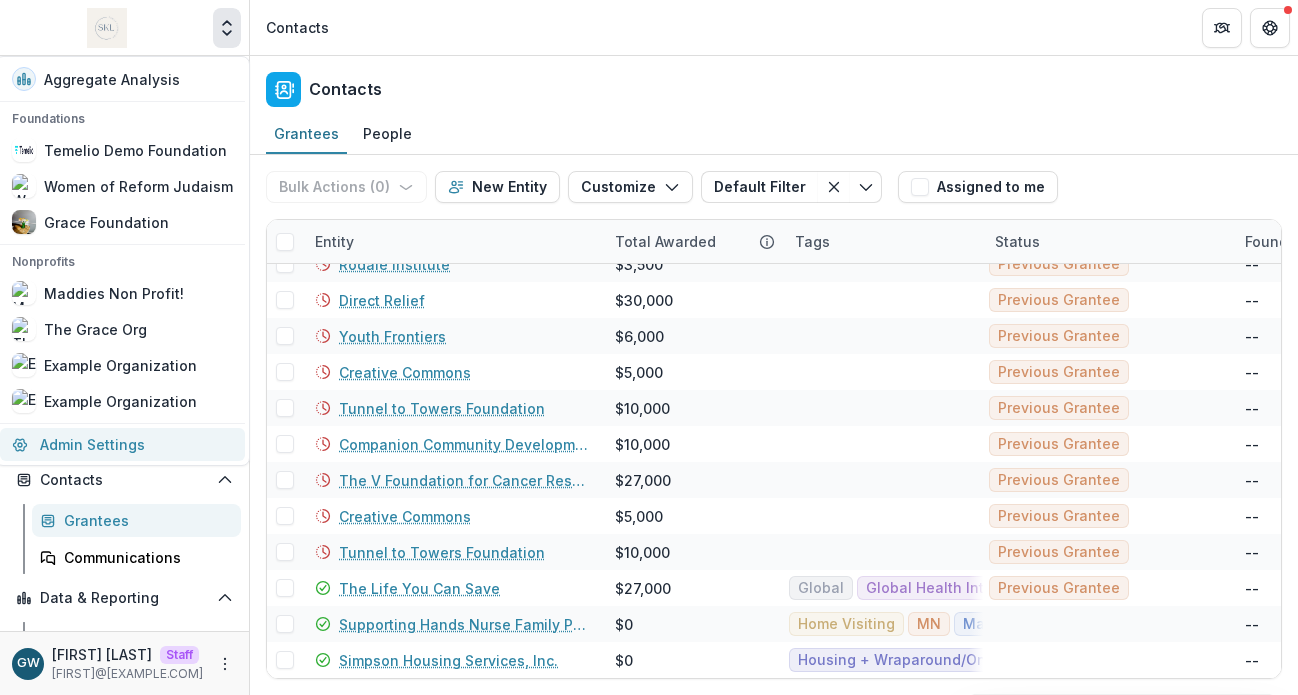 click on "Admin Settings" at bounding box center [122, 444] 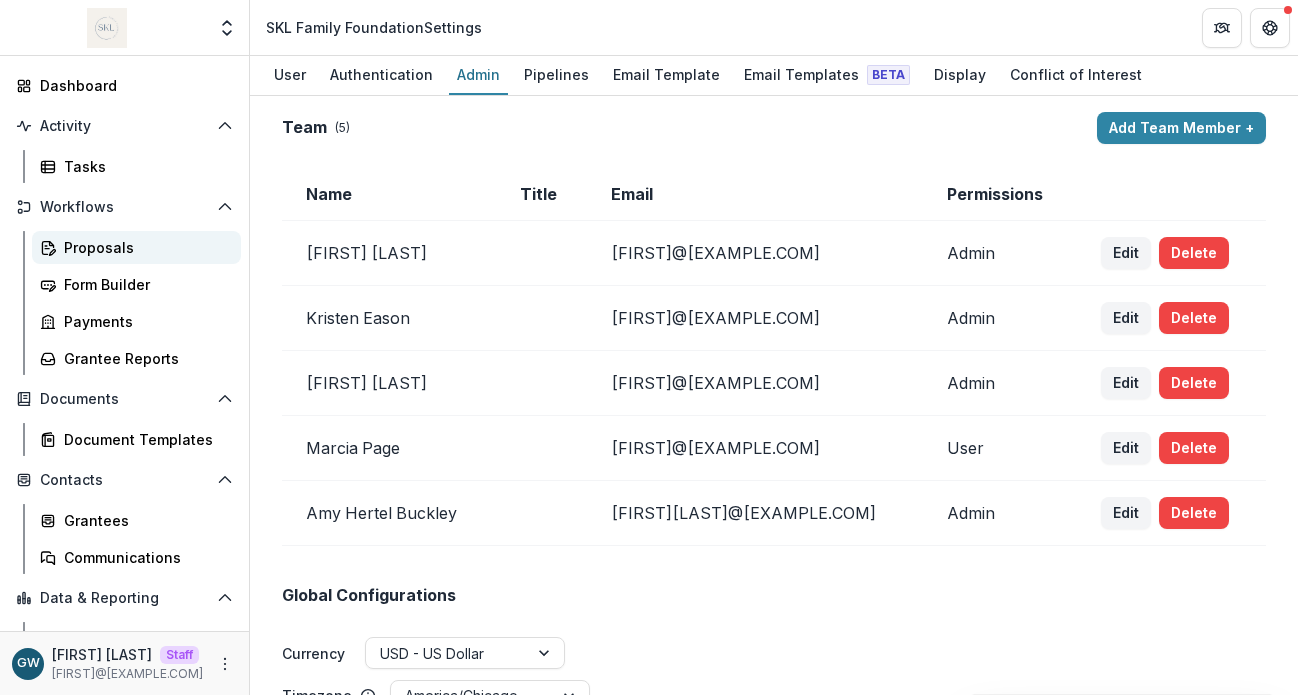click on "Proposals" at bounding box center (144, 247) 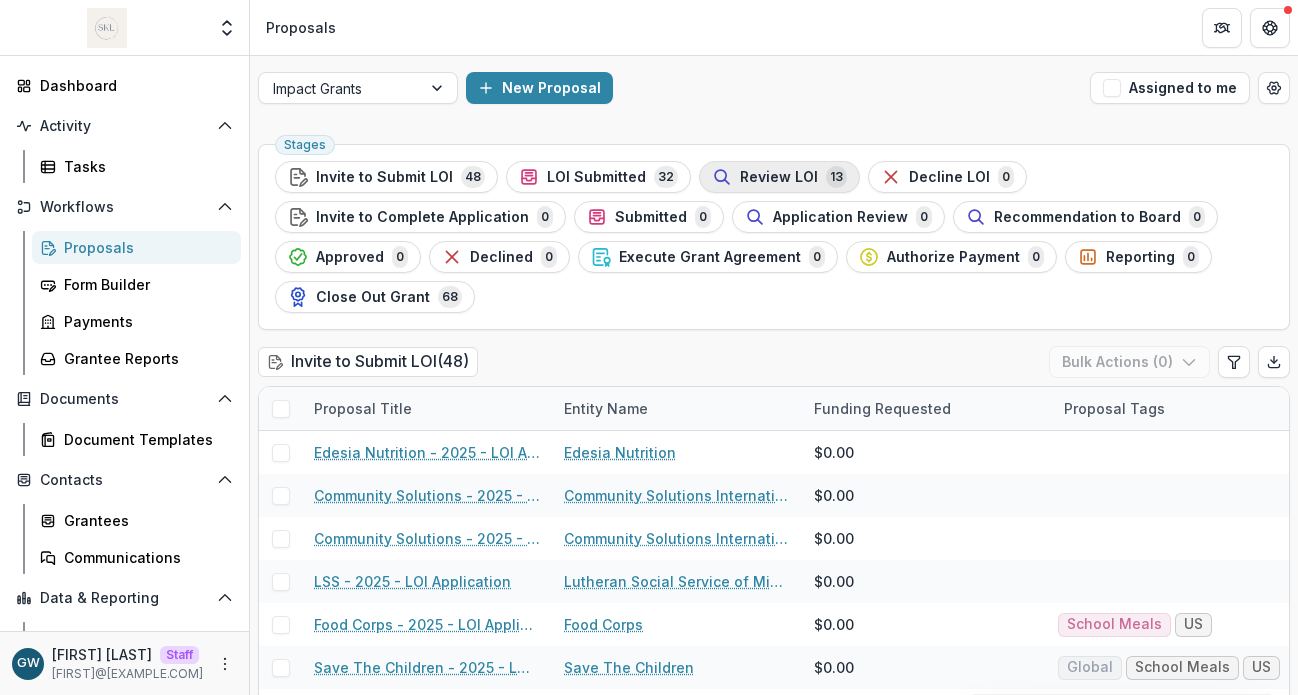 click on "Review LOI" at bounding box center [779, 177] 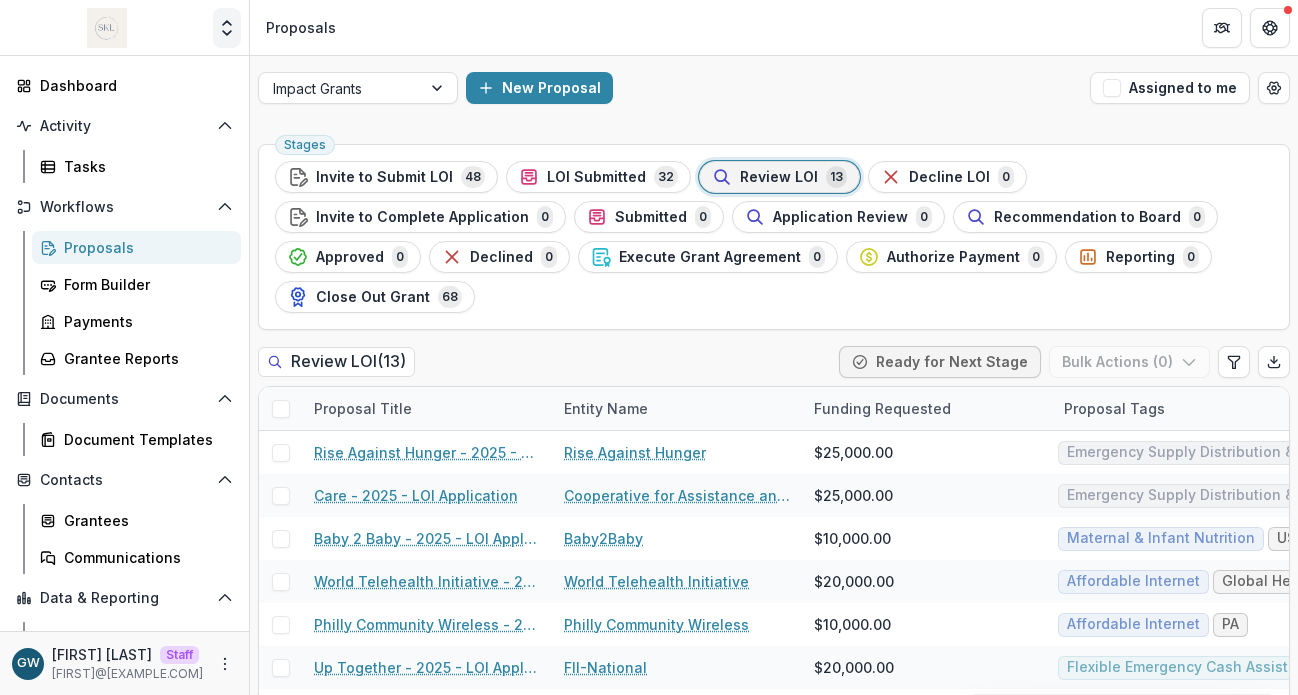 click 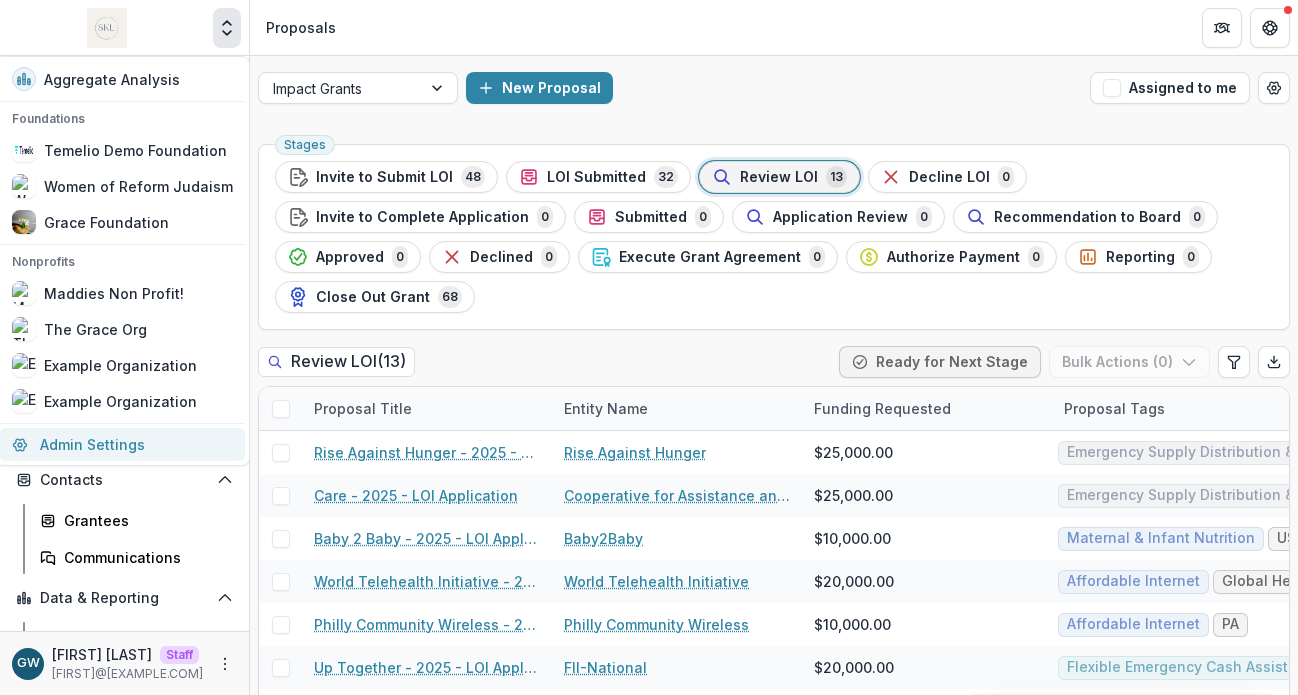 click on "Admin Settings" at bounding box center (122, 444) 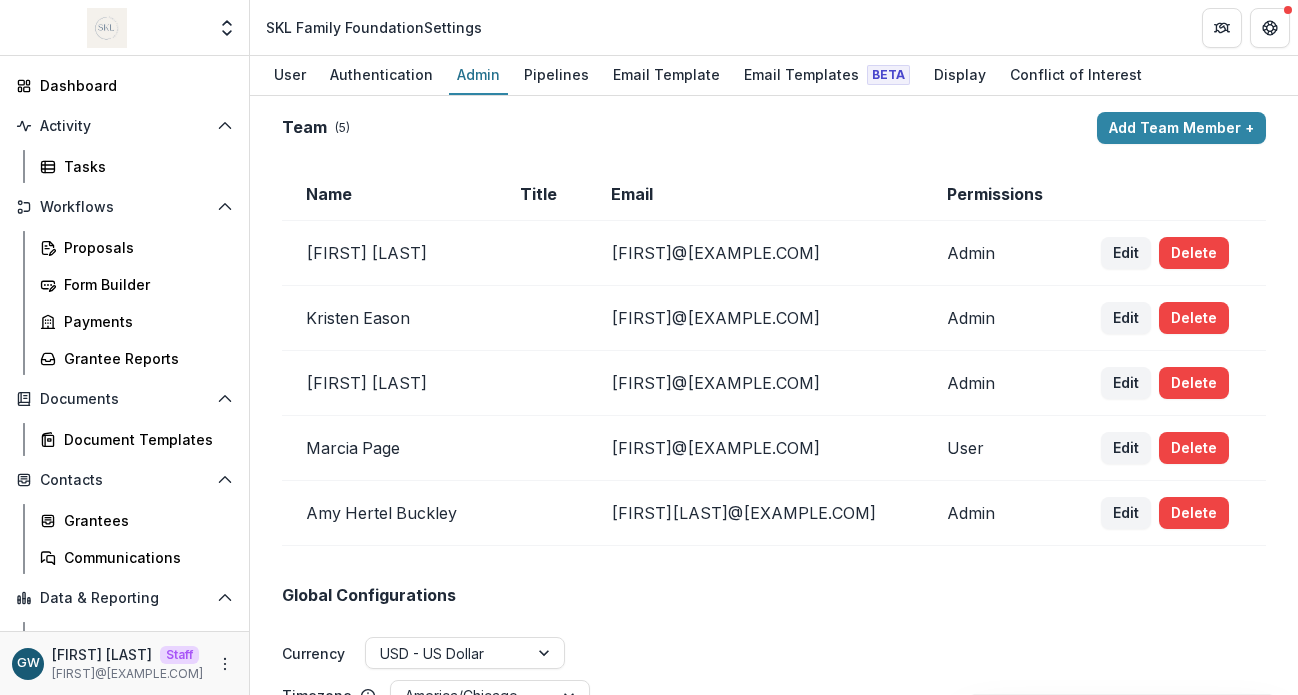 click on "Pipelines" at bounding box center [556, 74] 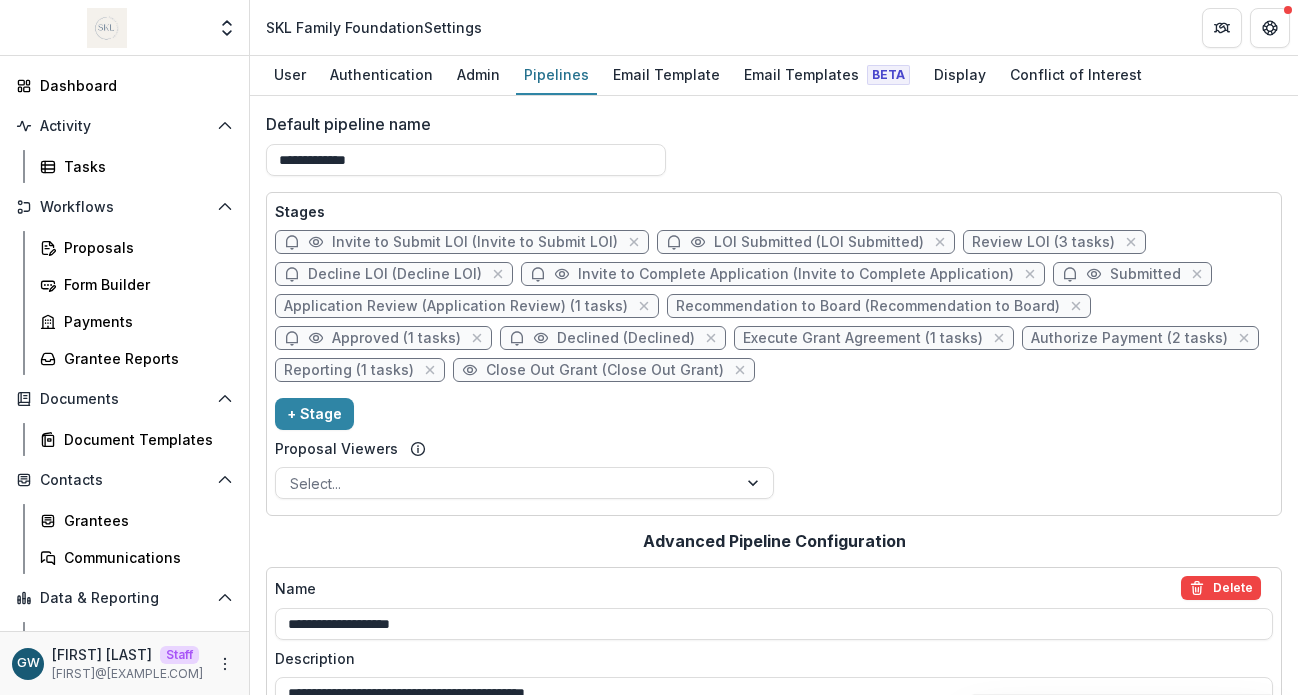 click on "Review LOI (3 tasks)" at bounding box center [1043, 242] 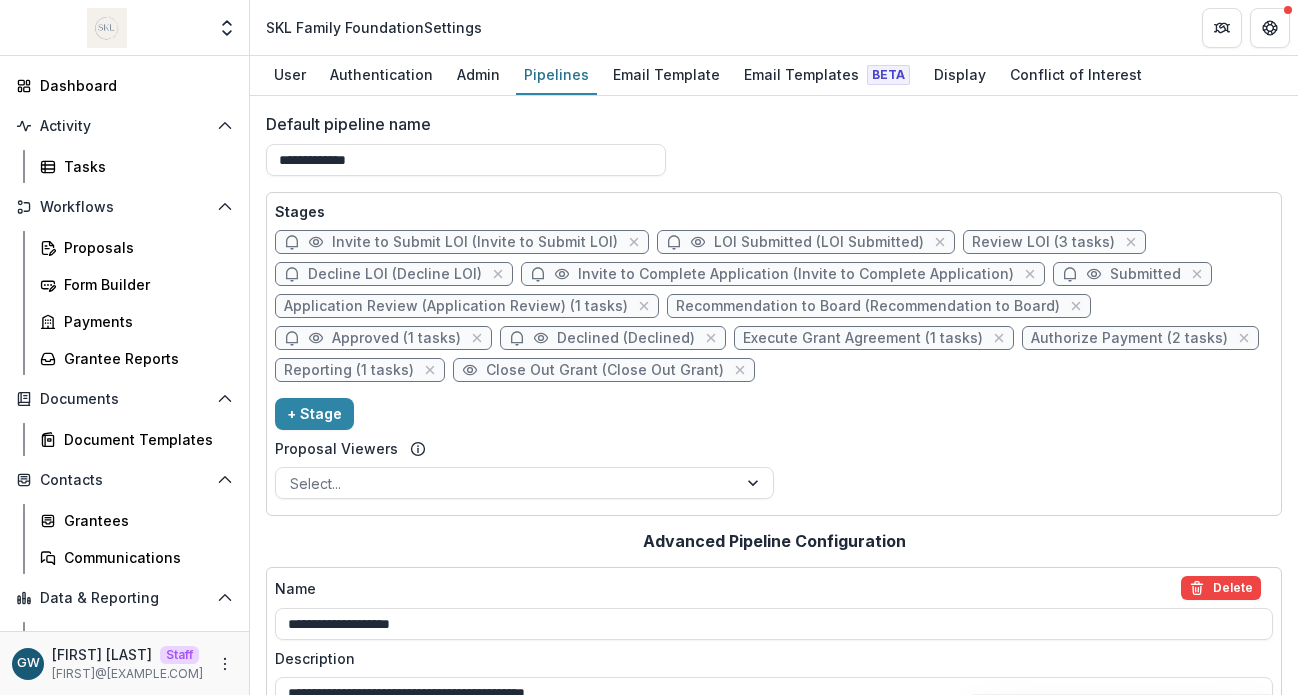 select on "******" 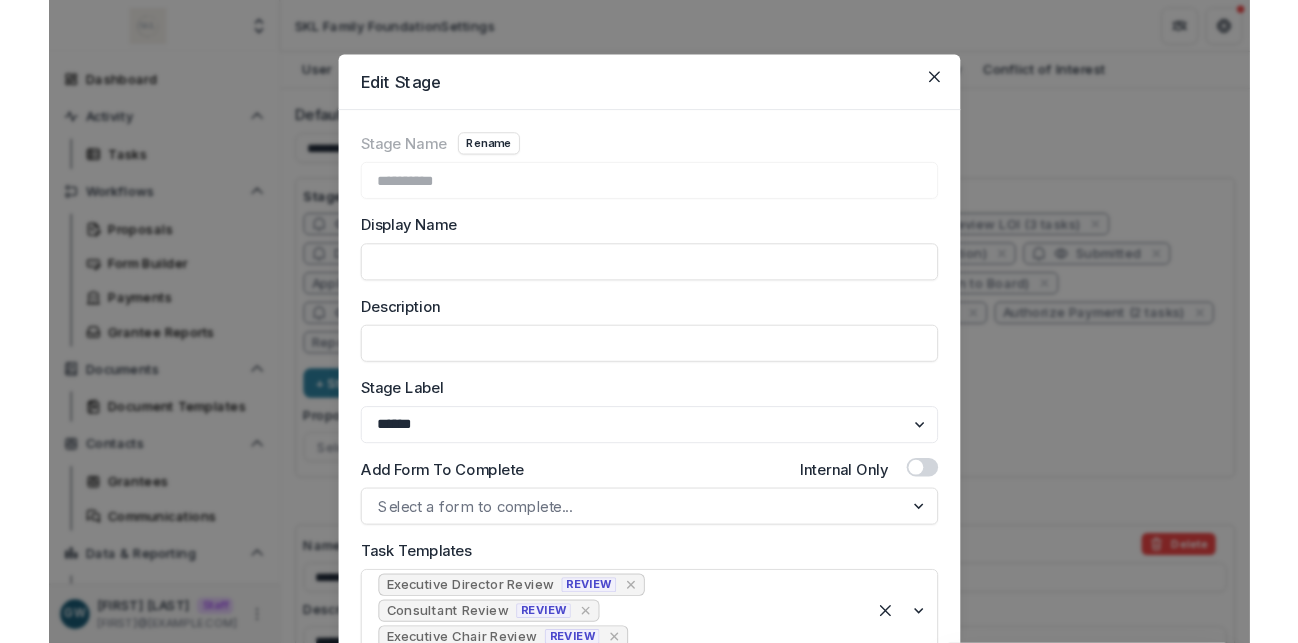 scroll, scrollTop: 0, scrollLeft: 0, axis: both 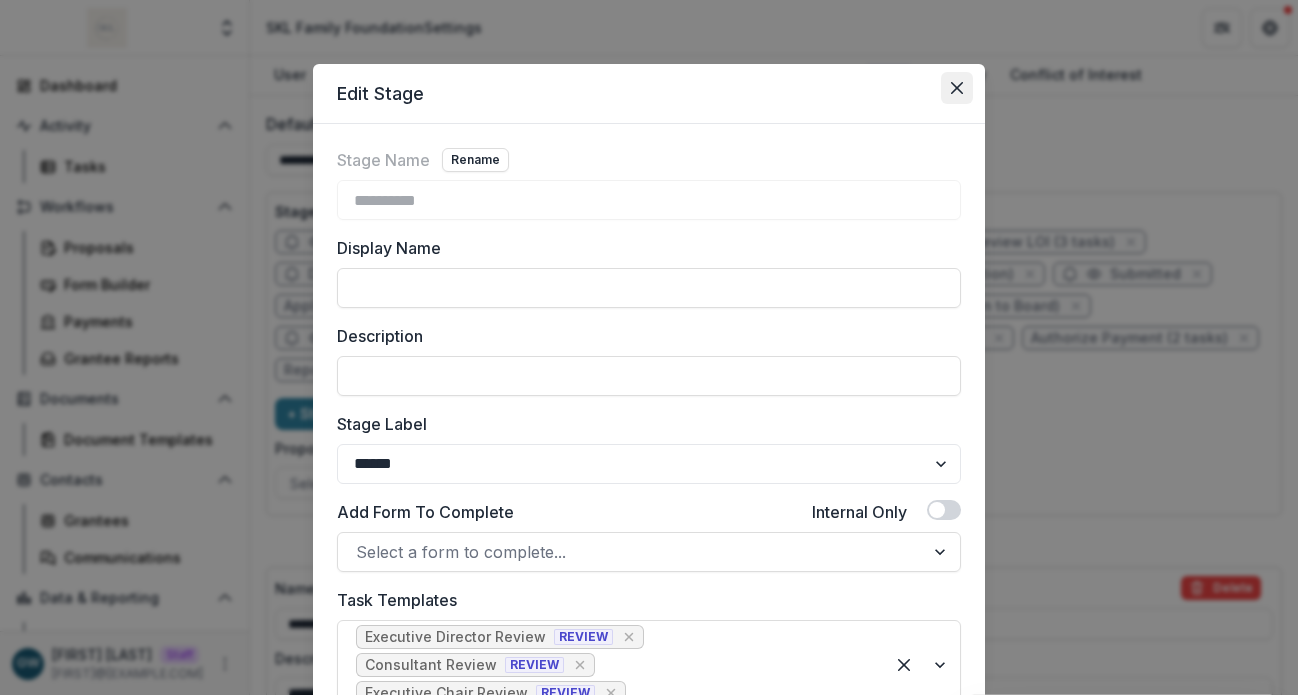 click 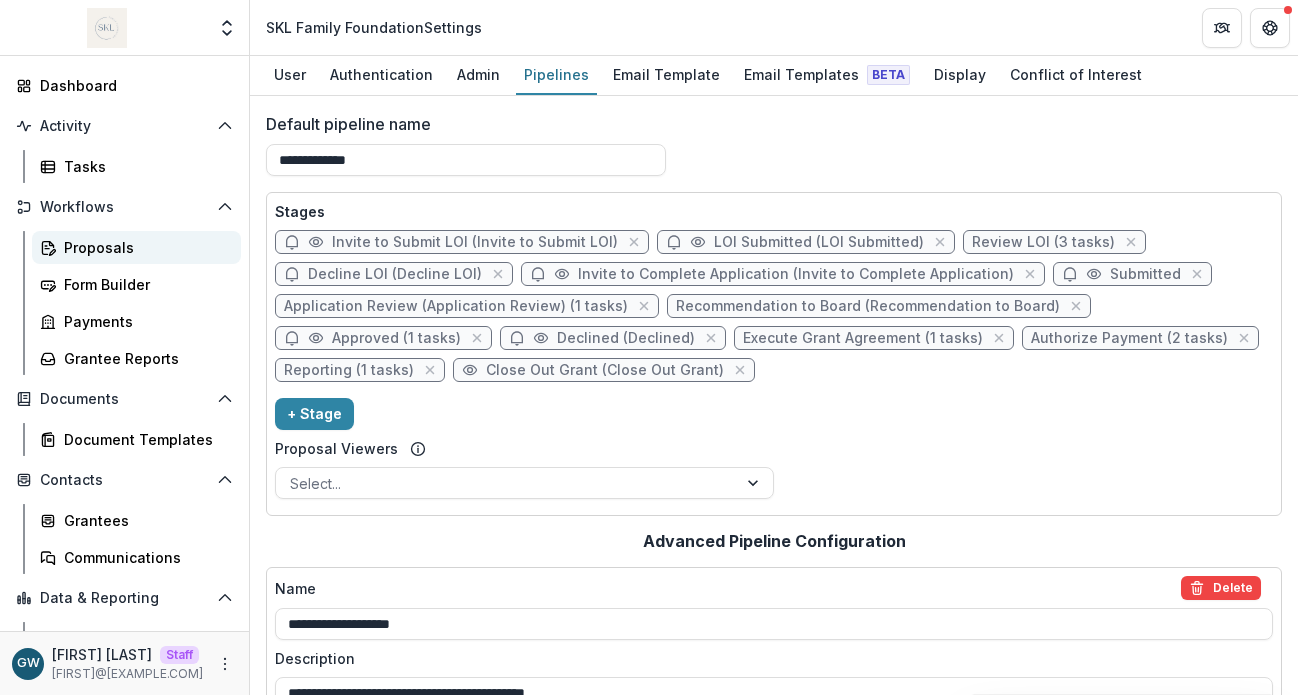 click on "Proposals" at bounding box center [144, 247] 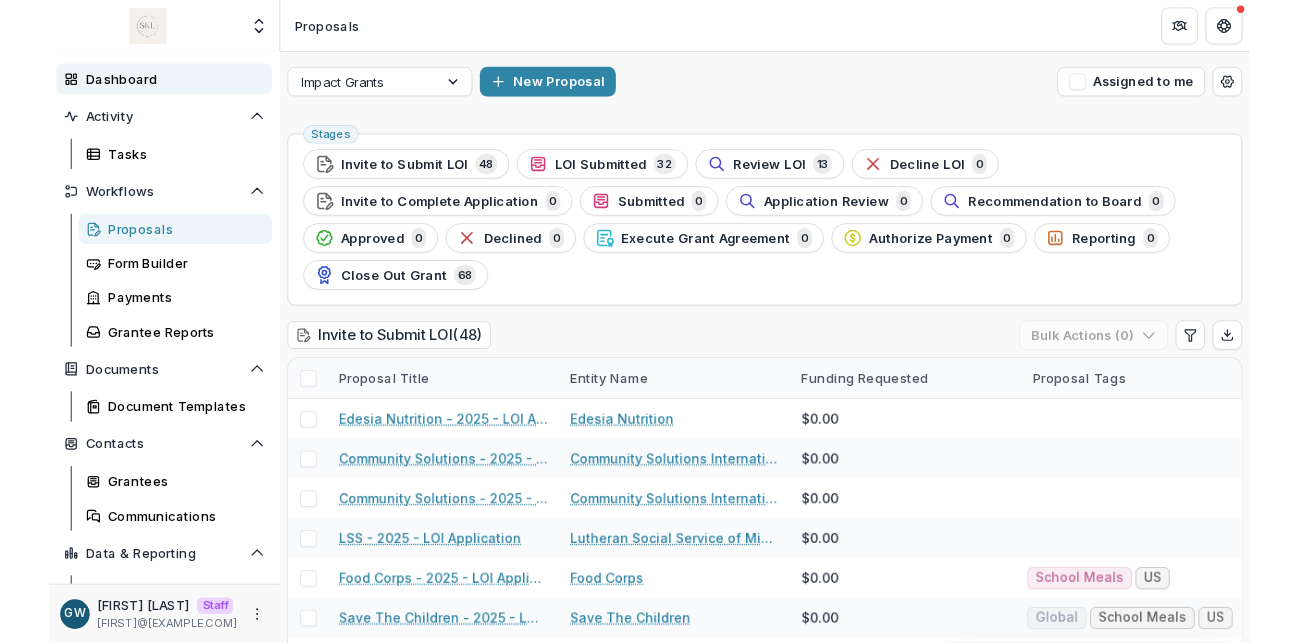 scroll, scrollTop: 99, scrollLeft: 0, axis: vertical 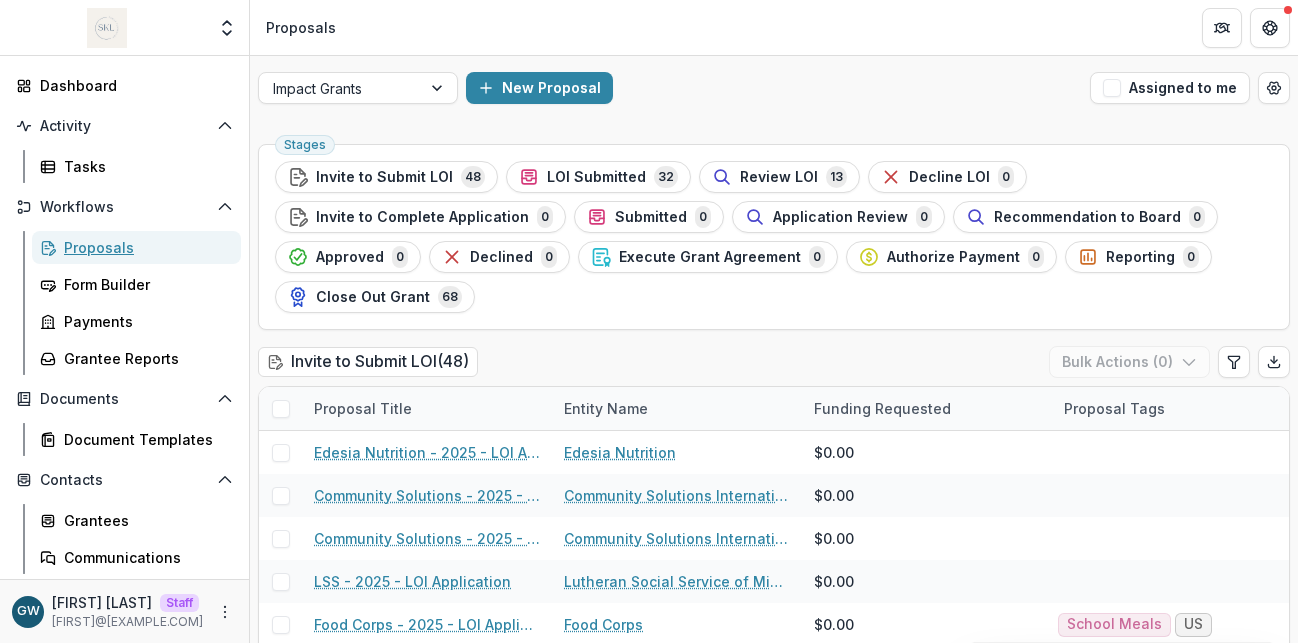 click 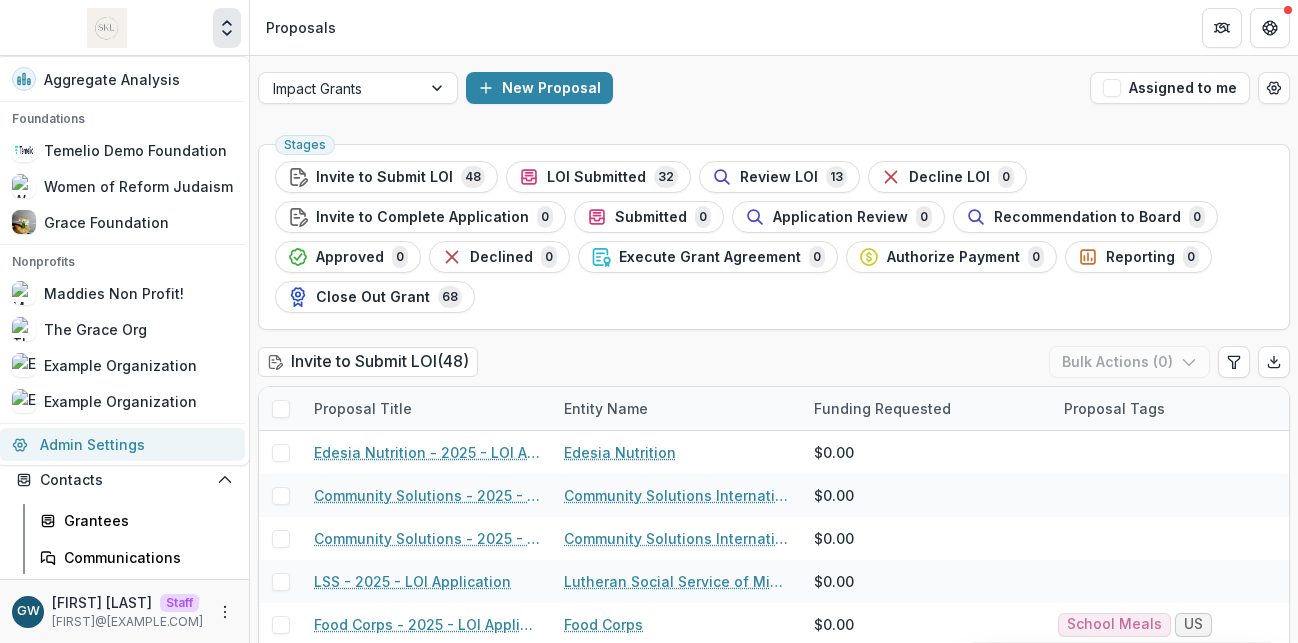 click on "Admin Settings" at bounding box center (122, 444) 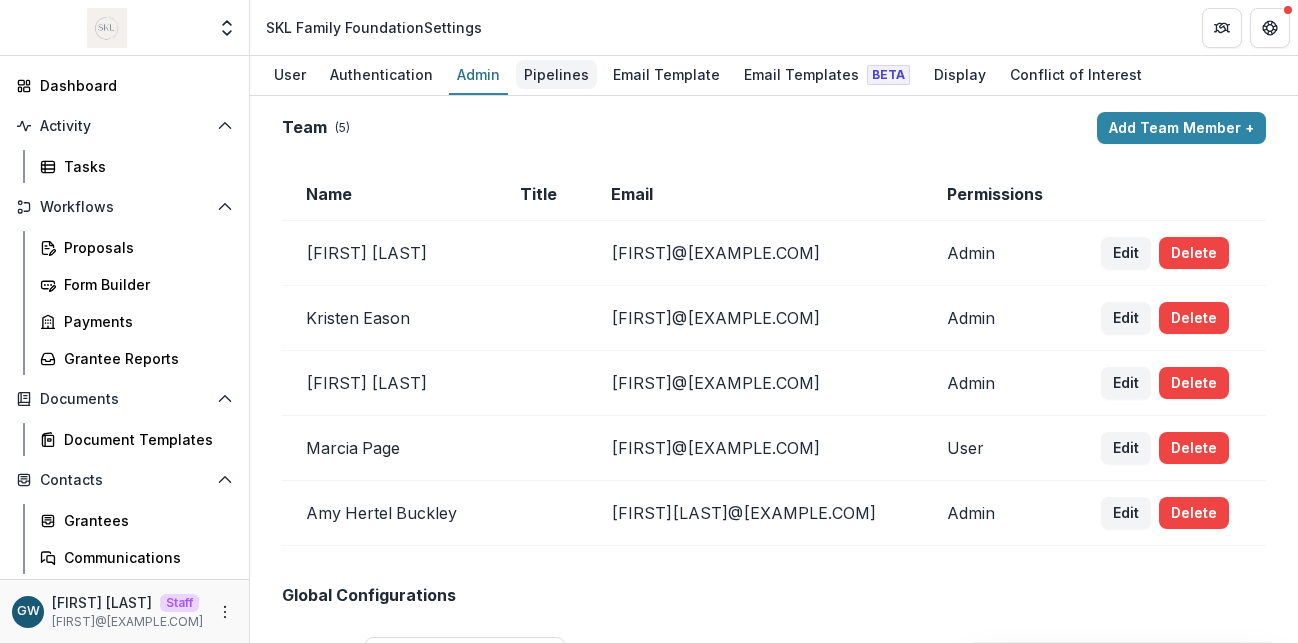 click on "Pipelines" at bounding box center (556, 74) 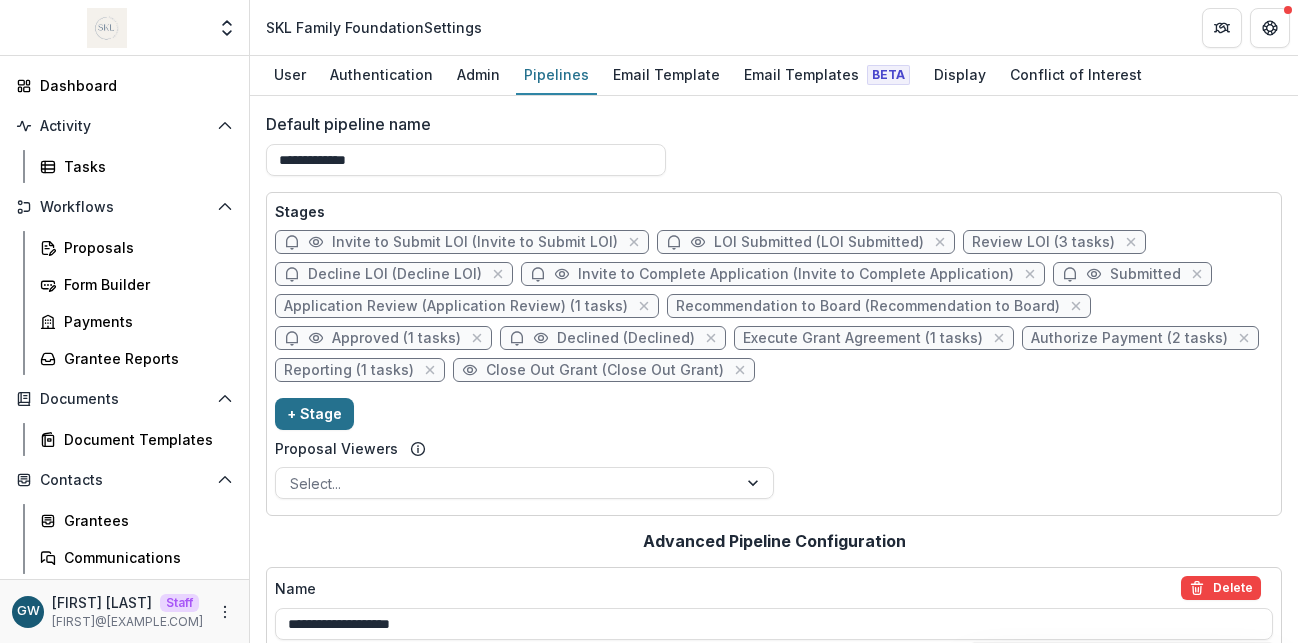 click on "+ Stage" at bounding box center (314, 414) 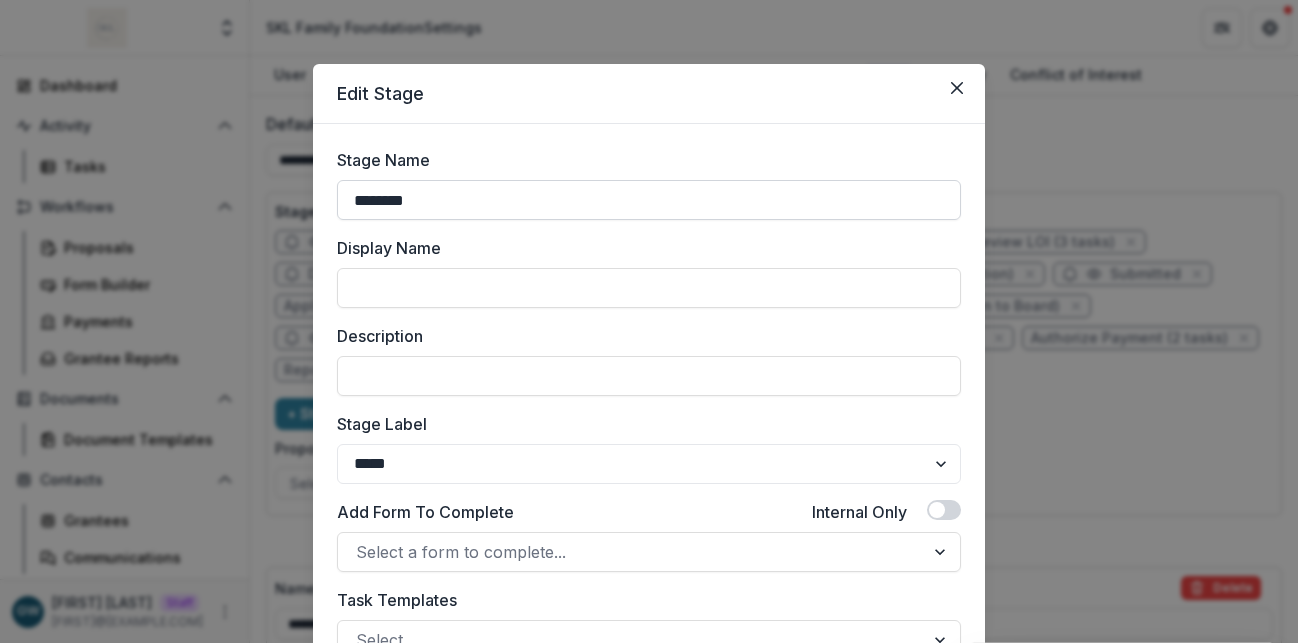 click on "********" at bounding box center [649, 200] 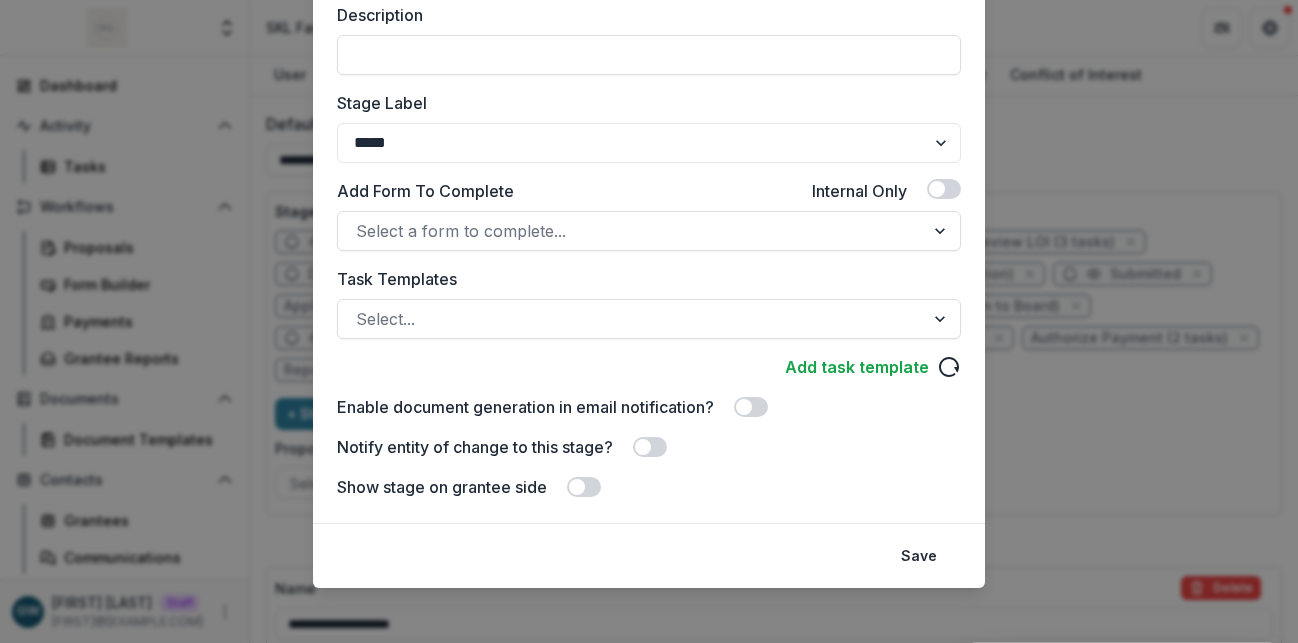 scroll, scrollTop: 329, scrollLeft: 0, axis: vertical 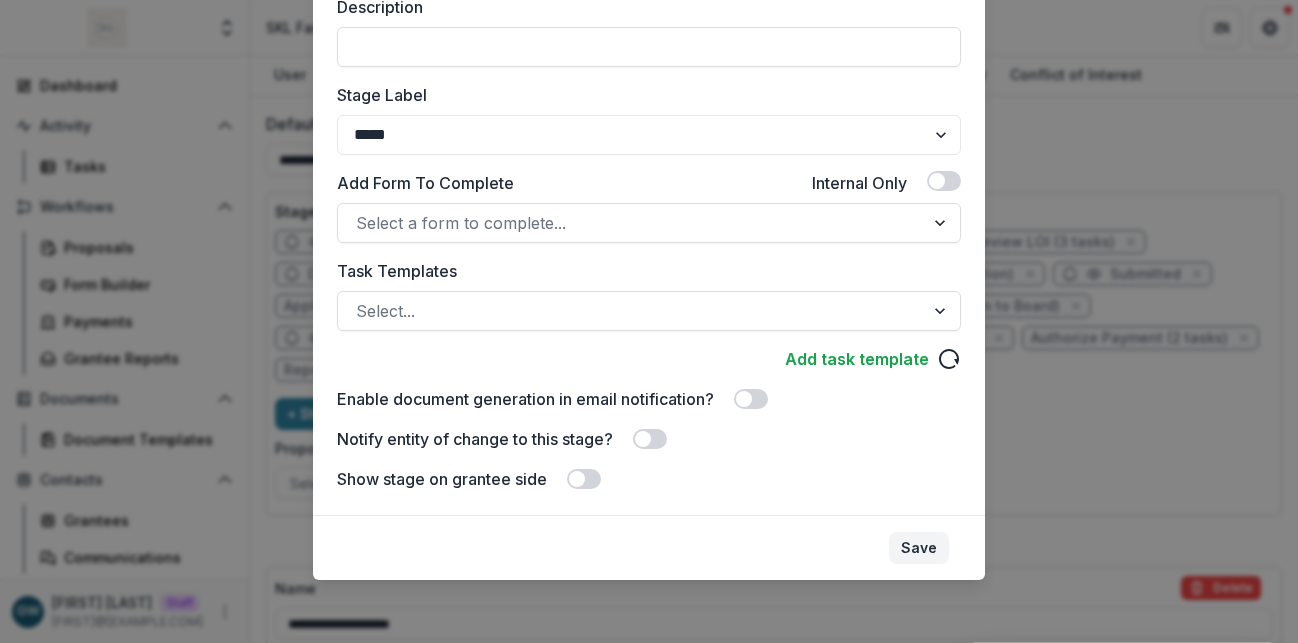 type on "**********" 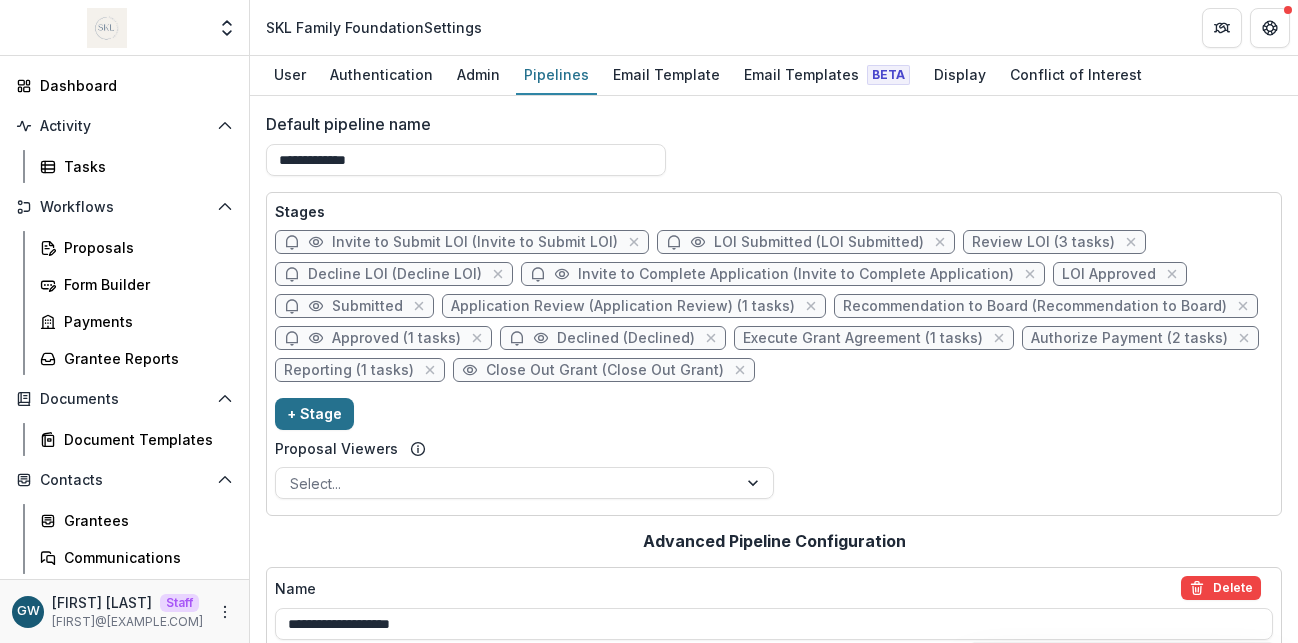 click on "+ Stage" at bounding box center [314, 414] 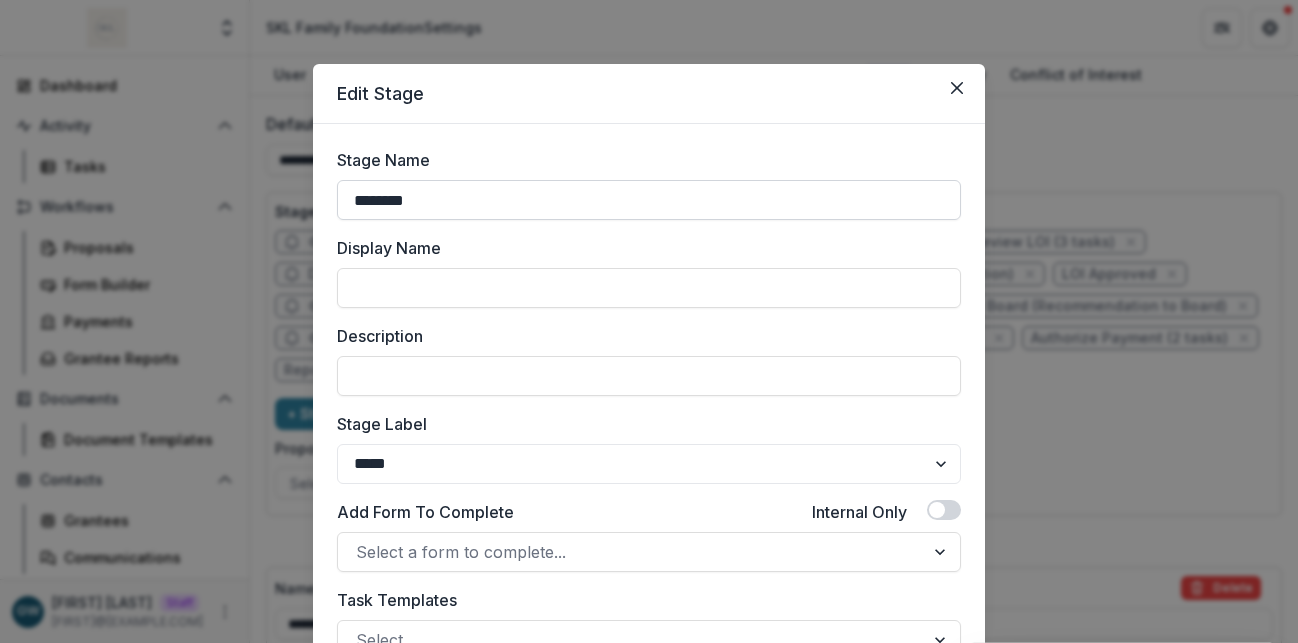 click on "********" at bounding box center (649, 200) 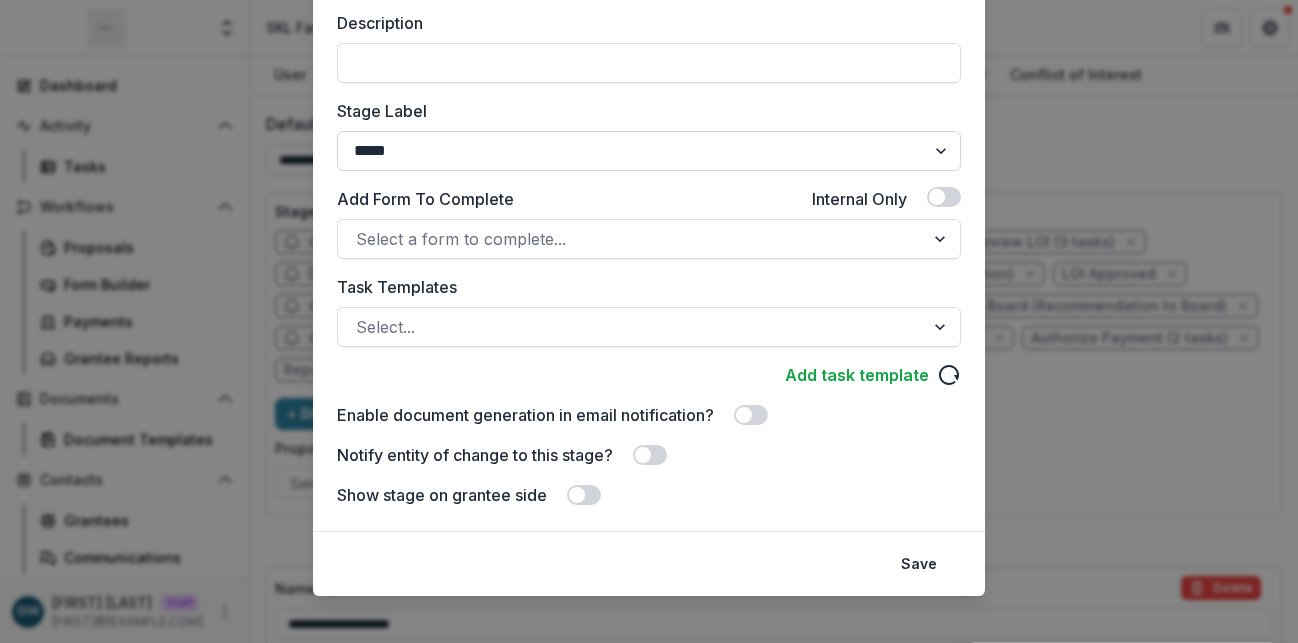 scroll, scrollTop: 292, scrollLeft: 0, axis: vertical 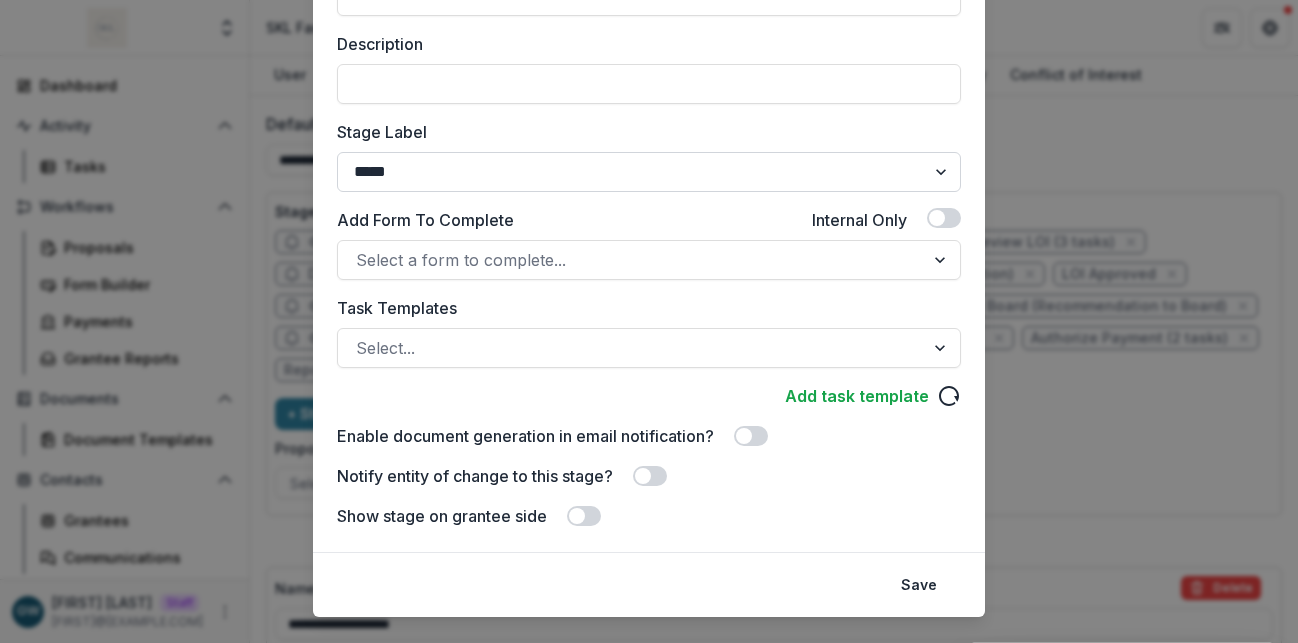type on "**********" 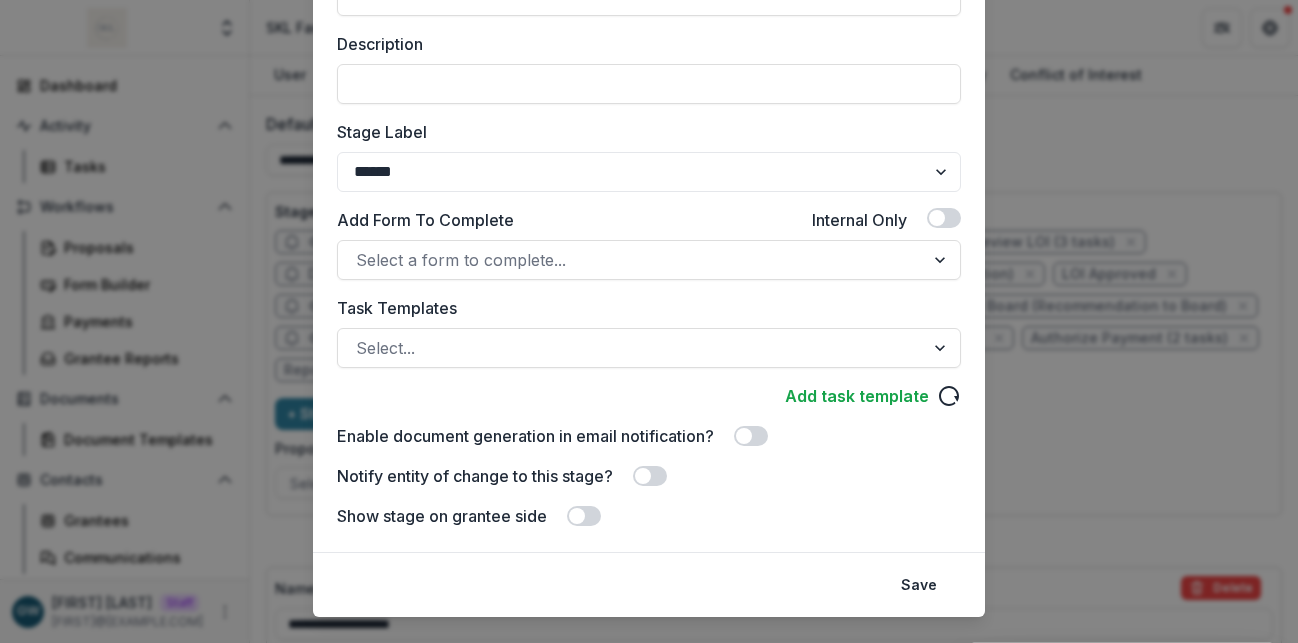 click on "Save" at bounding box center [919, 585] 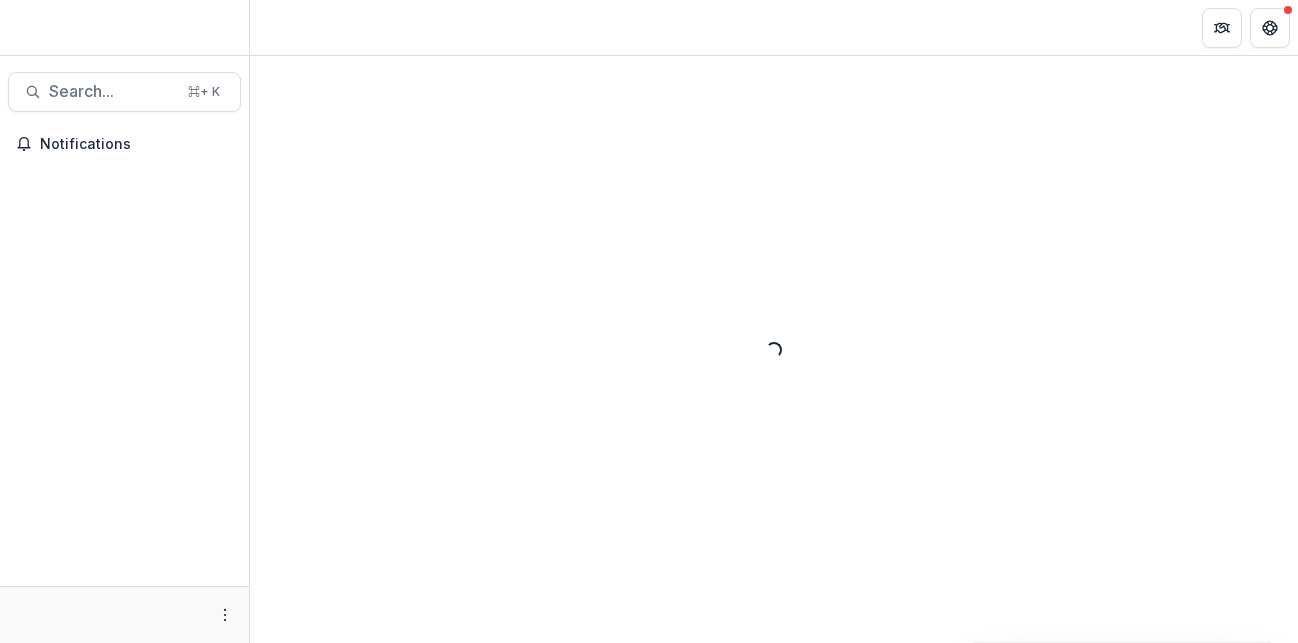 scroll, scrollTop: 0, scrollLeft: 0, axis: both 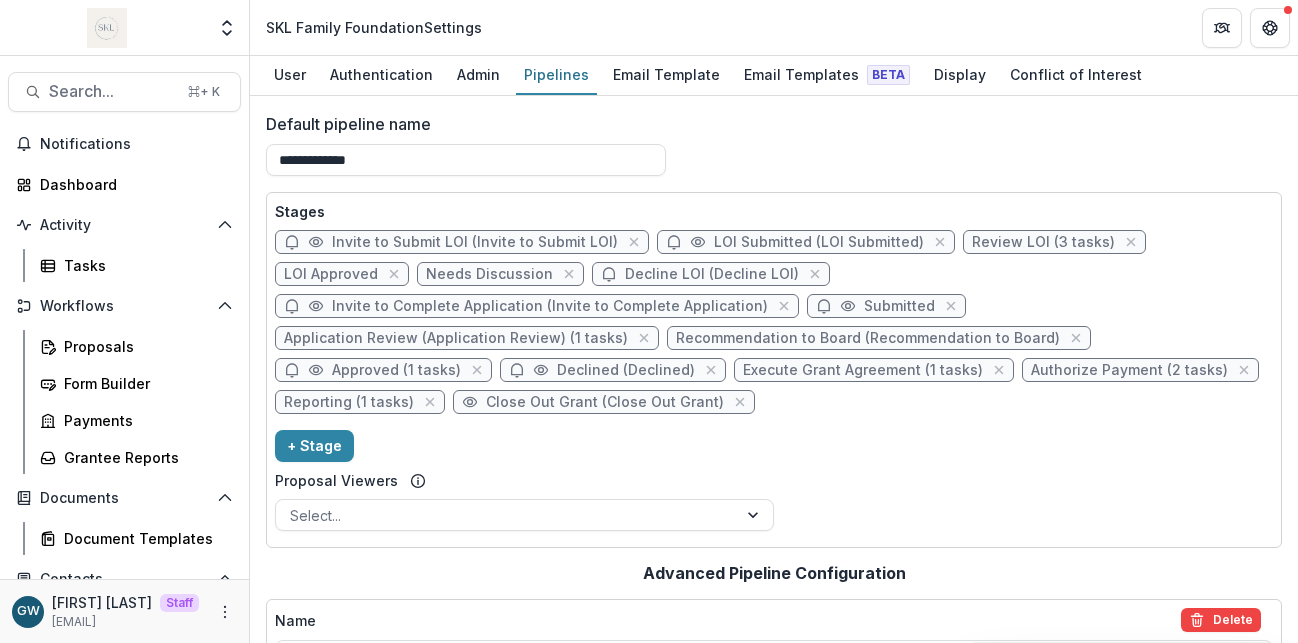 click on "Needs Discussion" at bounding box center [489, 274] 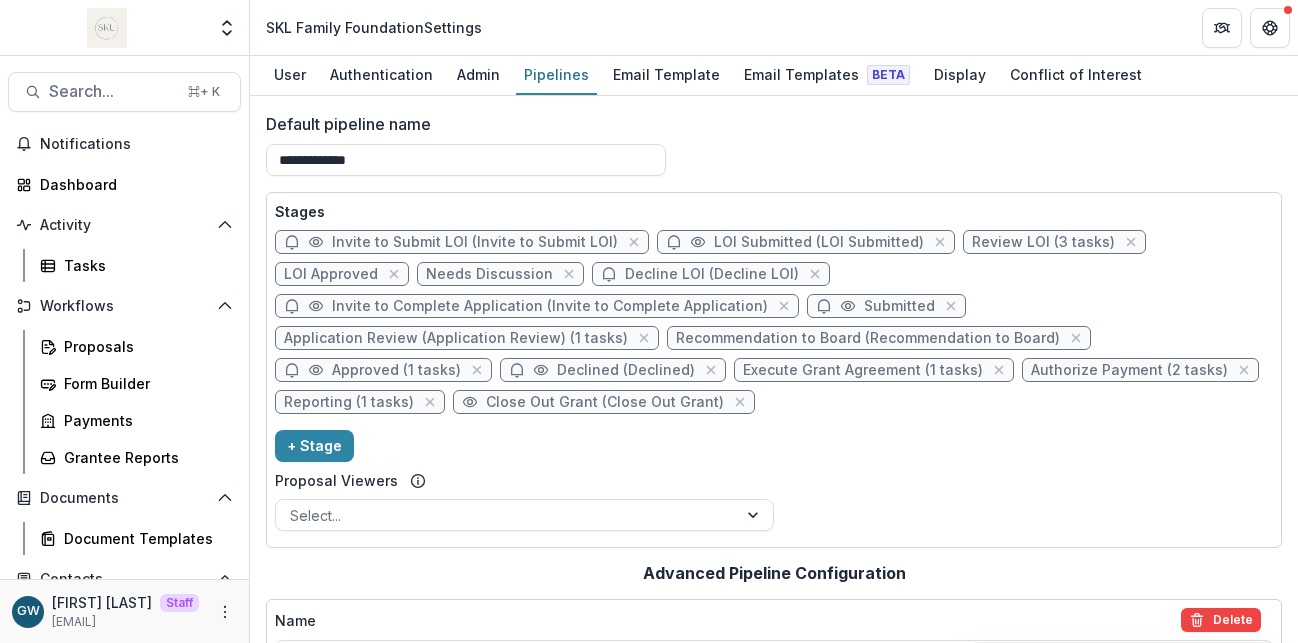 select on "******" 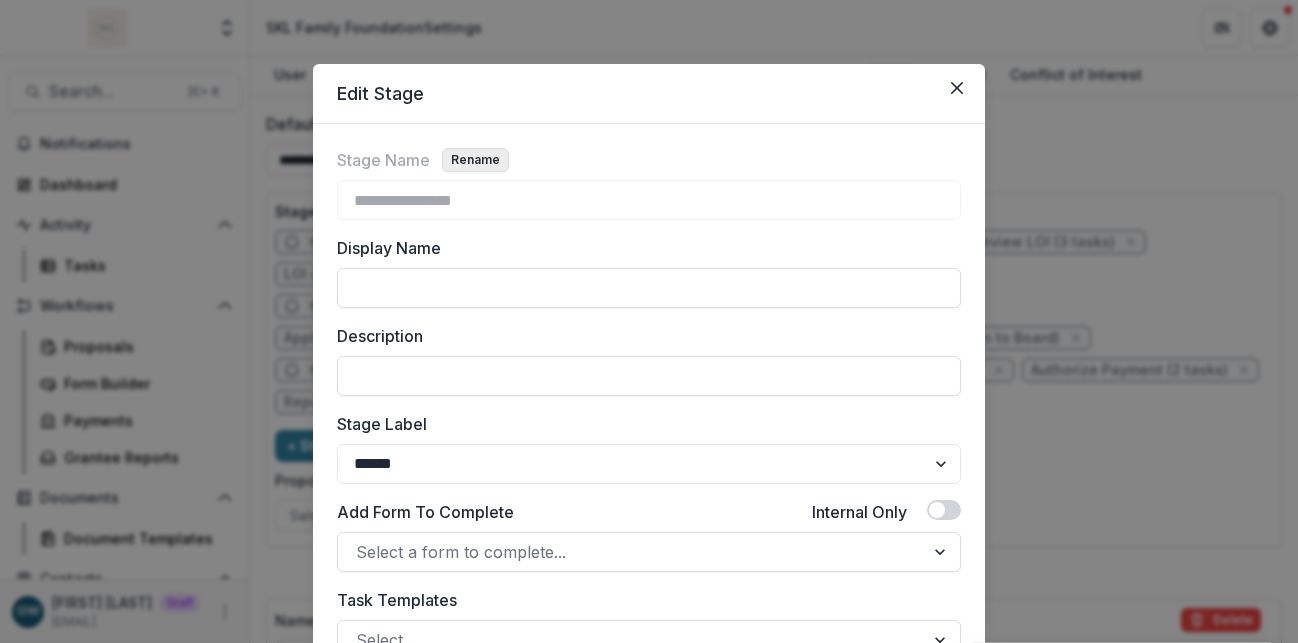 click on "Rename" at bounding box center [475, 160] 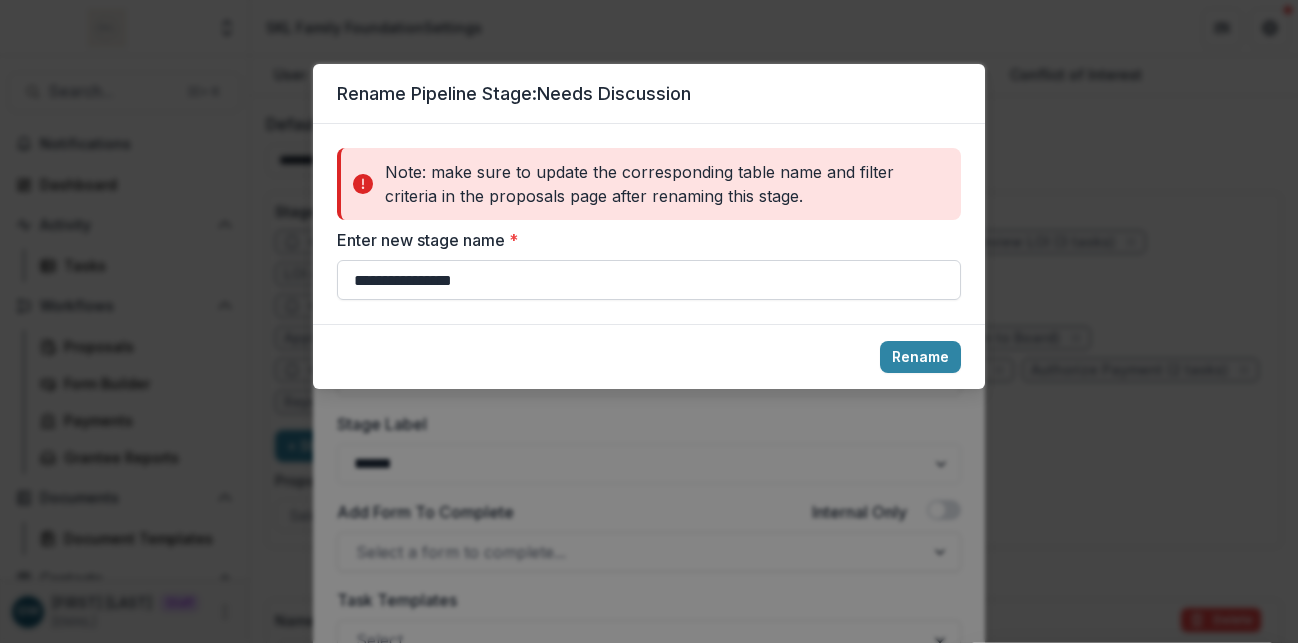 click on "**********" at bounding box center [649, 280] 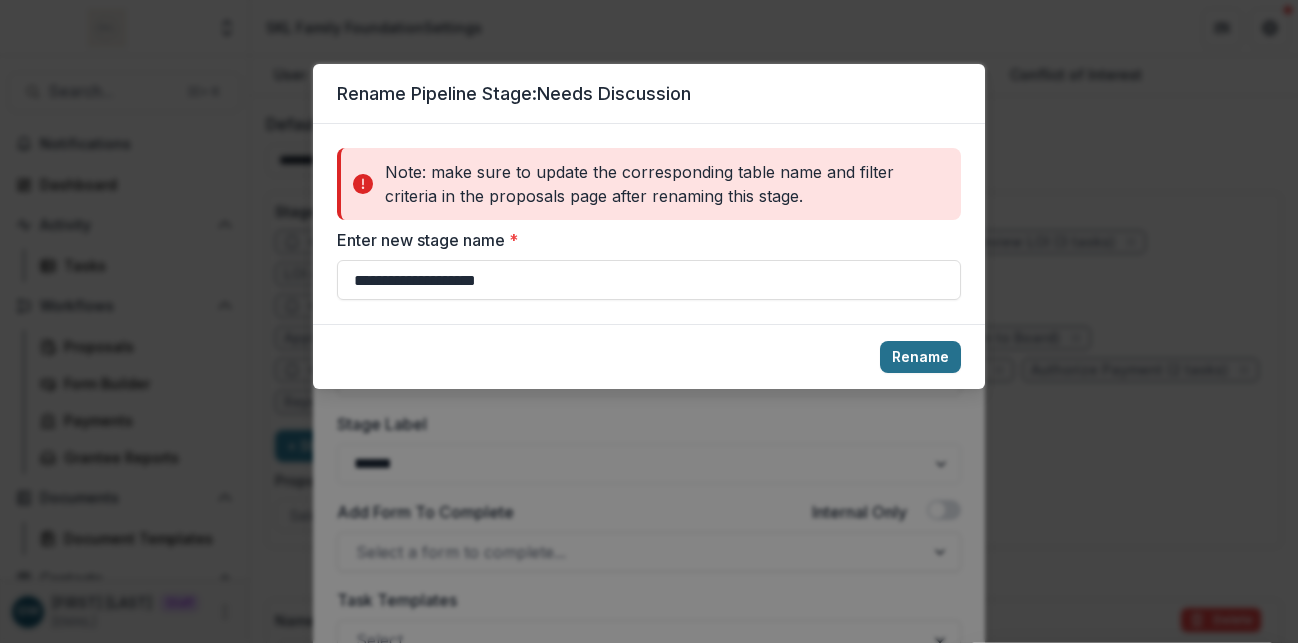 type on "**********" 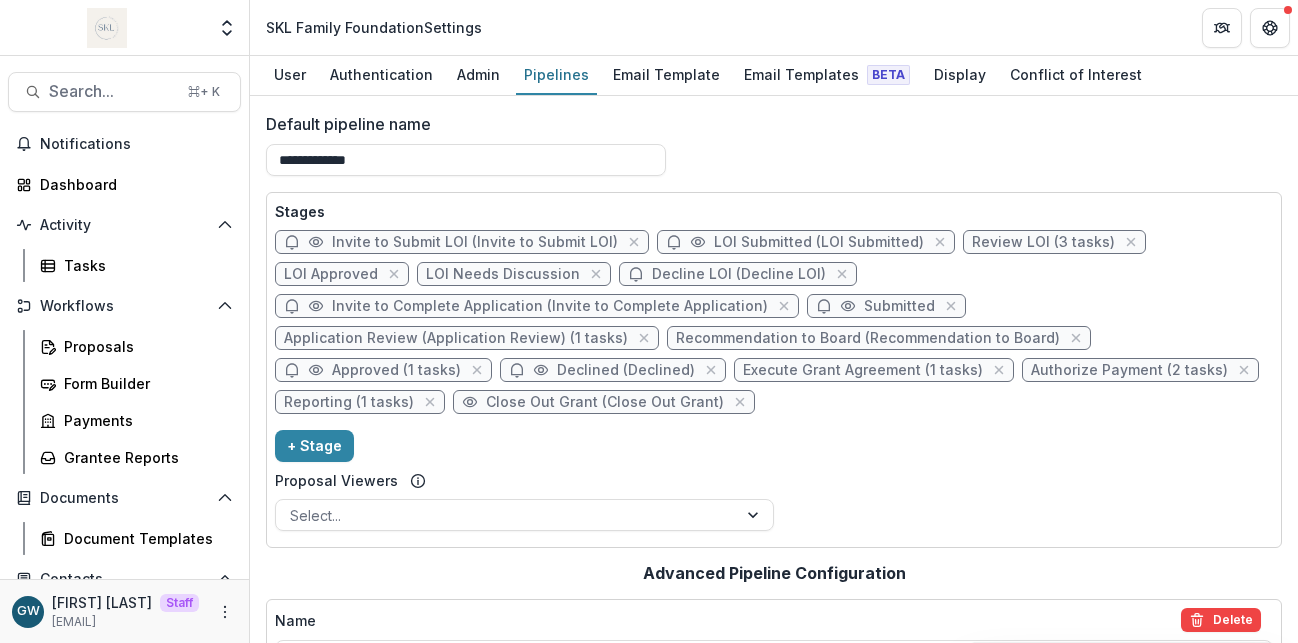 click on "LOI Approved" at bounding box center [331, 274] 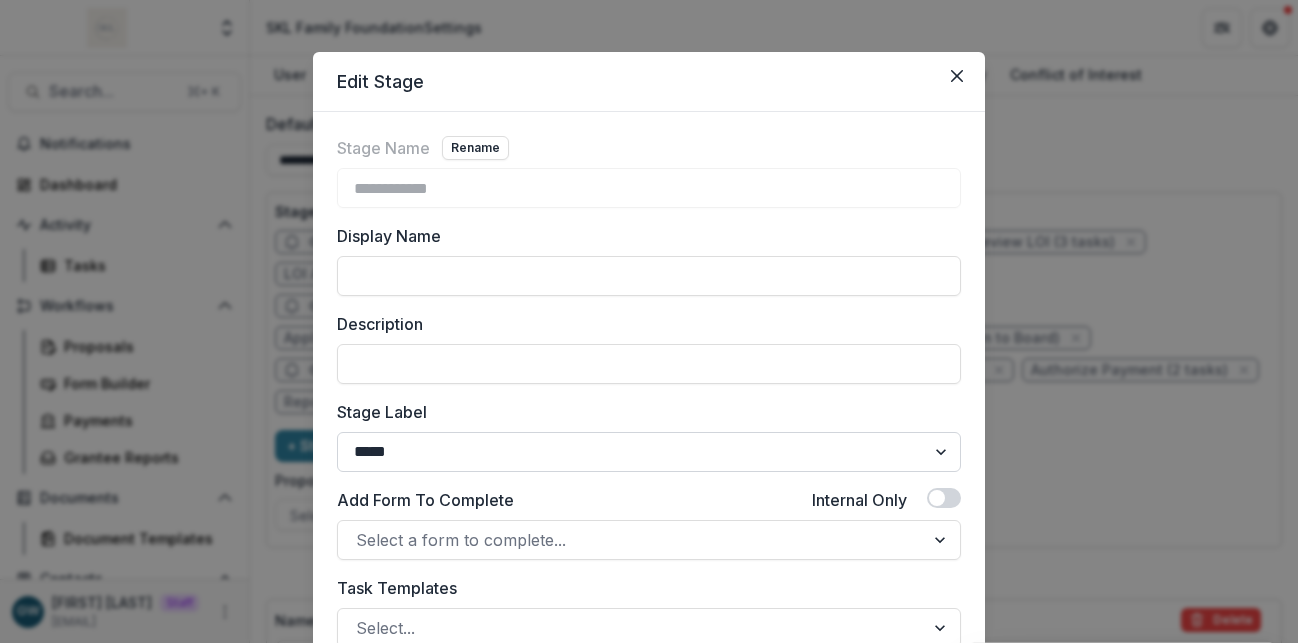 scroll, scrollTop: 34, scrollLeft: 0, axis: vertical 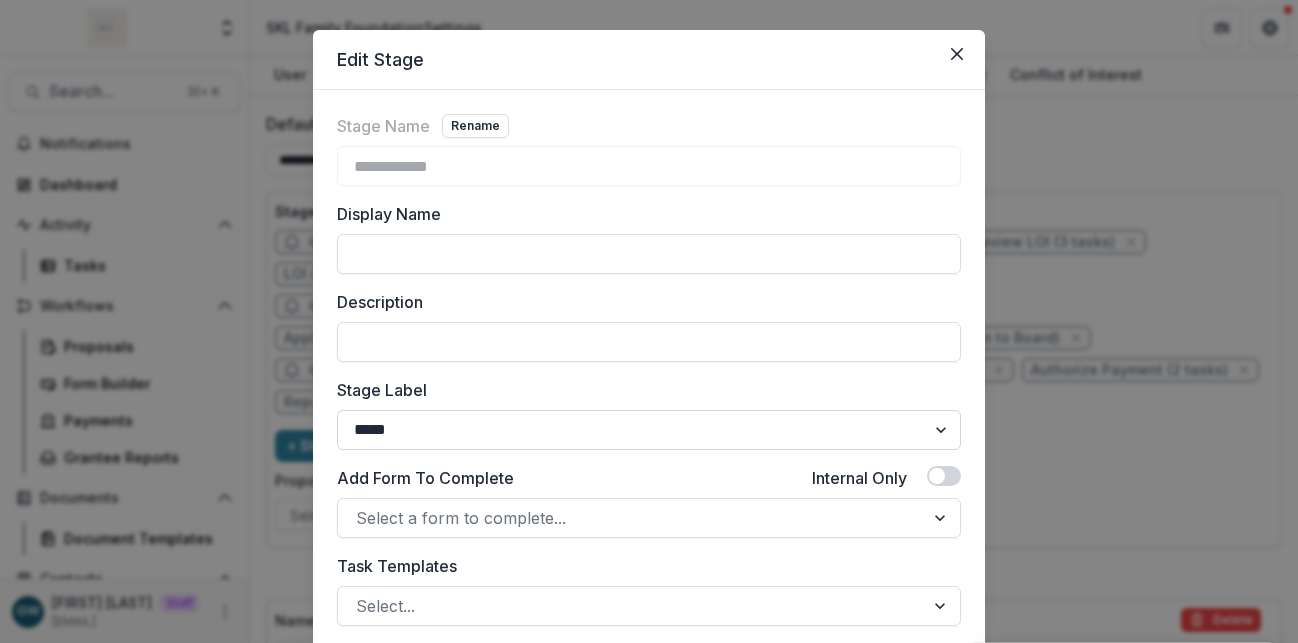 click on "******* ***** ********* ****** ******* ******** ******** ******* ********* ******* ******" at bounding box center (649, 430) 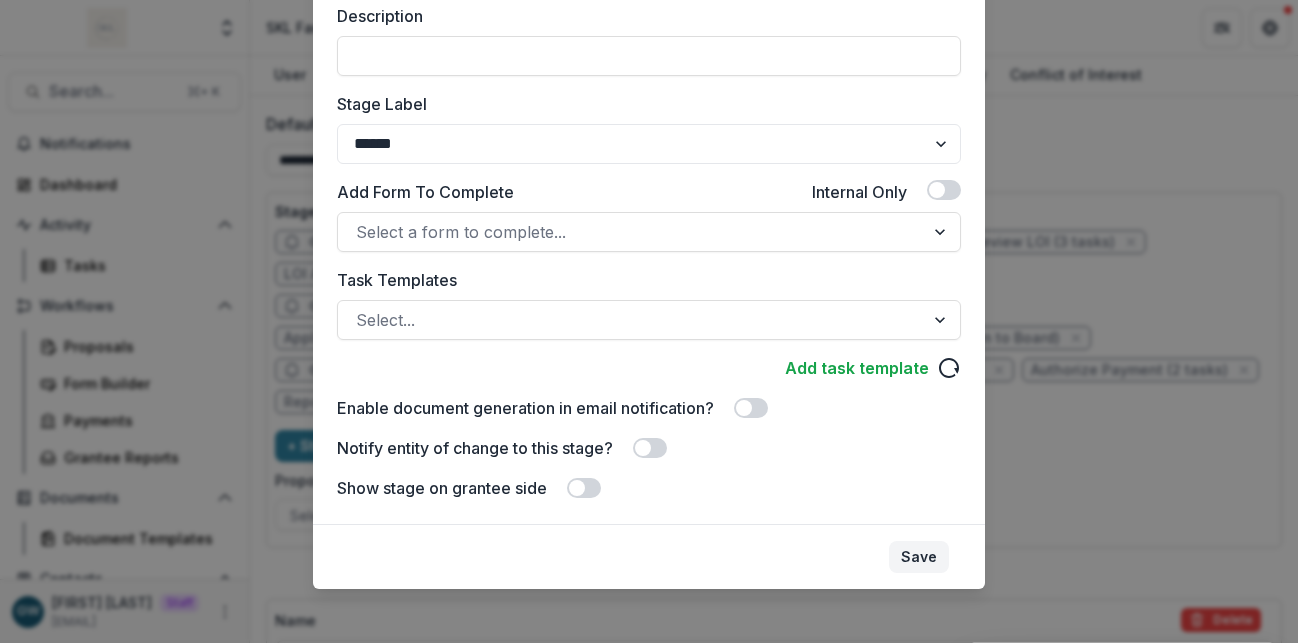 scroll, scrollTop: 329, scrollLeft: 0, axis: vertical 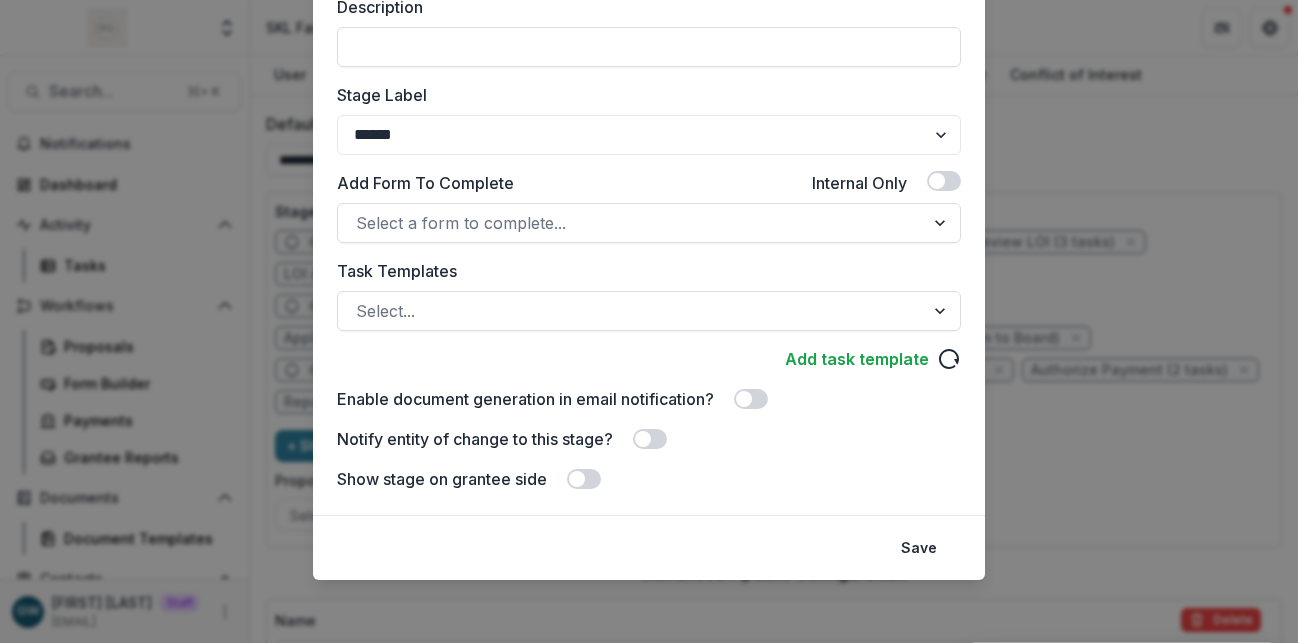 click on "Save" at bounding box center [919, 548] 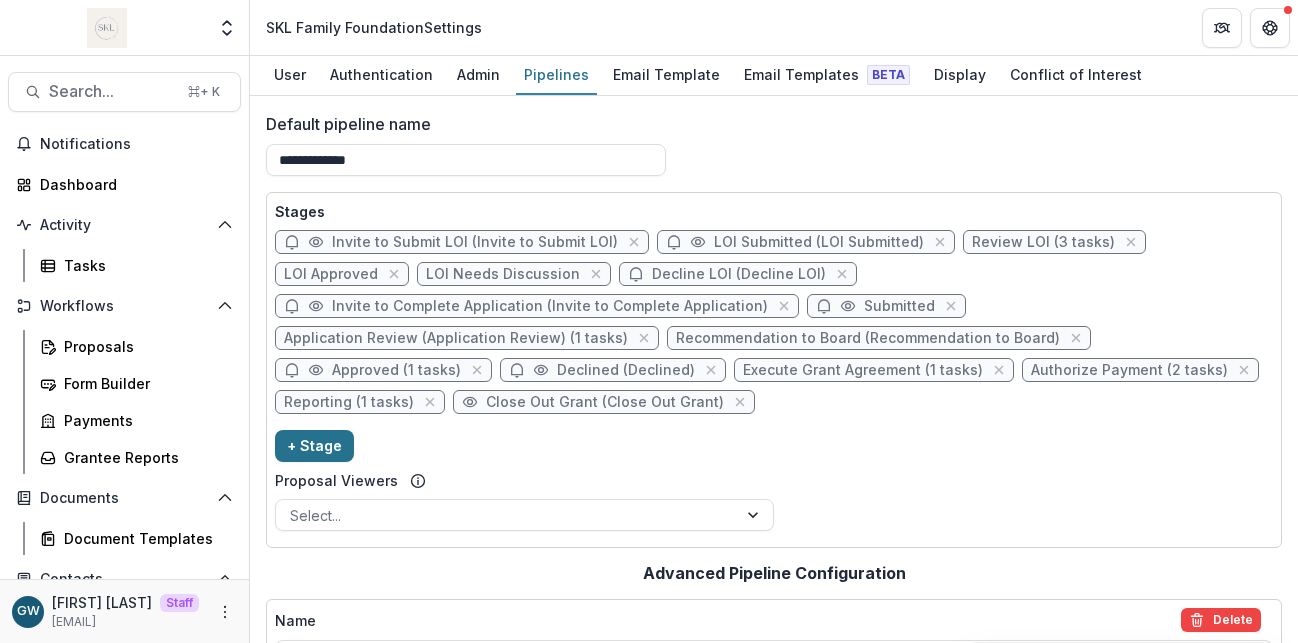 click on "+ Stage" at bounding box center [314, 446] 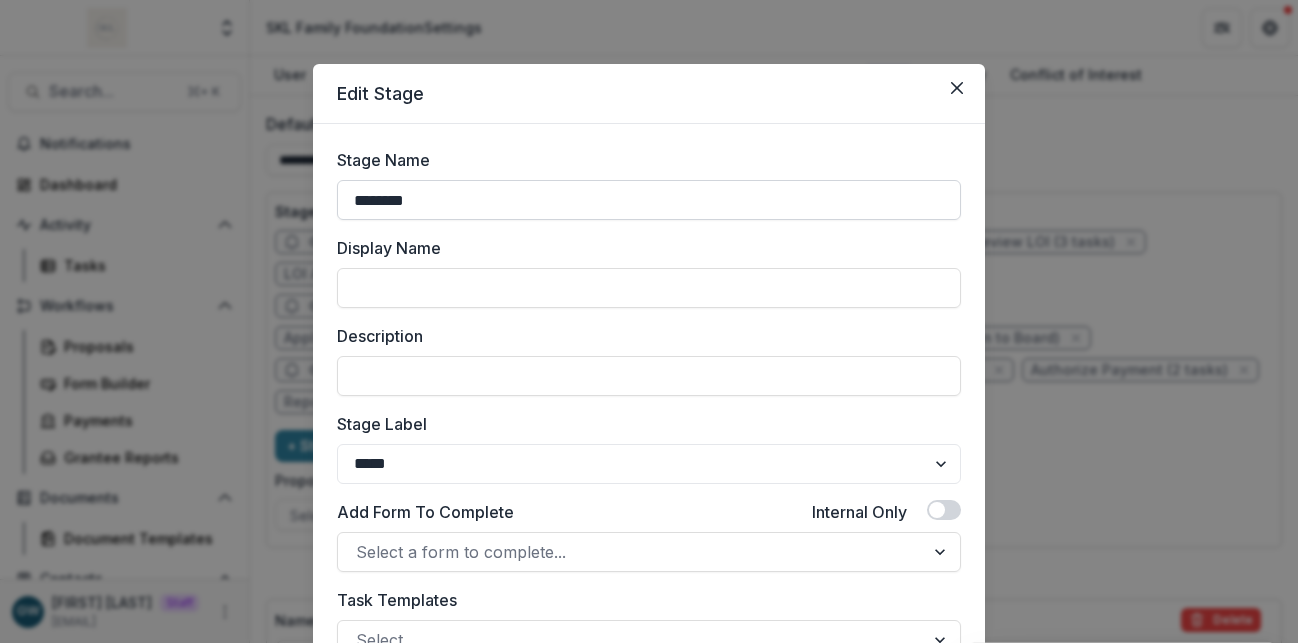 click on "********" at bounding box center (649, 200) 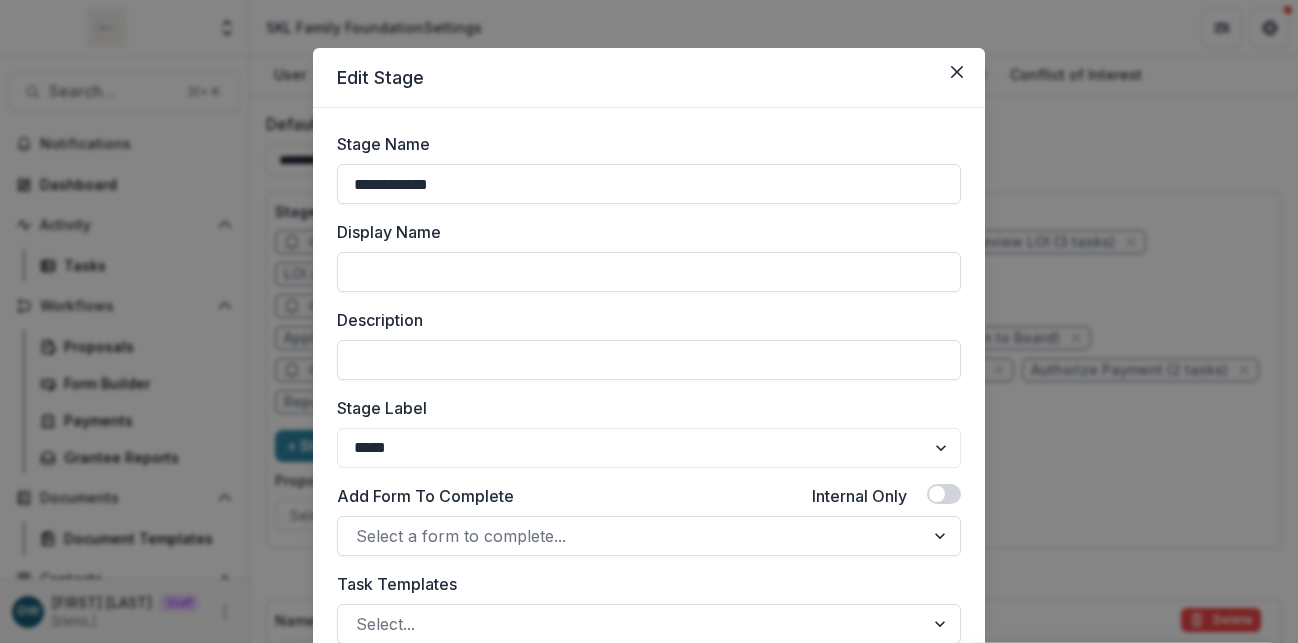 scroll, scrollTop: 136, scrollLeft: 0, axis: vertical 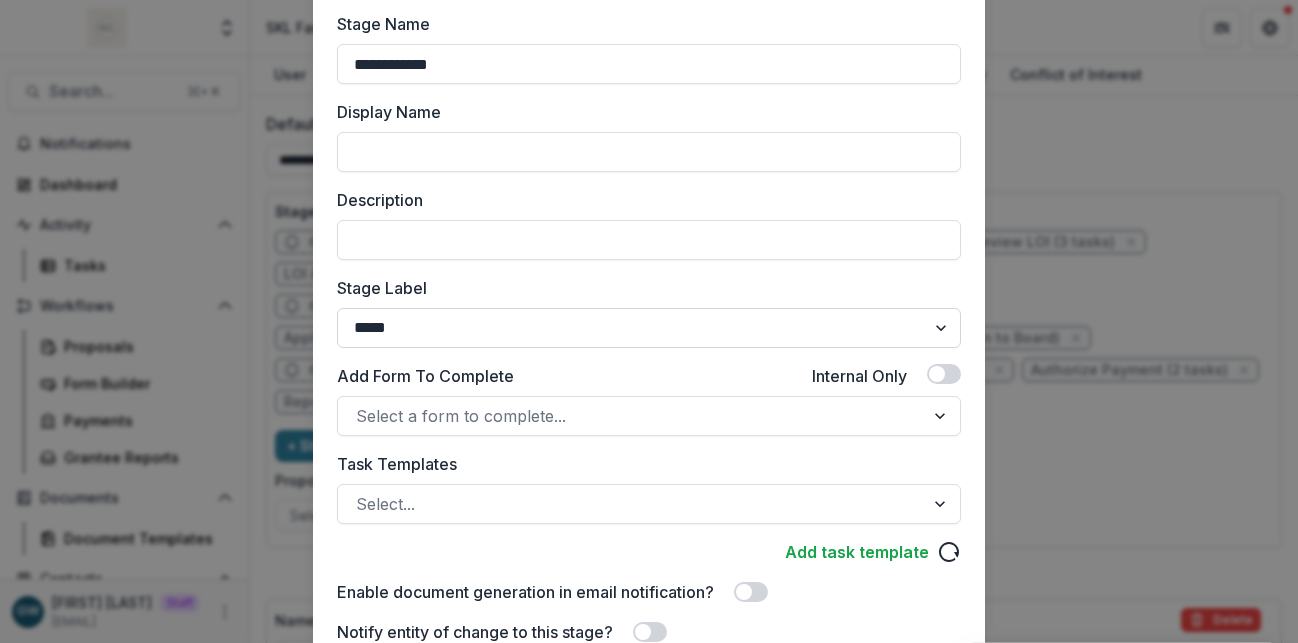 type on "**********" 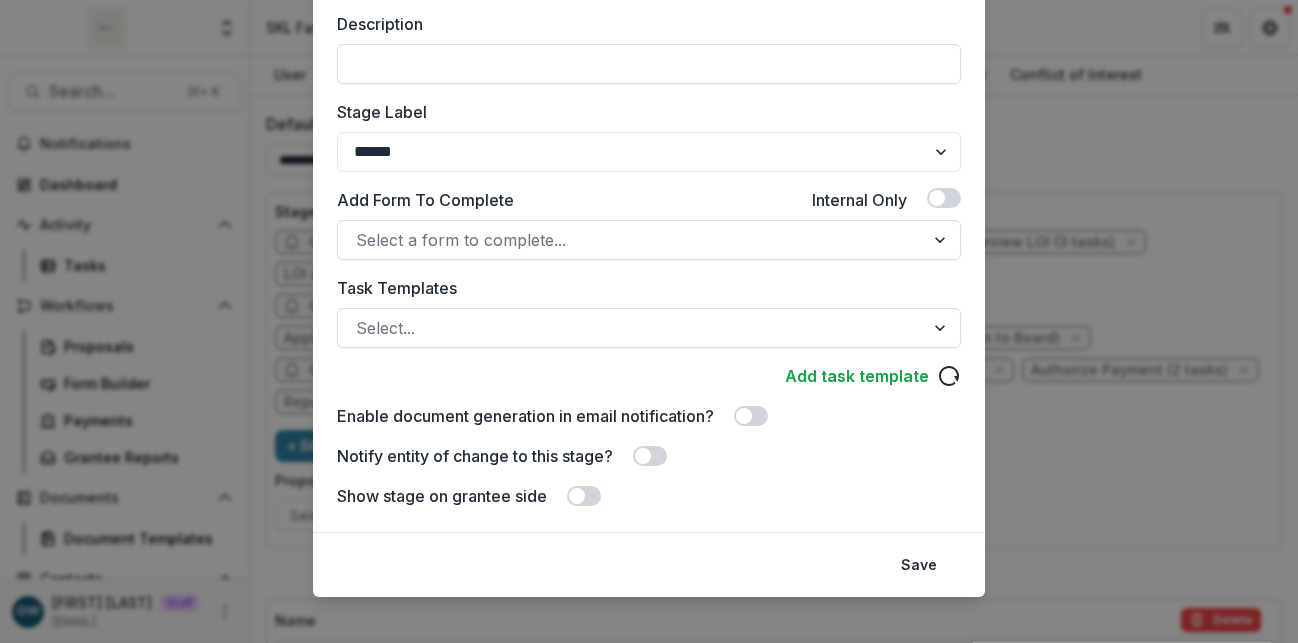 scroll, scrollTop: 329, scrollLeft: 0, axis: vertical 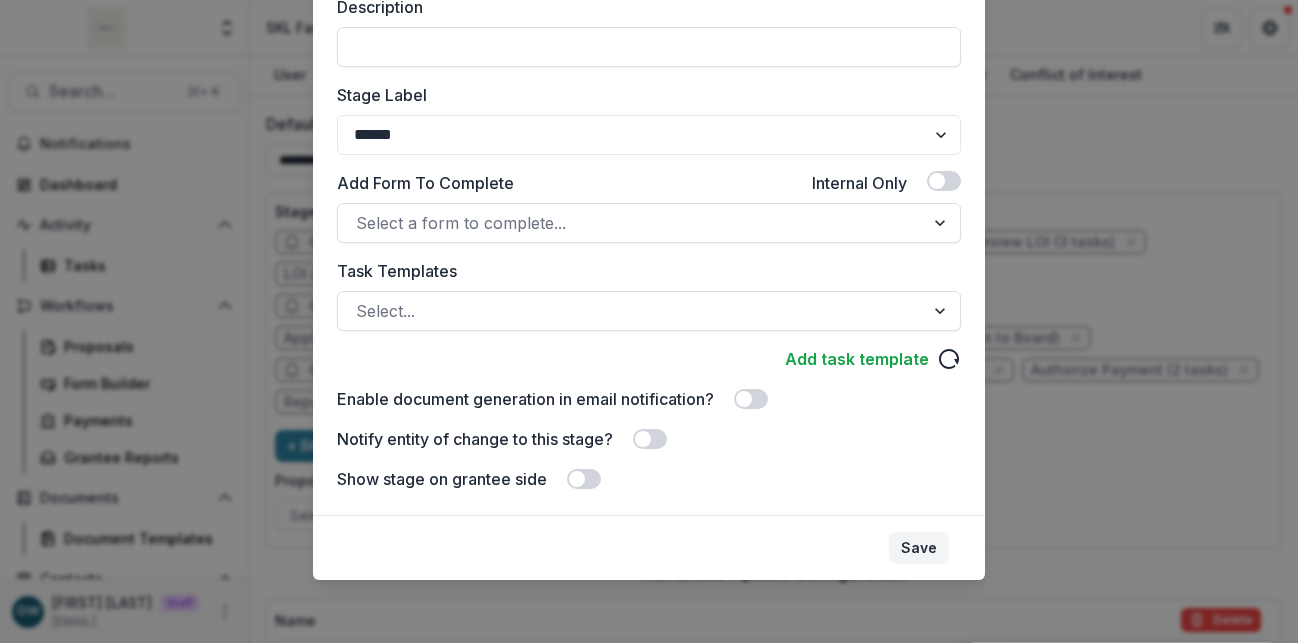 click on "Save" at bounding box center (919, 548) 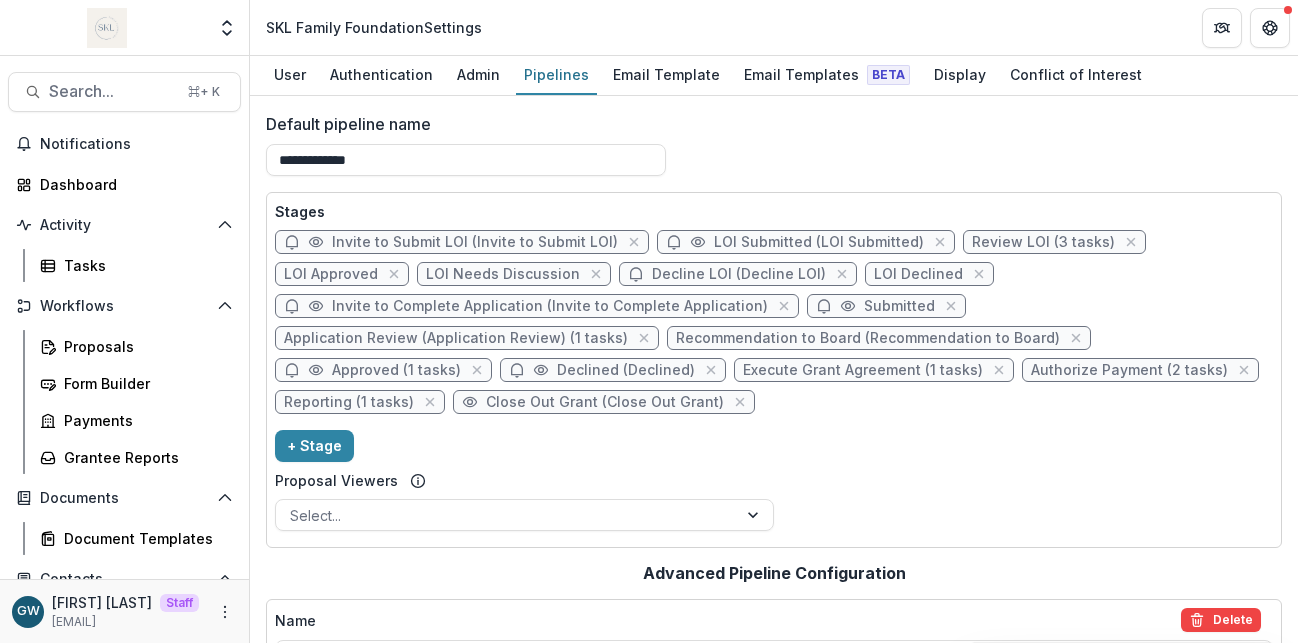 click on "Decline LOI (Decline LOI)" at bounding box center [739, 274] 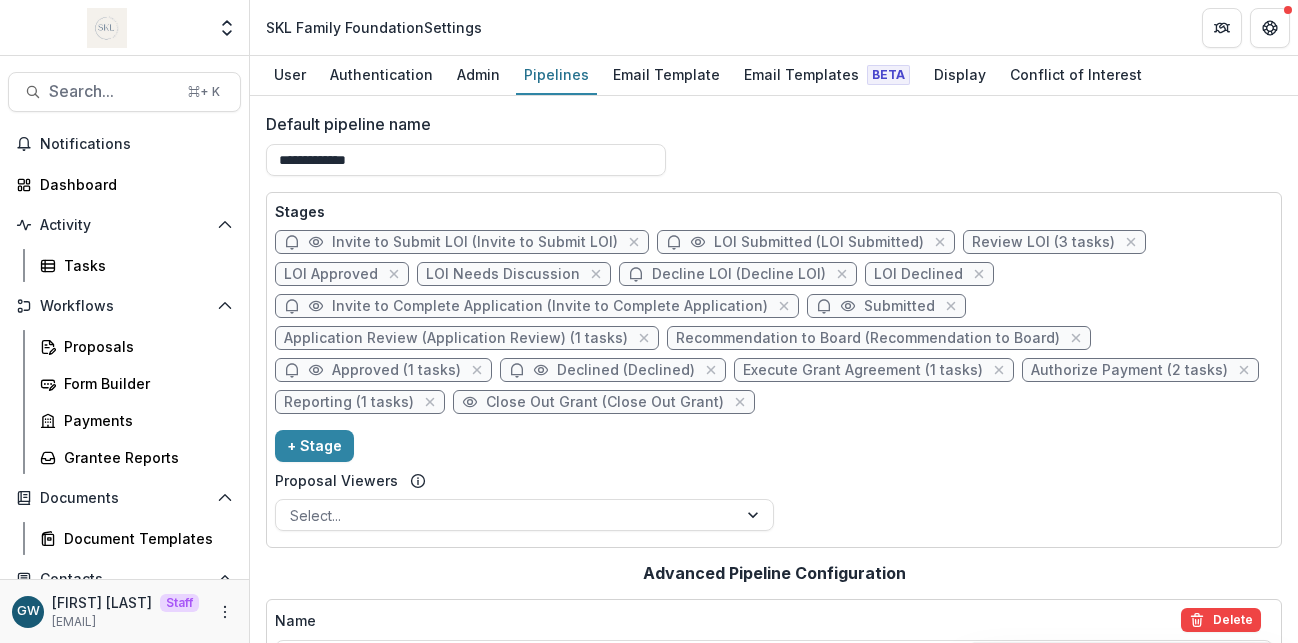 select on "******" 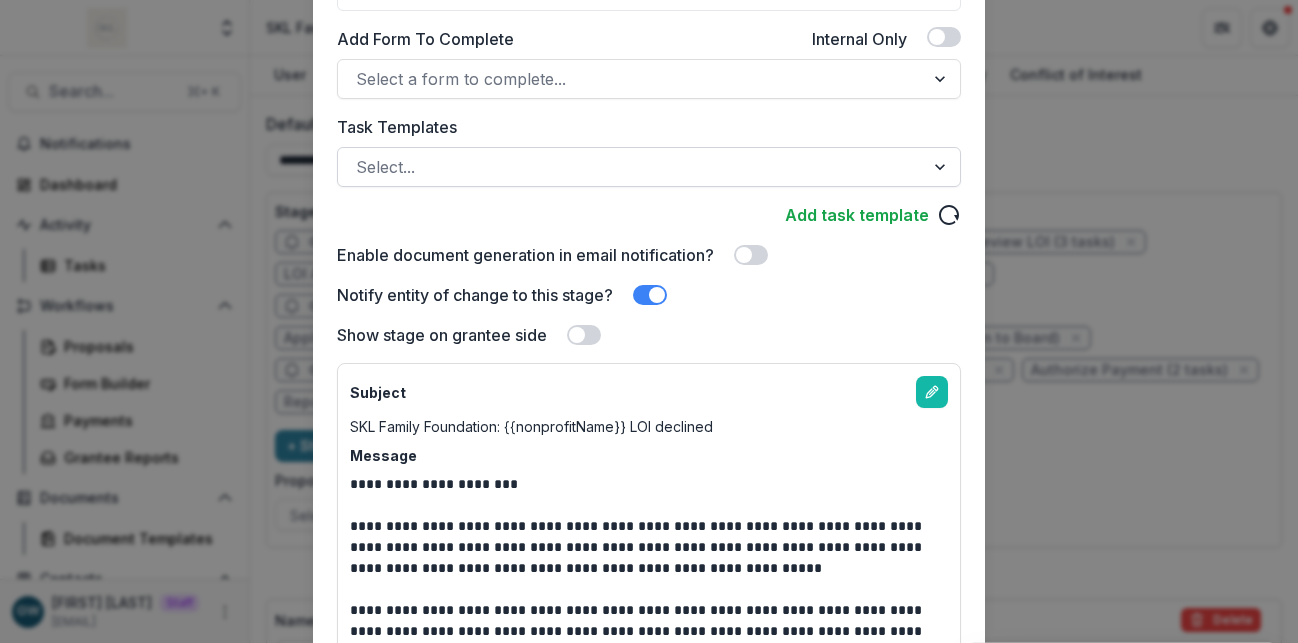 scroll, scrollTop: 469, scrollLeft: 0, axis: vertical 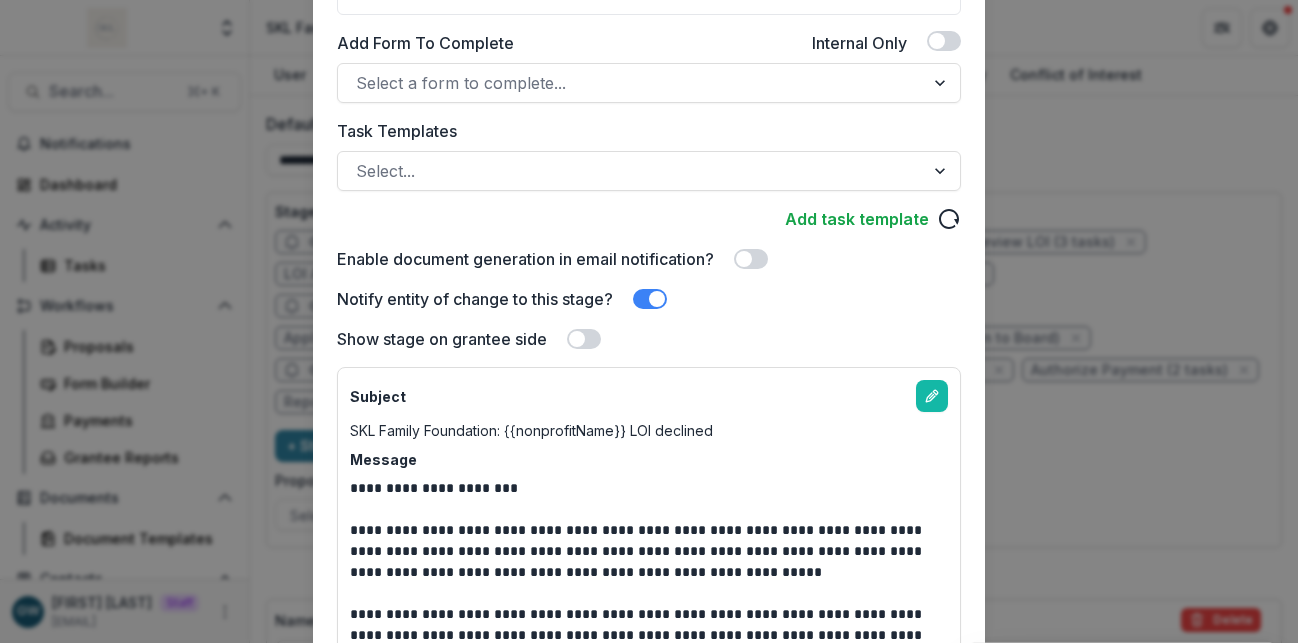 click on "**********" at bounding box center [649, 321] 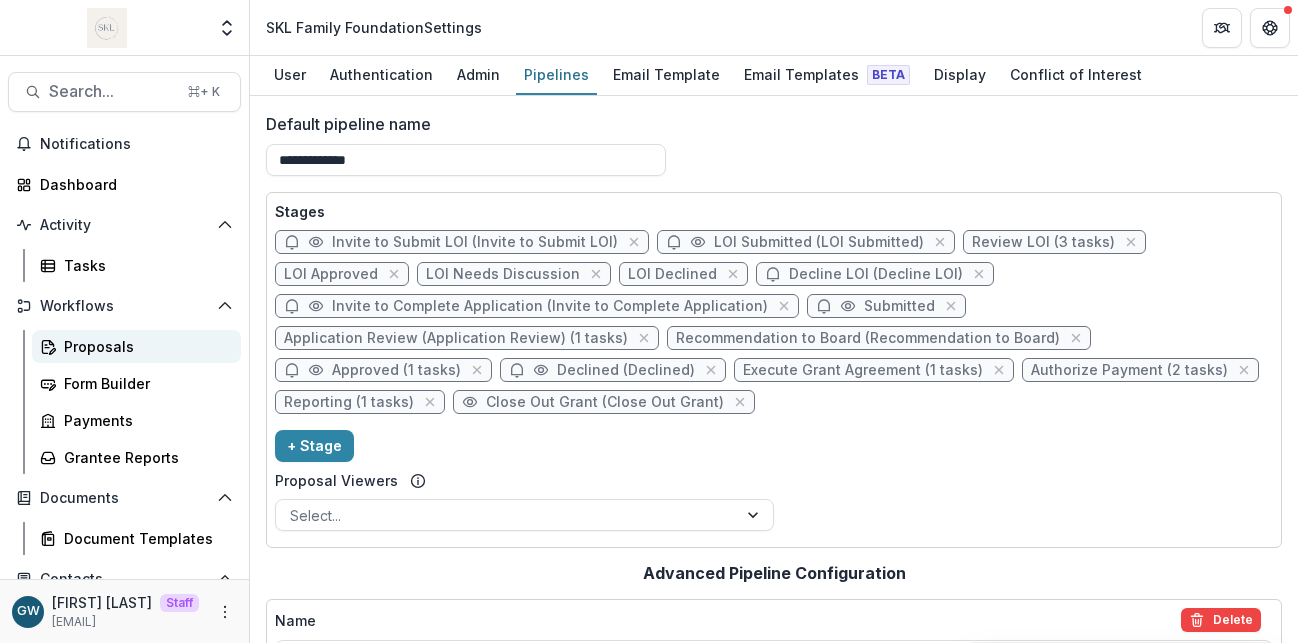 click on "Proposals" at bounding box center (144, 346) 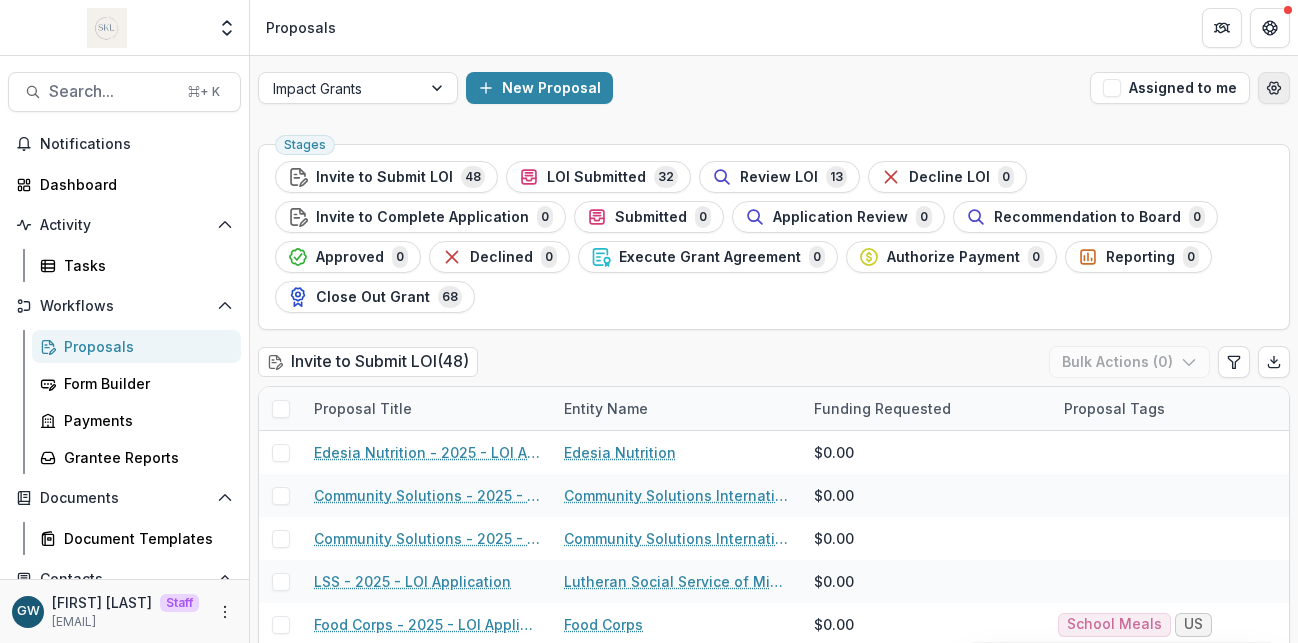 click 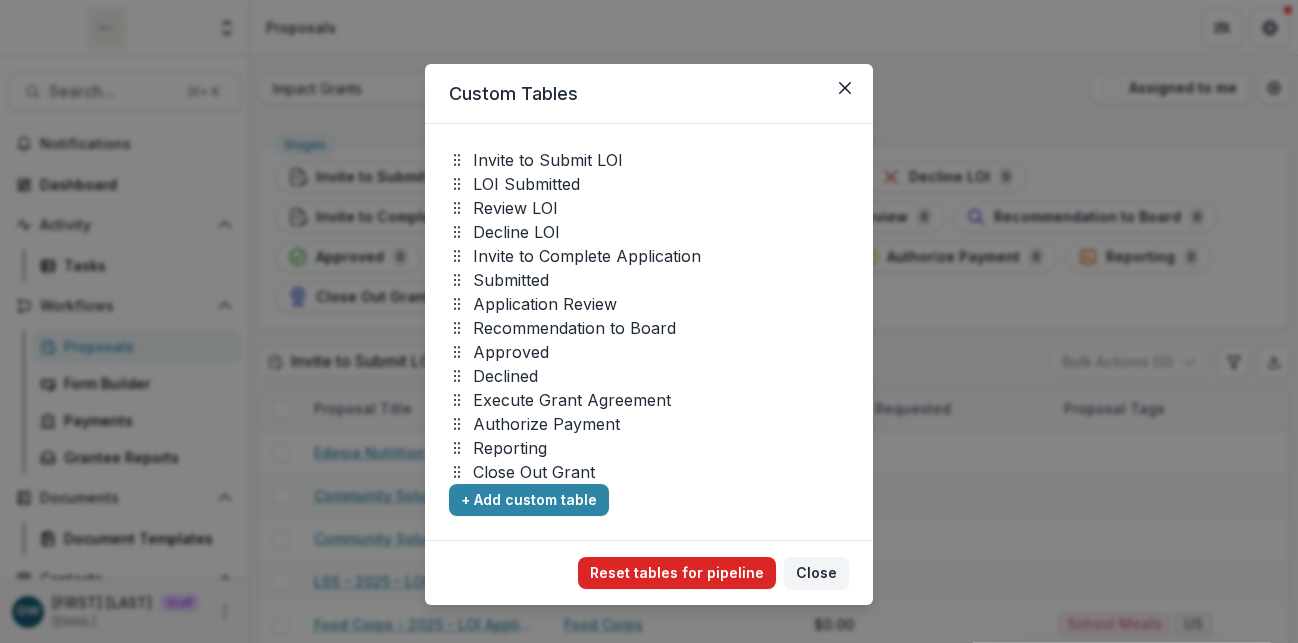 click on "Reset tables for pipeline" at bounding box center (677, 573) 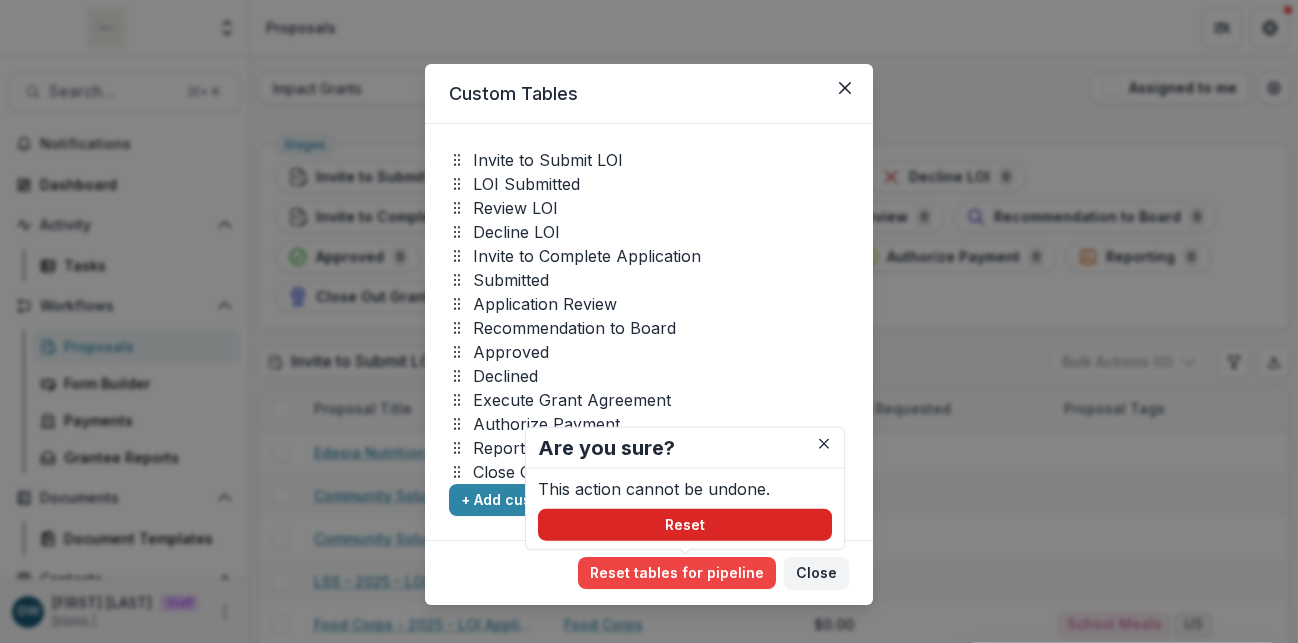 click on "Reset" at bounding box center (685, 525) 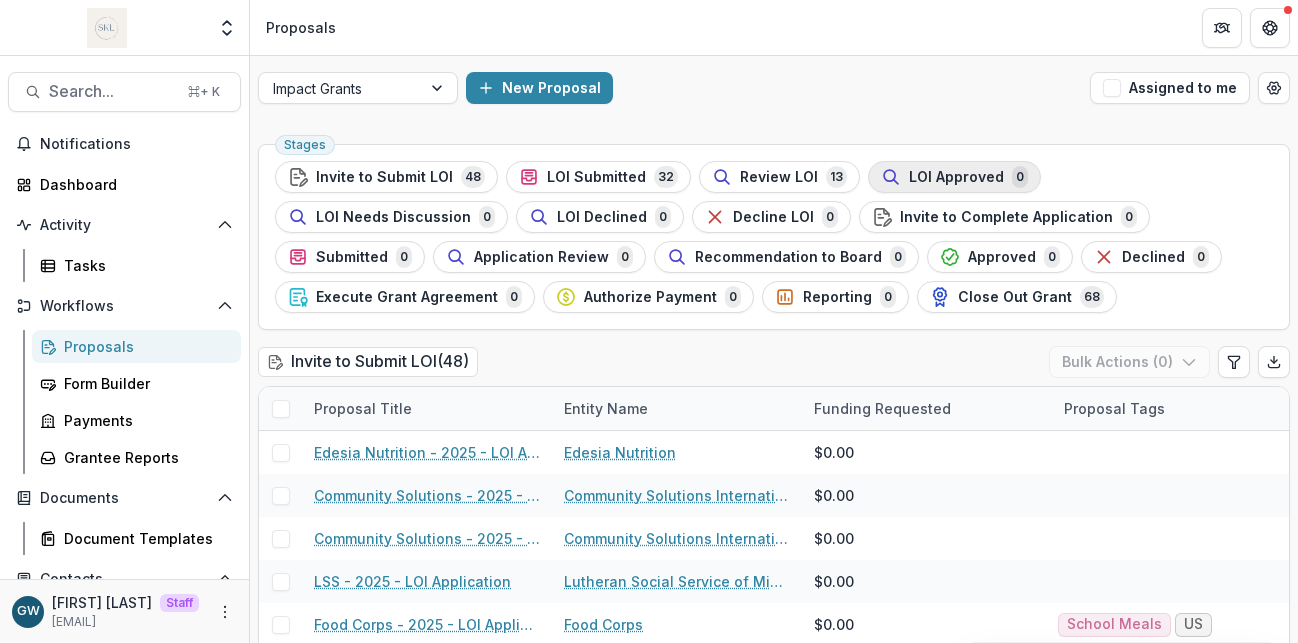 click on "LOI Approved" at bounding box center [956, 177] 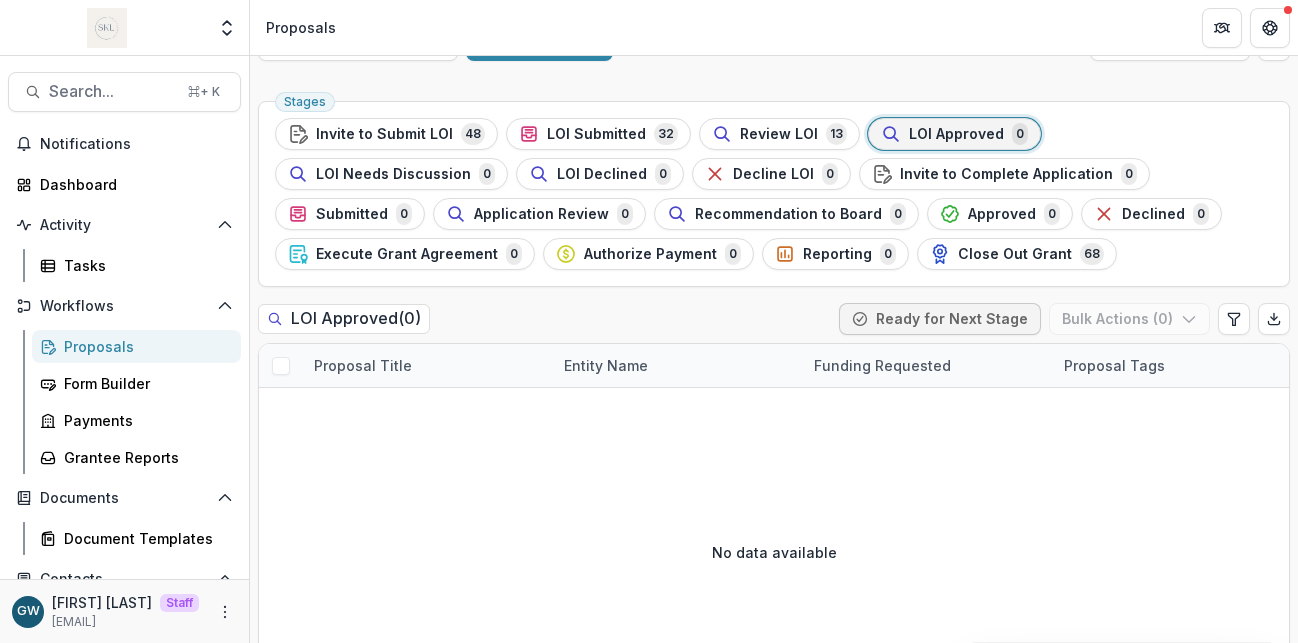 scroll, scrollTop: 38, scrollLeft: 0, axis: vertical 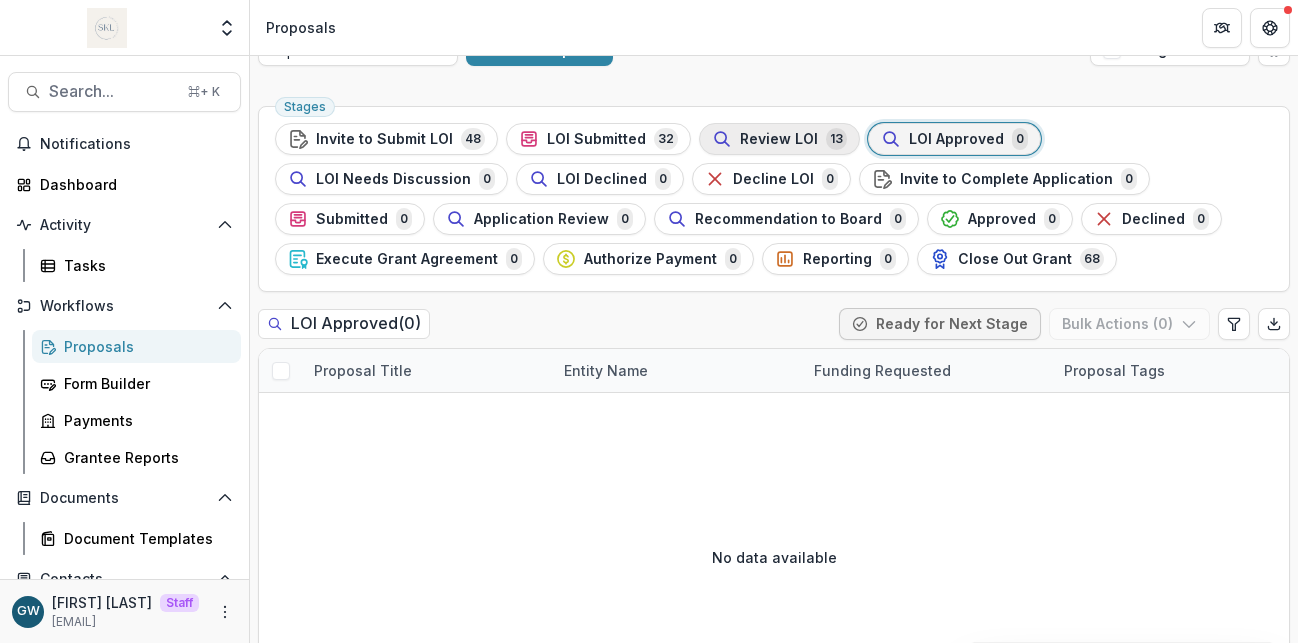 click on "Review LOI" at bounding box center [779, 139] 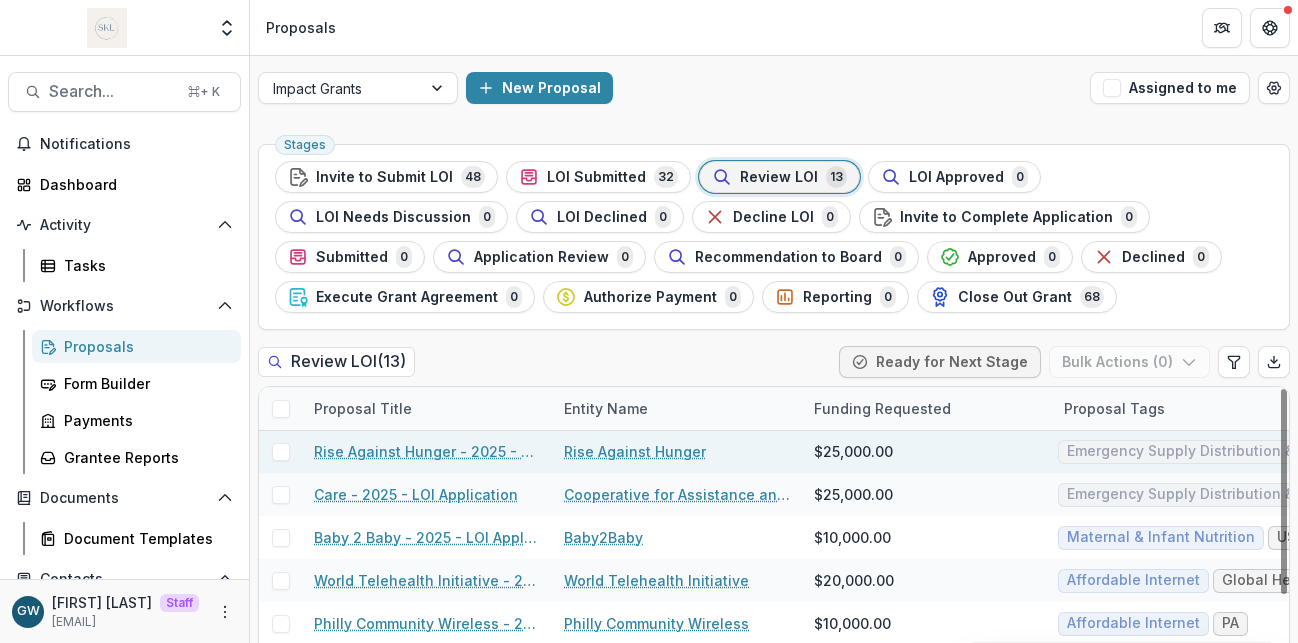 scroll, scrollTop: 0, scrollLeft: 0, axis: both 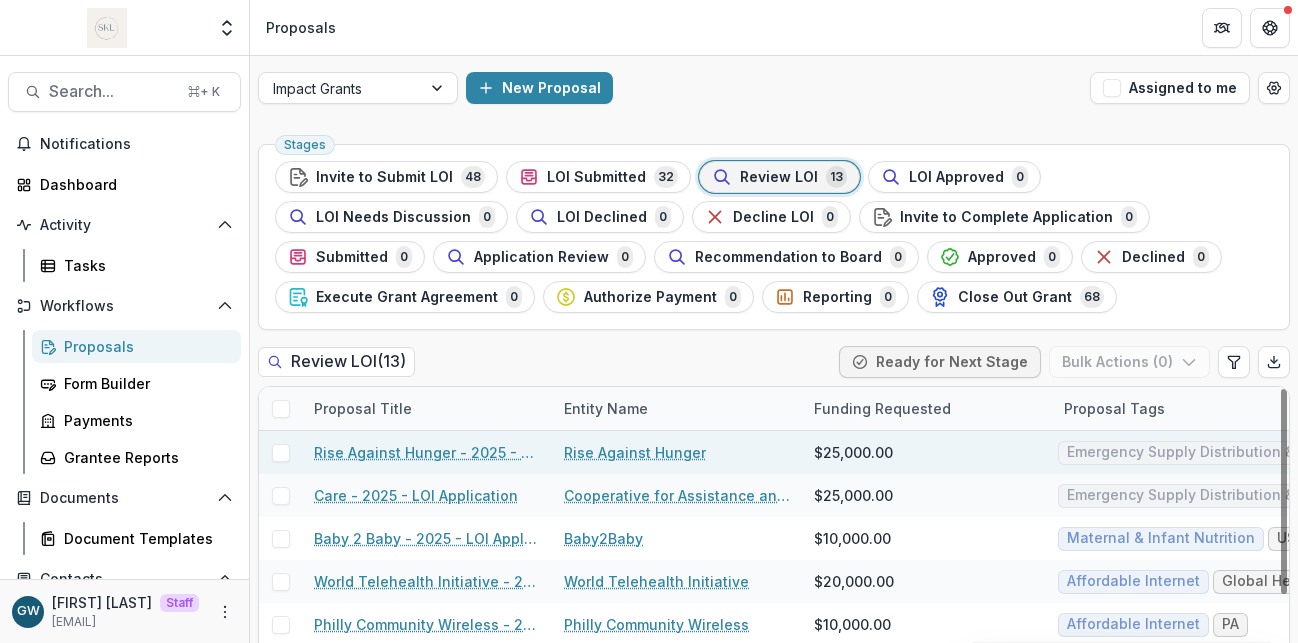 click on "Rise Against Hunger - 2025 - LOI Application" at bounding box center (427, 452) 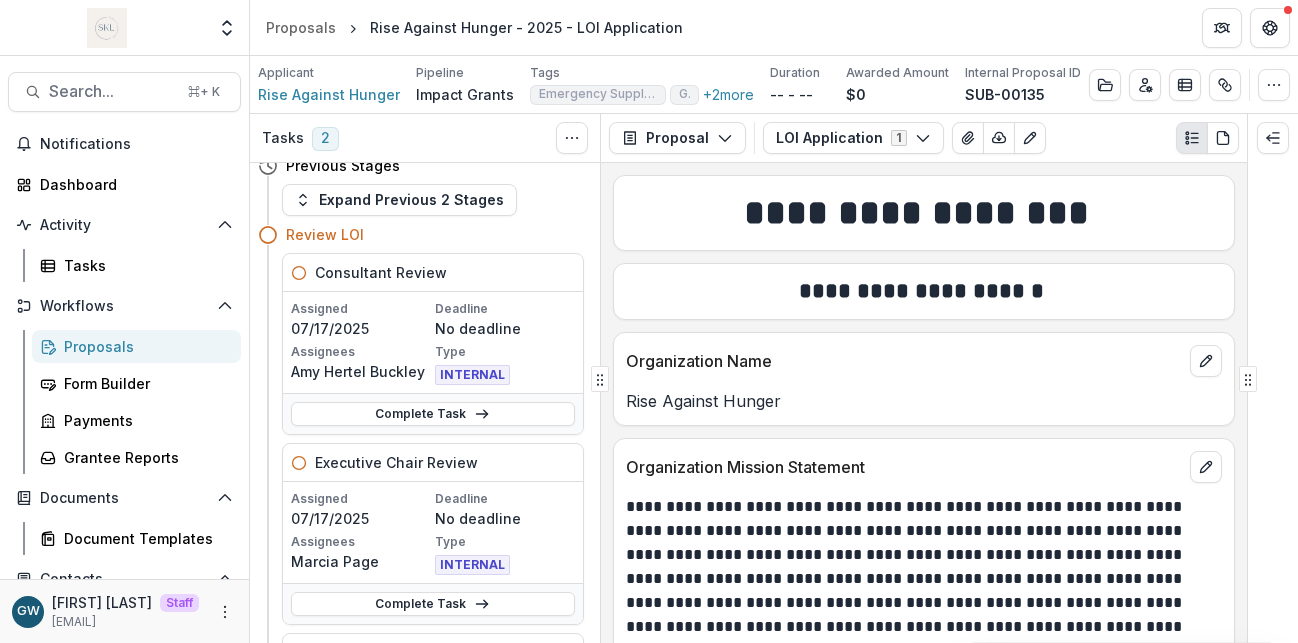 scroll, scrollTop: 12, scrollLeft: 0, axis: vertical 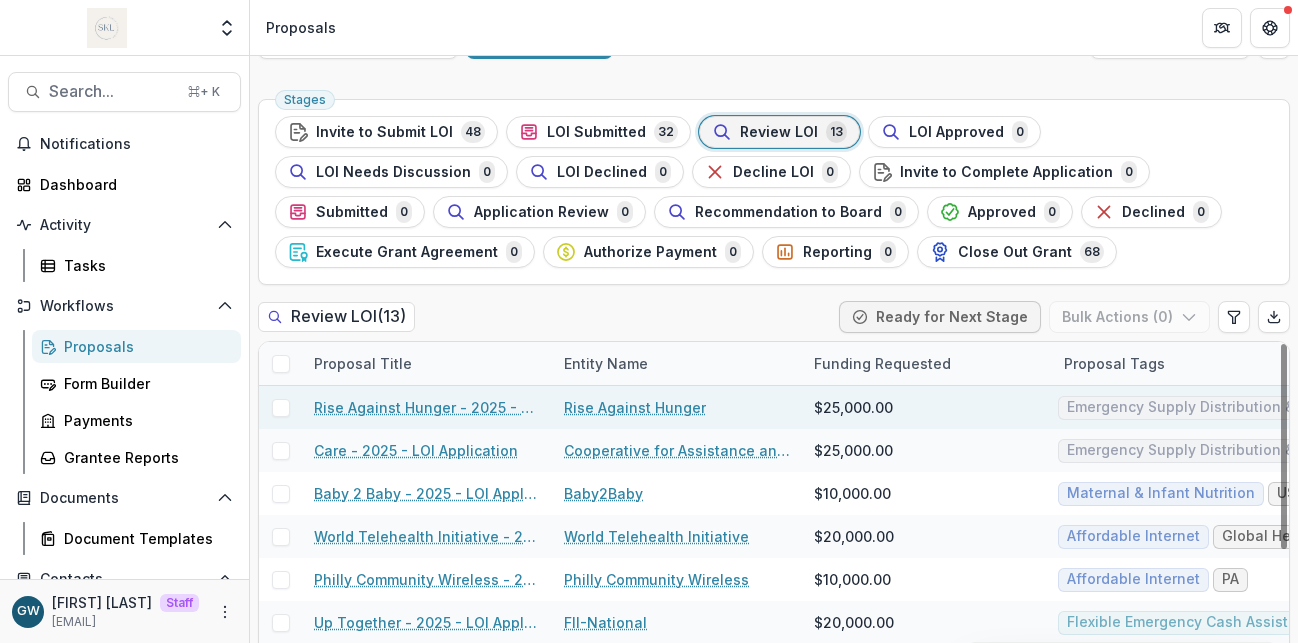 click on "Rise Against Hunger - 2025 - LOI Application" at bounding box center (427, 407) 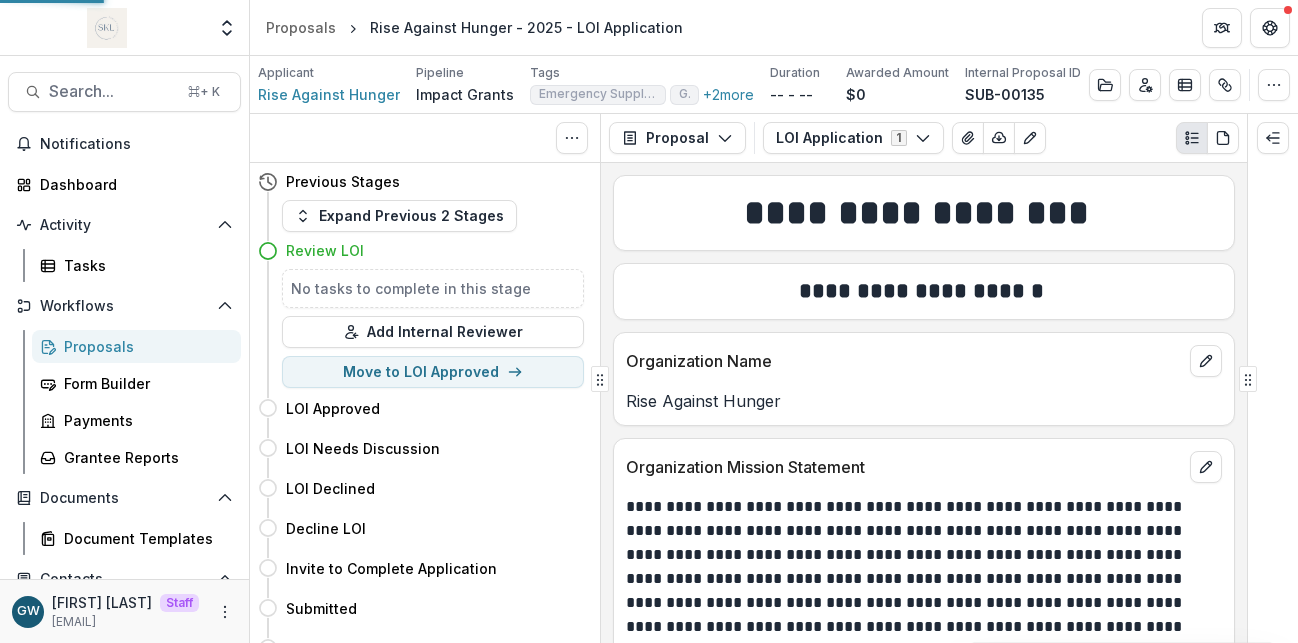 scroll, scrollTop: 0, scrollLeft: 0, axis: both 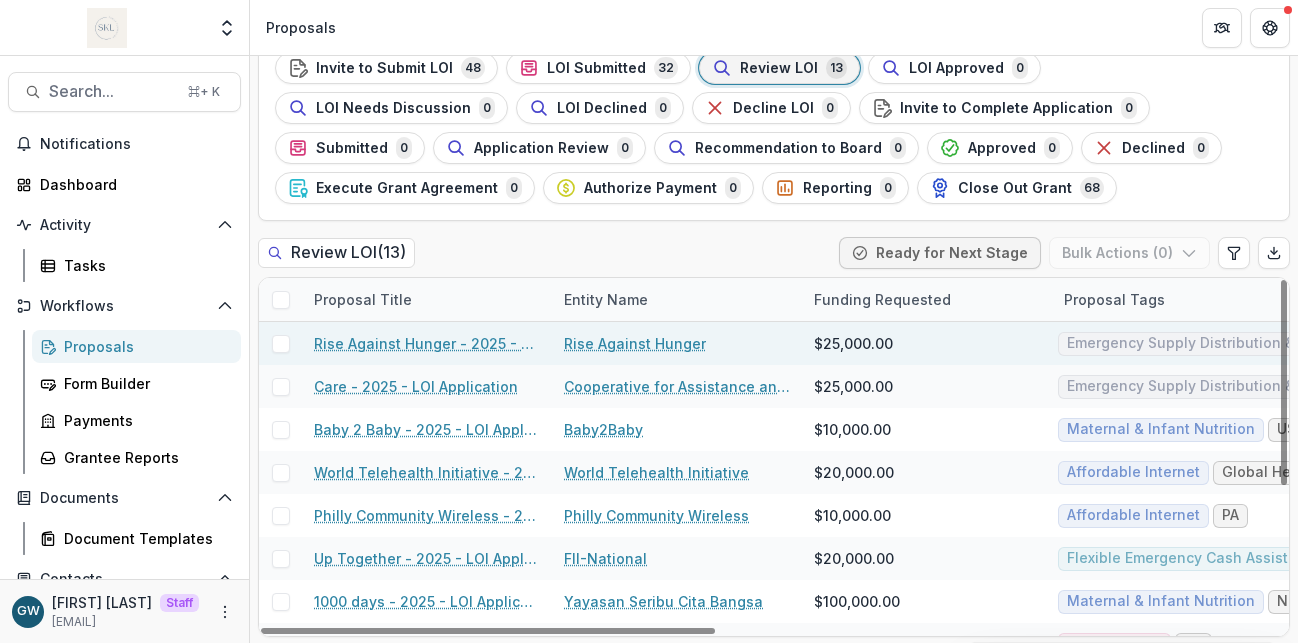 click on "Rise Against Hunger - 2025 - LOI Application" at bounding box center (427, 343) 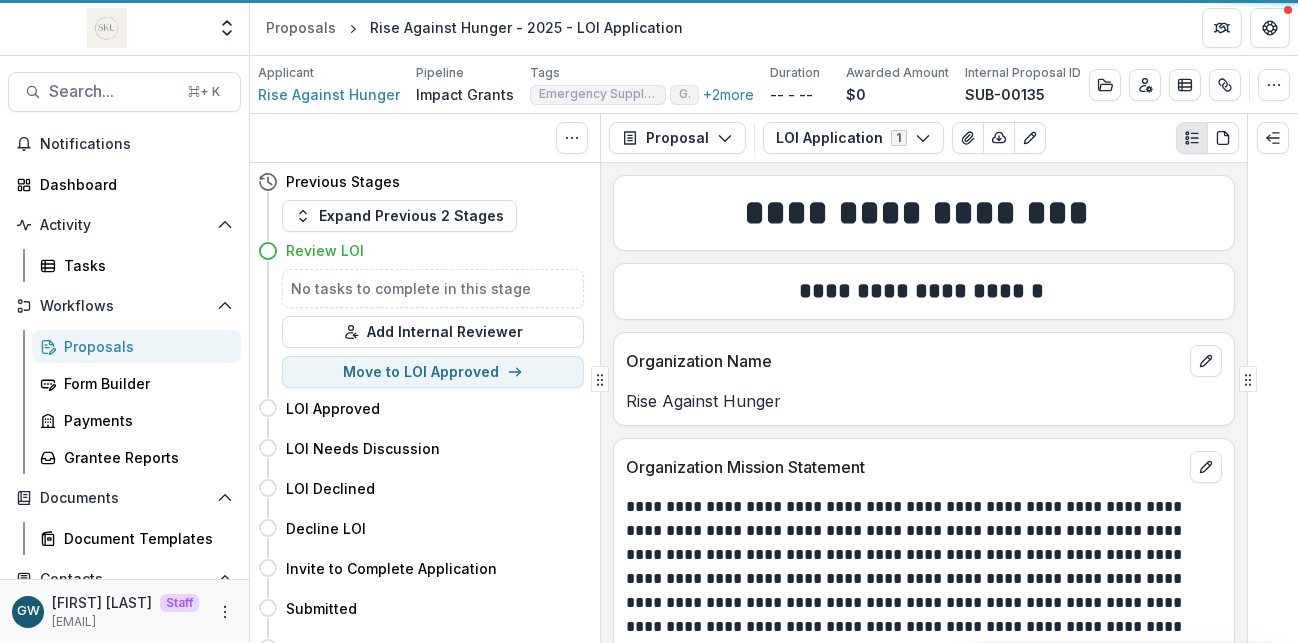 scroll, scrollTop: 0, scrollLeft: 0, axis: both 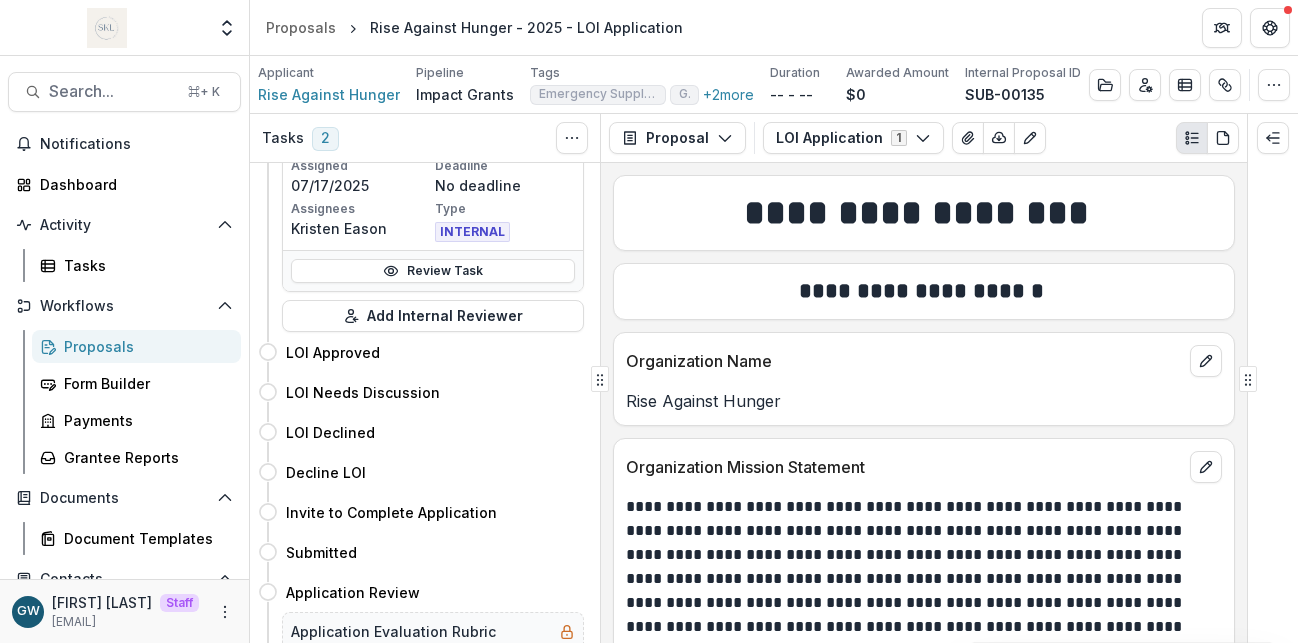 click on "Proposals" at bounding box center (144, 346) 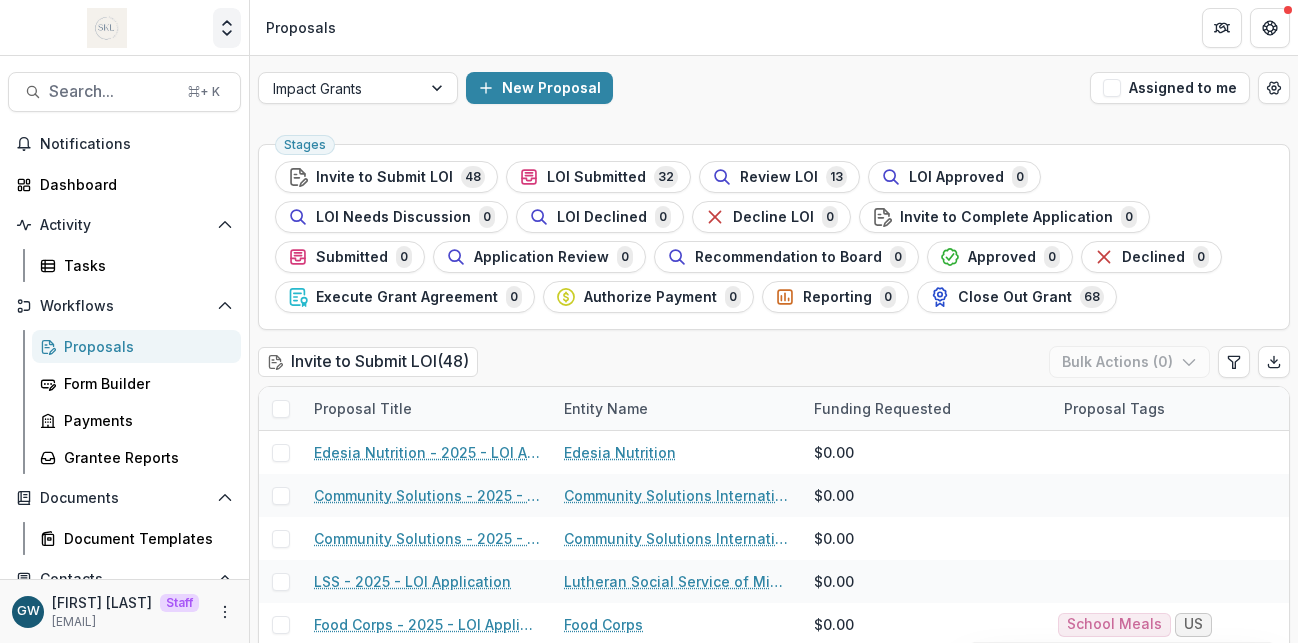 click 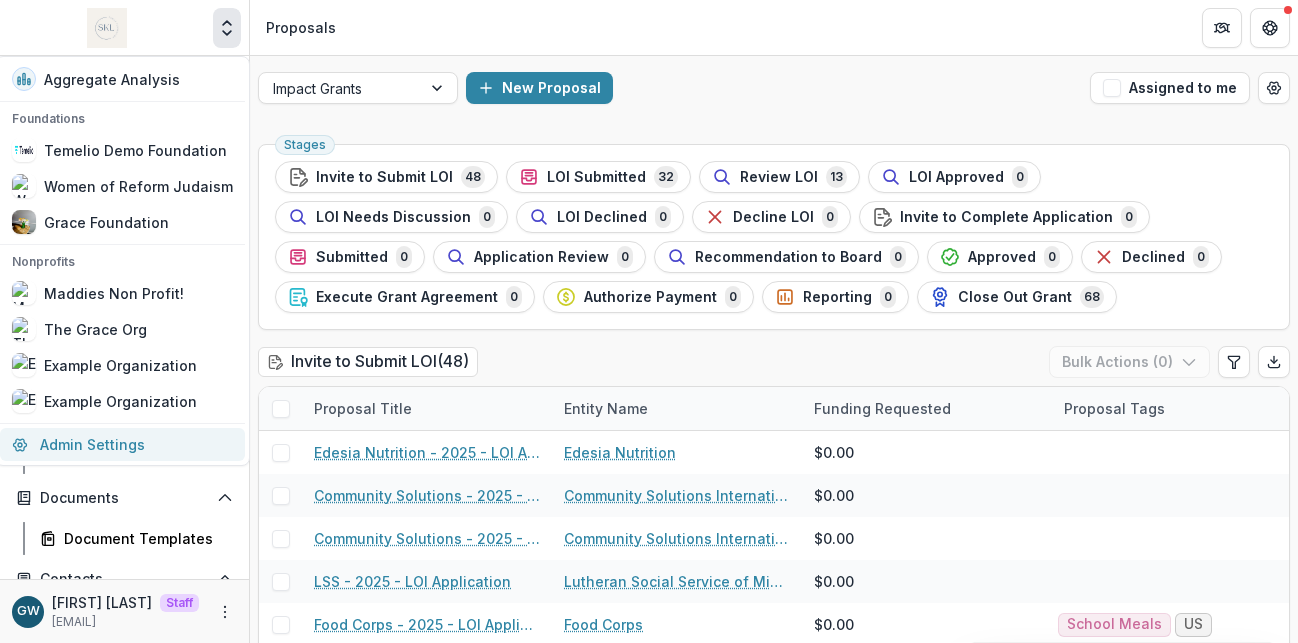 click on "Admin Settings" at bounding box center (122, 444) 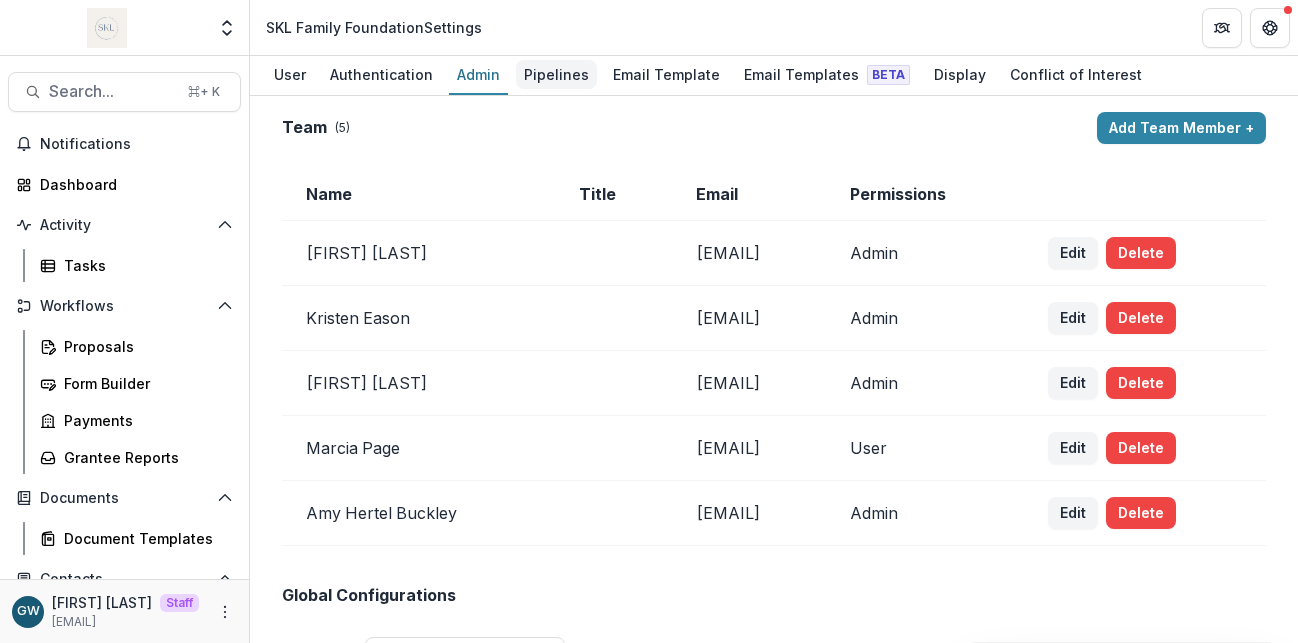 click on "Pipelines" at bounding box center (556, 74) 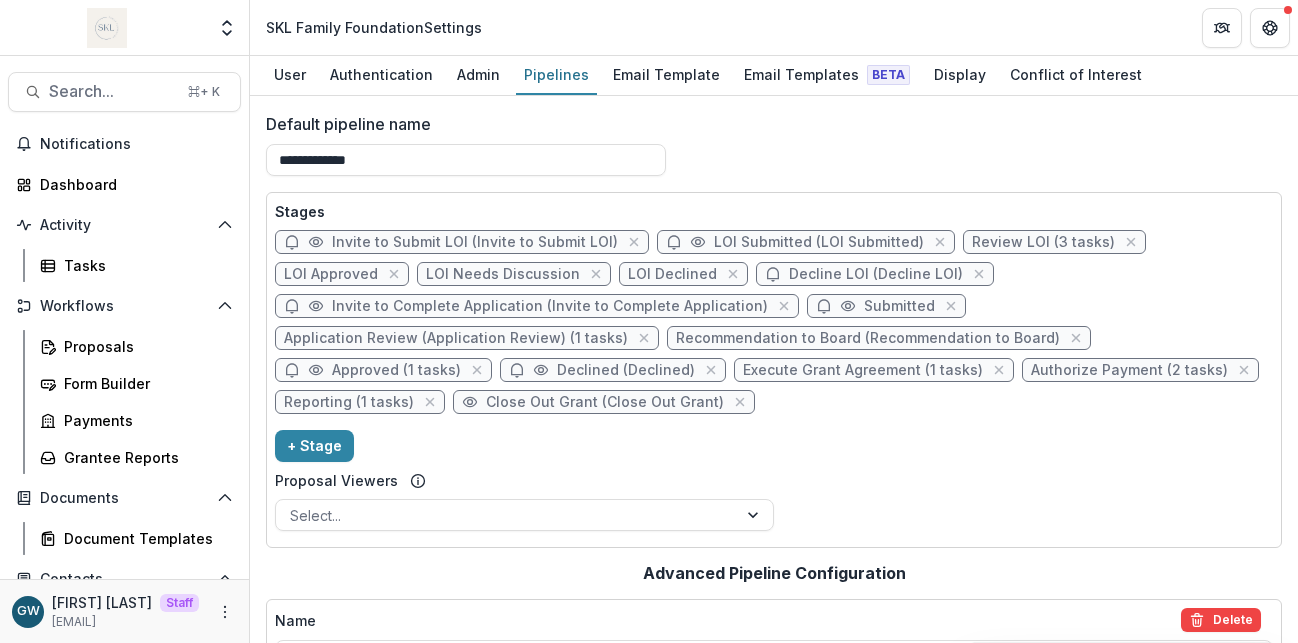 click on "Decline LOI (Decline LOI)" at bounding box center [876, 274] 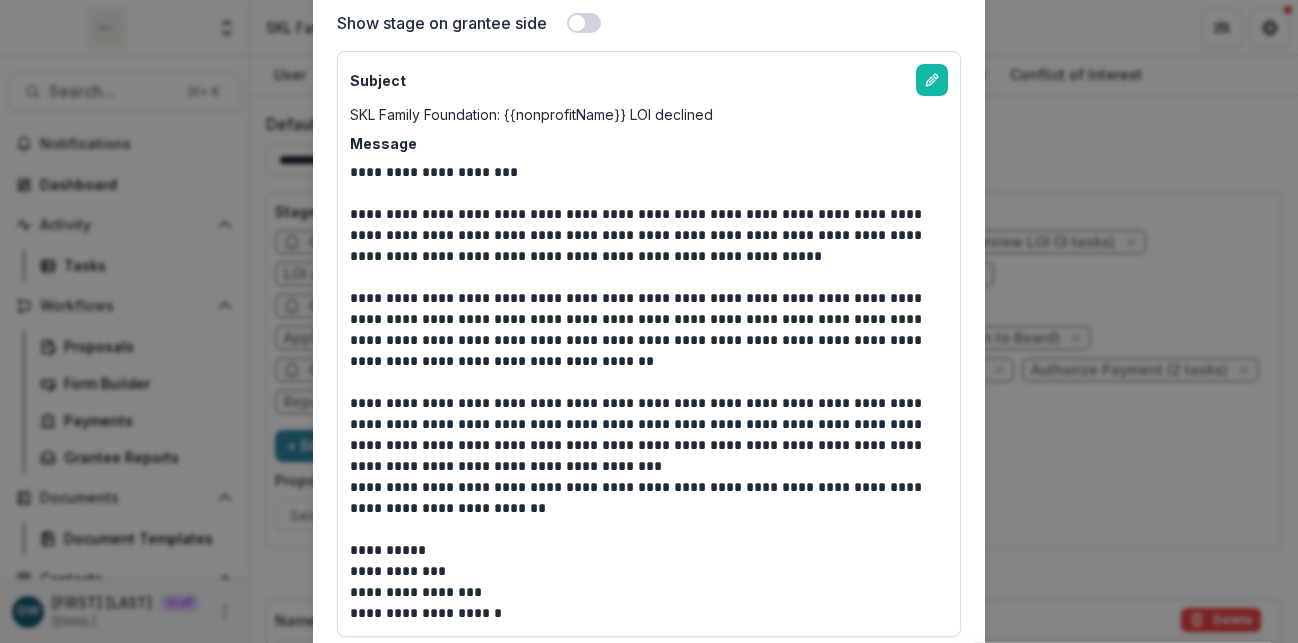 scroll, scrollTop: 788, scrollLeft: 0, axis: vertical 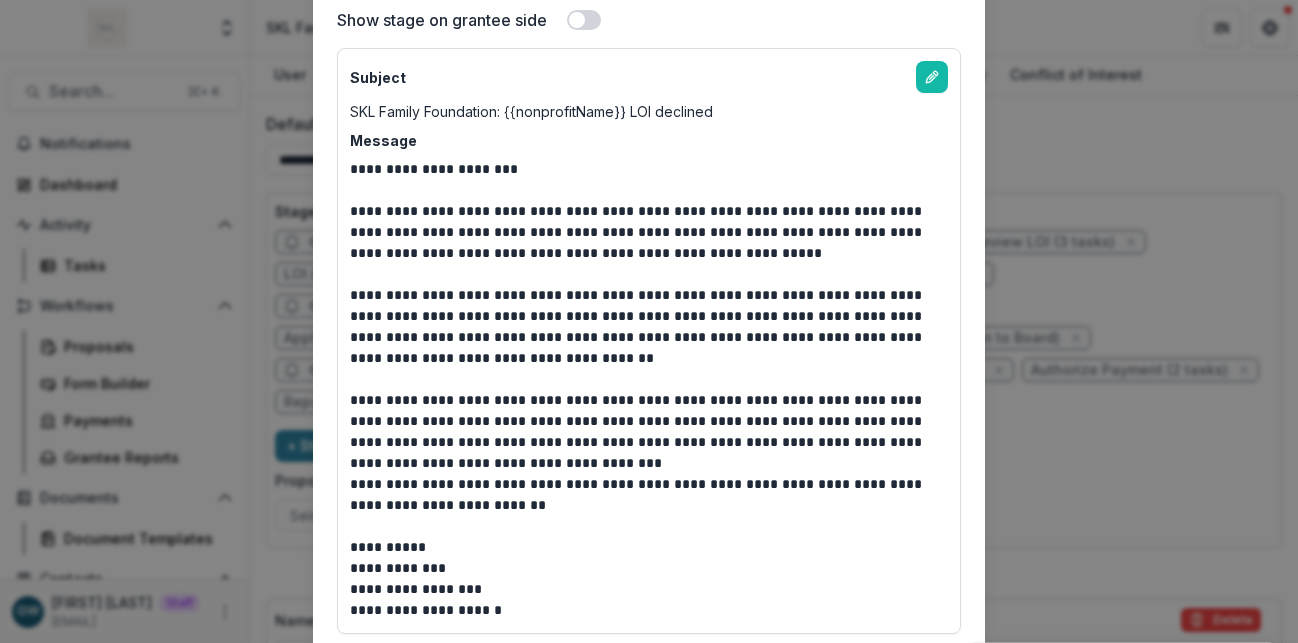 click on "**********" at bounding box center [649, 321] 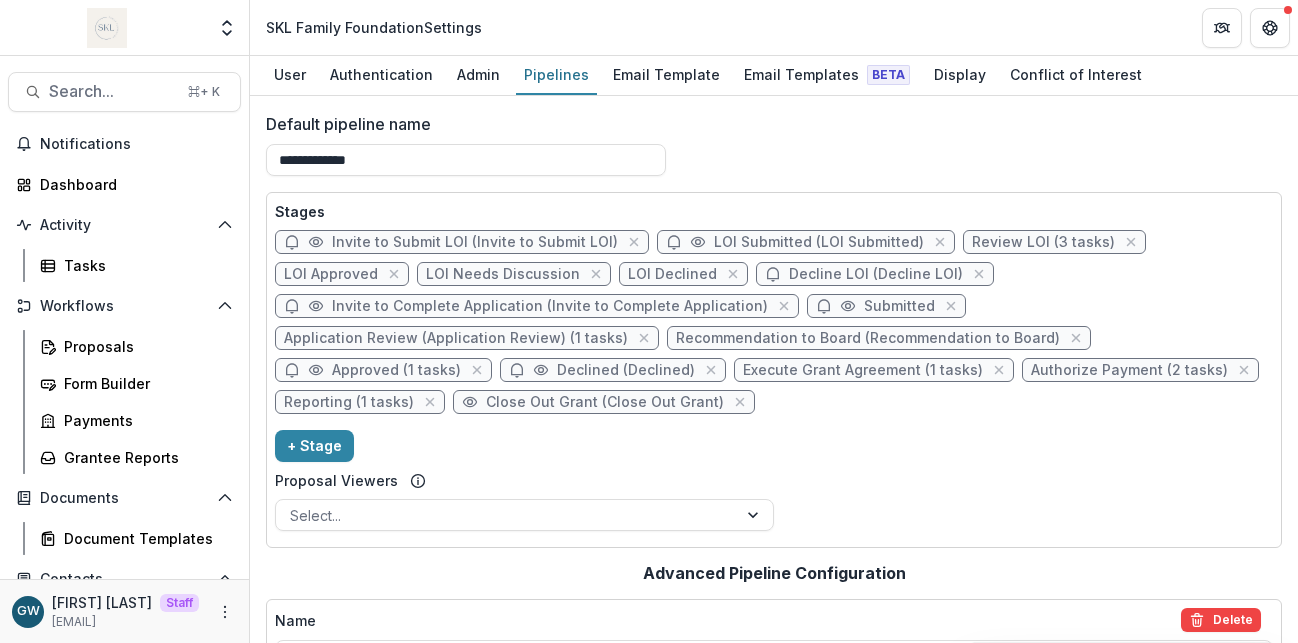 click on "Invite to Complete Application (Invite to Complete Application)" at bounding box center (550, 306) 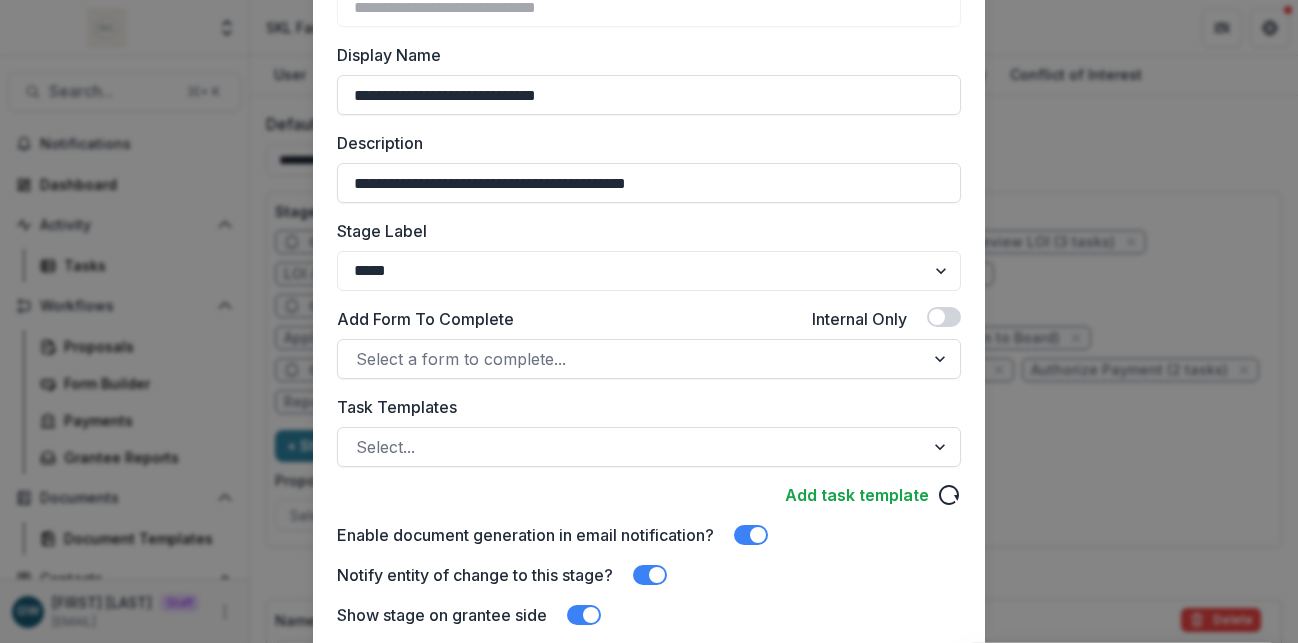 scroll, scrollTop: 0, scrollLeft: 0, axis: both 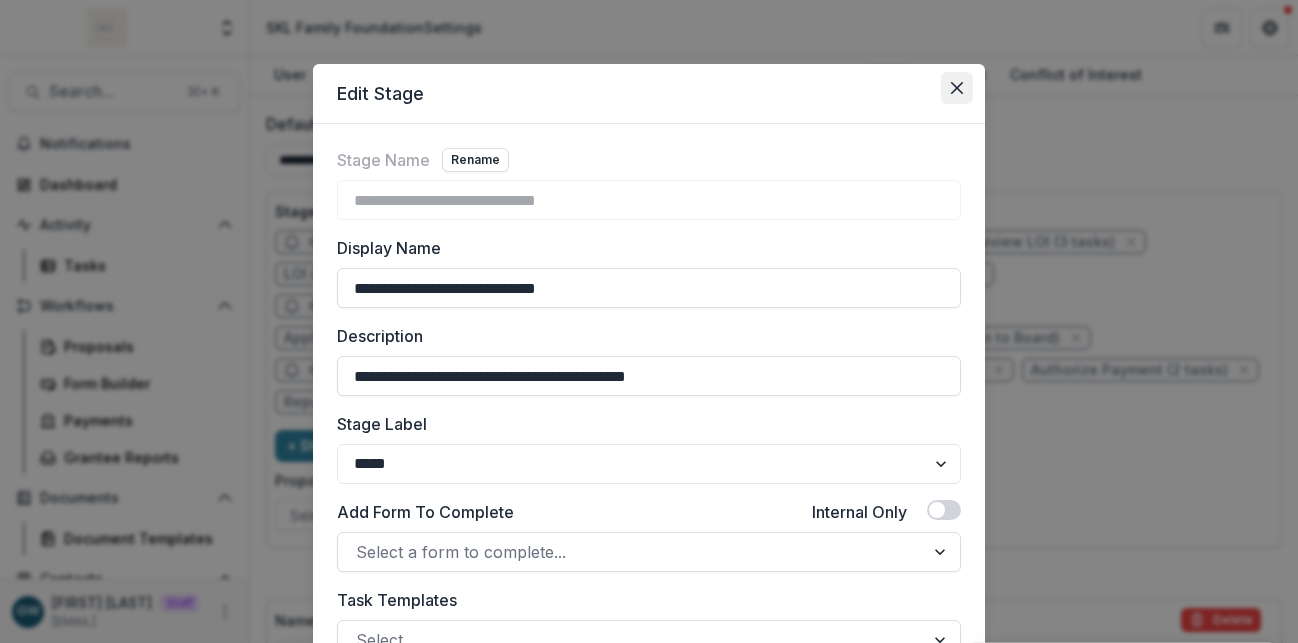 click 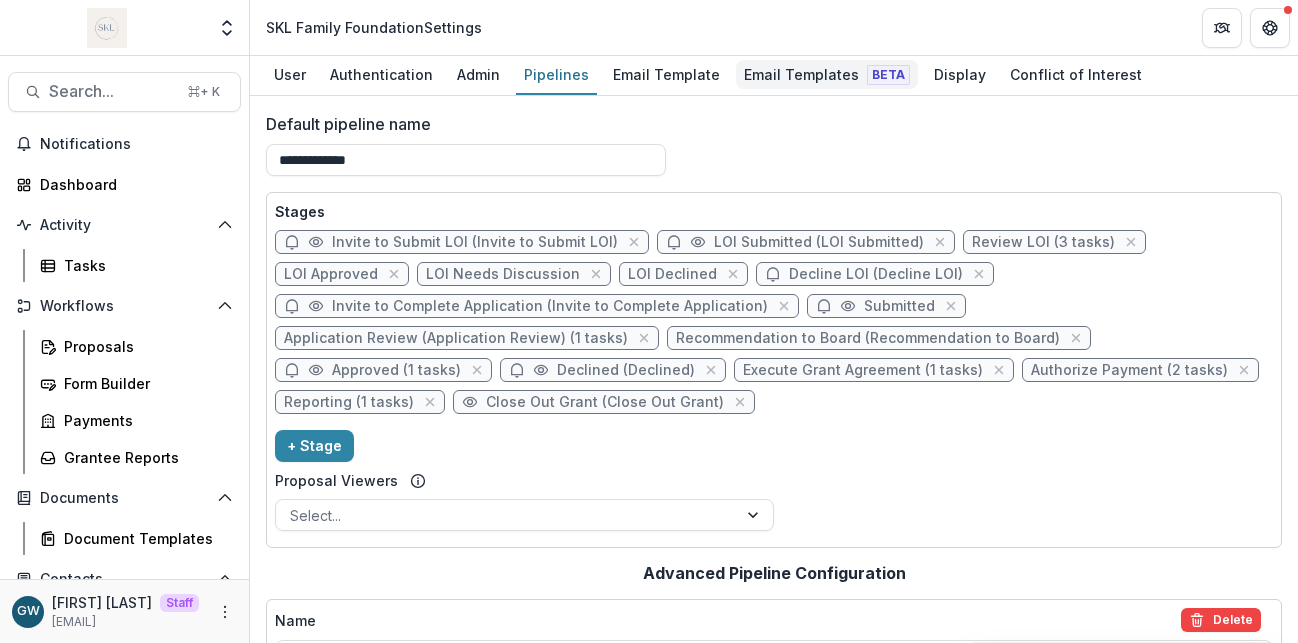 click on "Email Templates   Beta" at bounding box center (827, 74) 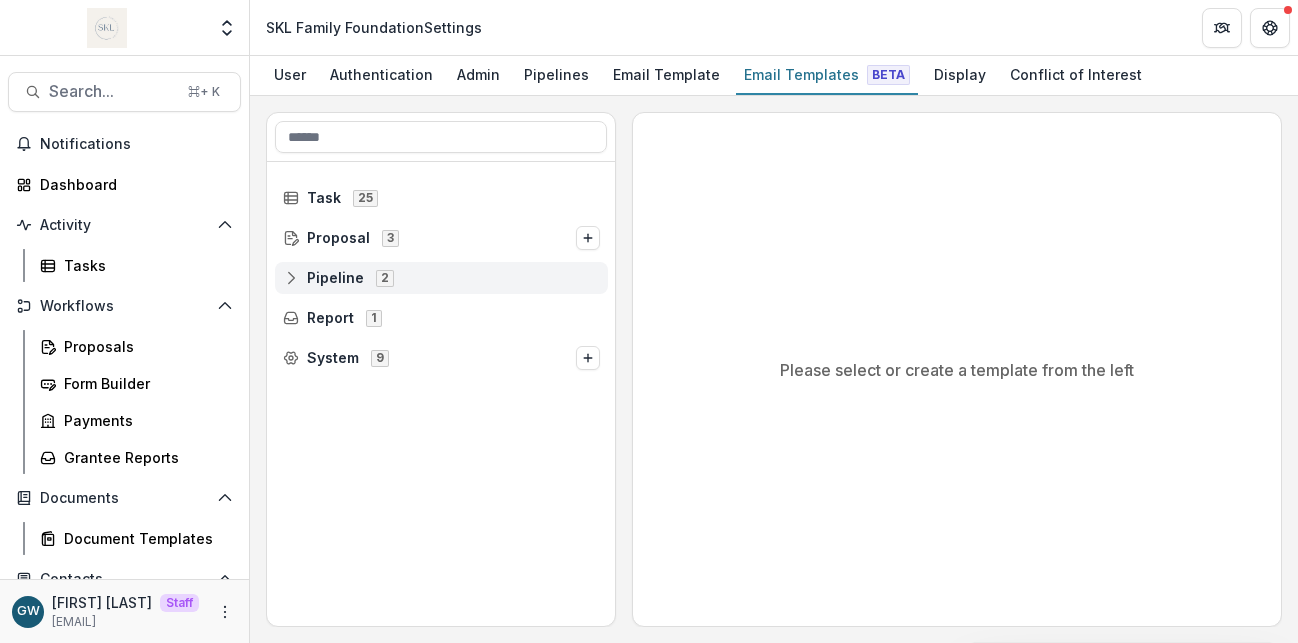 click 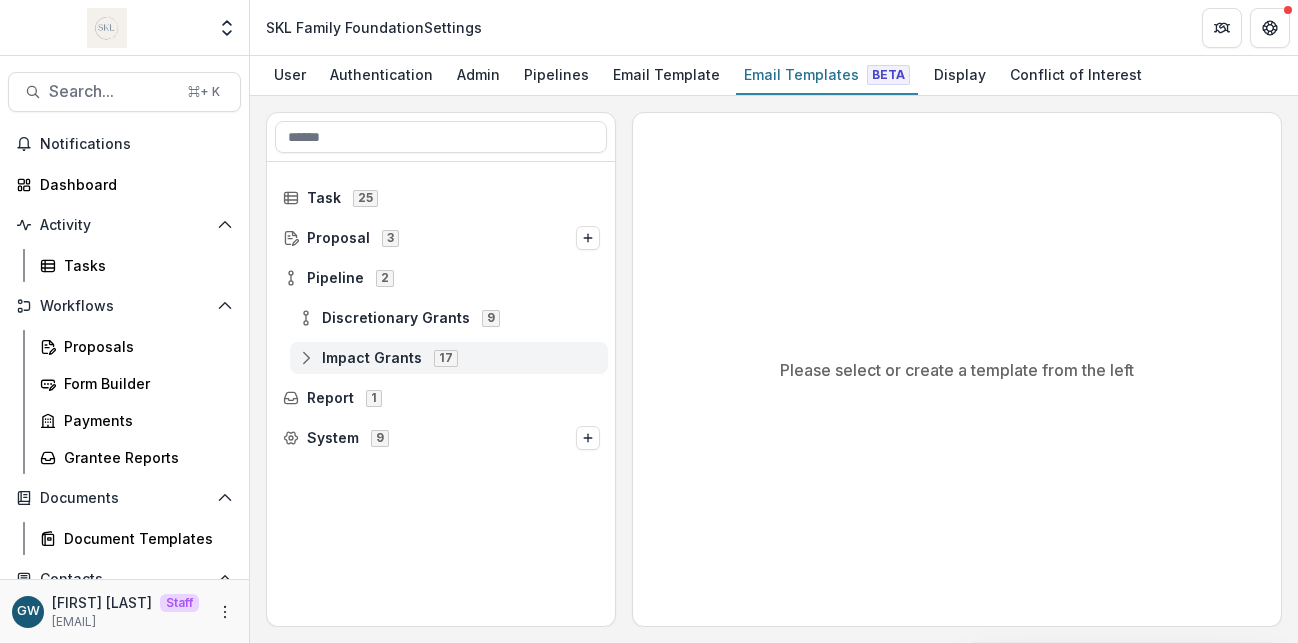 click 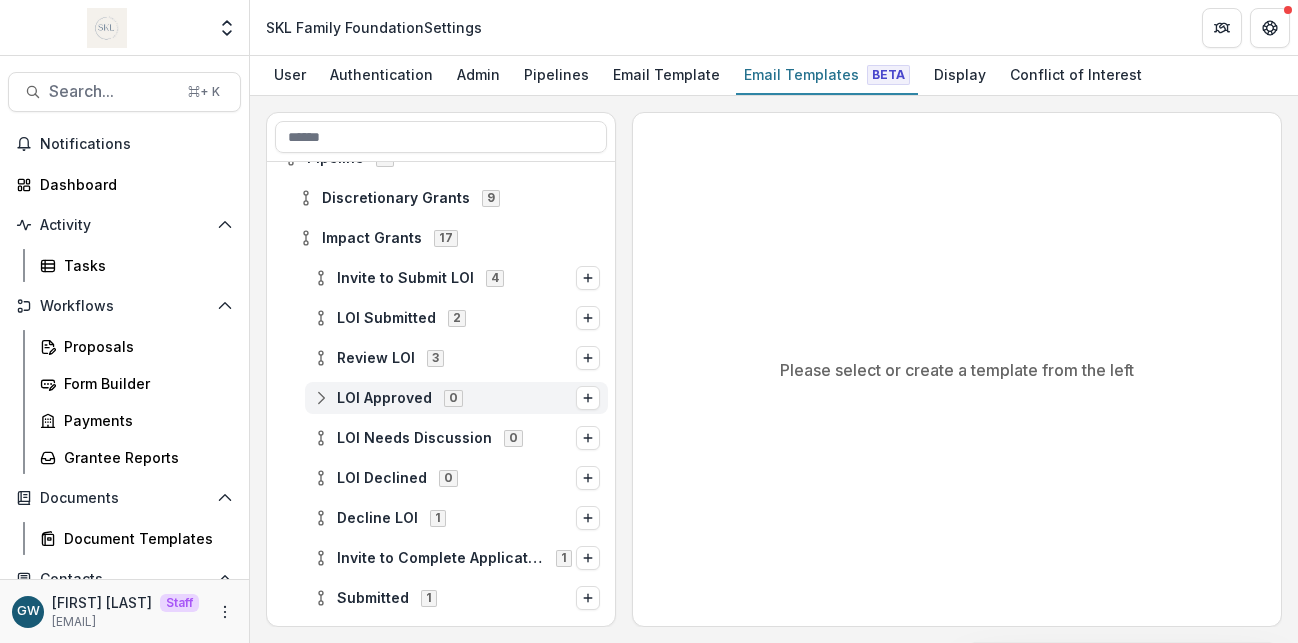scroll, scrollTop: 124, scrollLeft: 0, axis: vertical 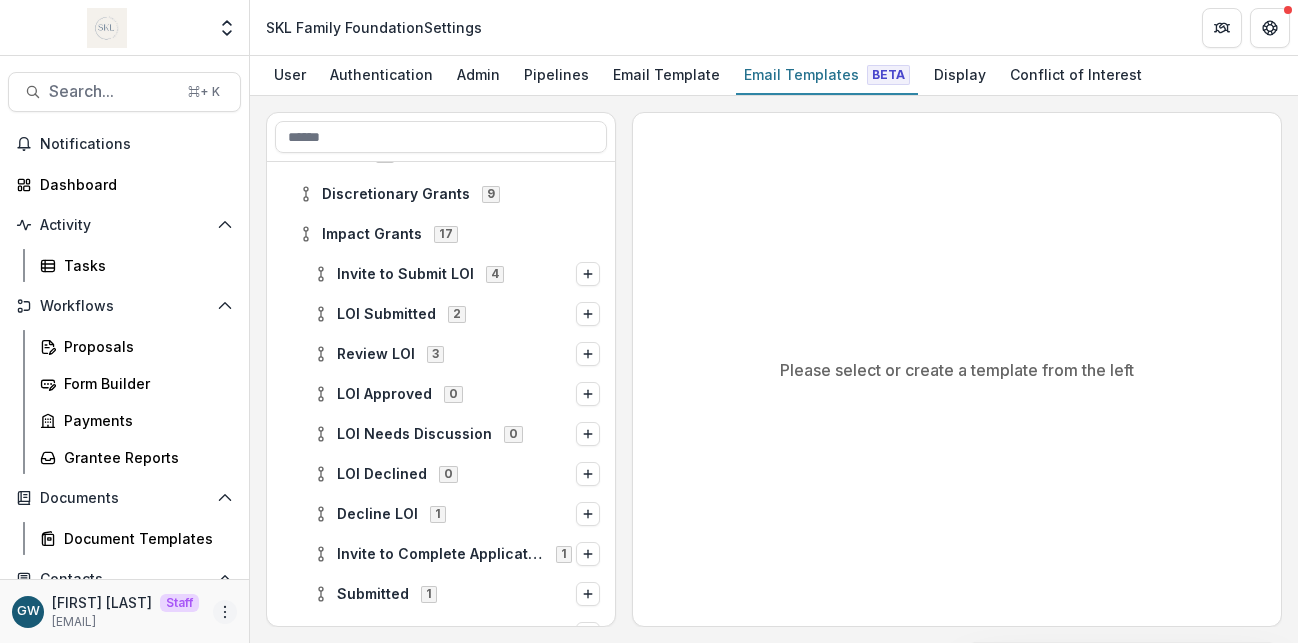 click 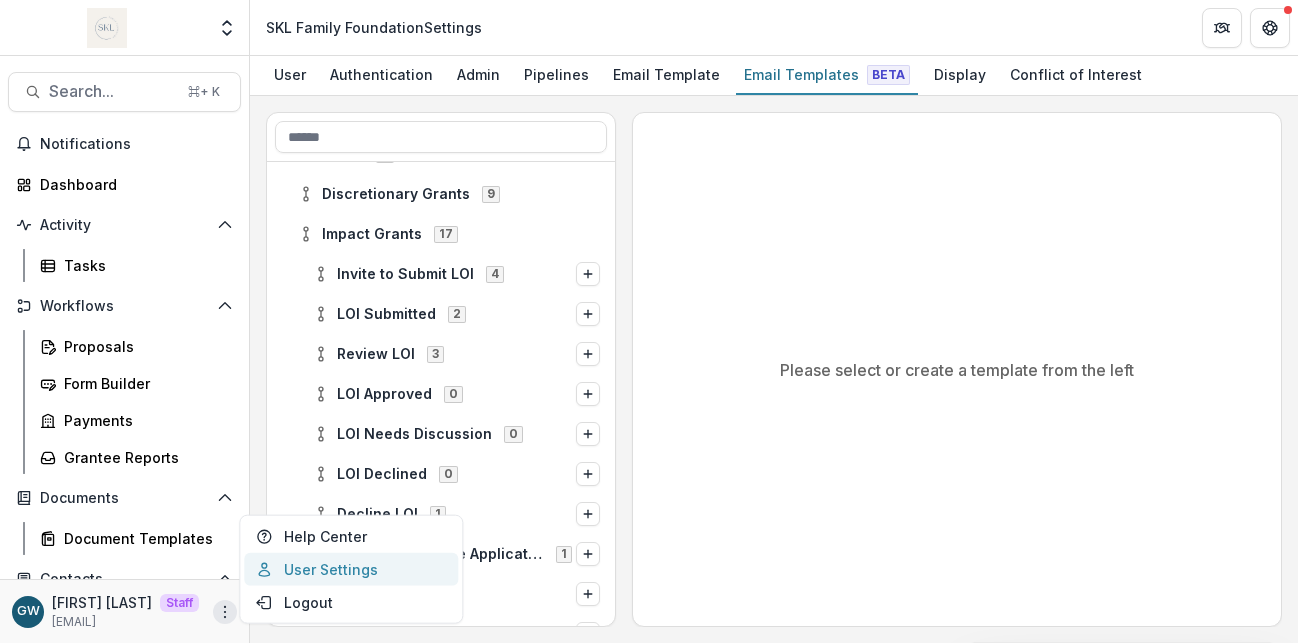 click on "User Settings" at bounding box center (351, 569) 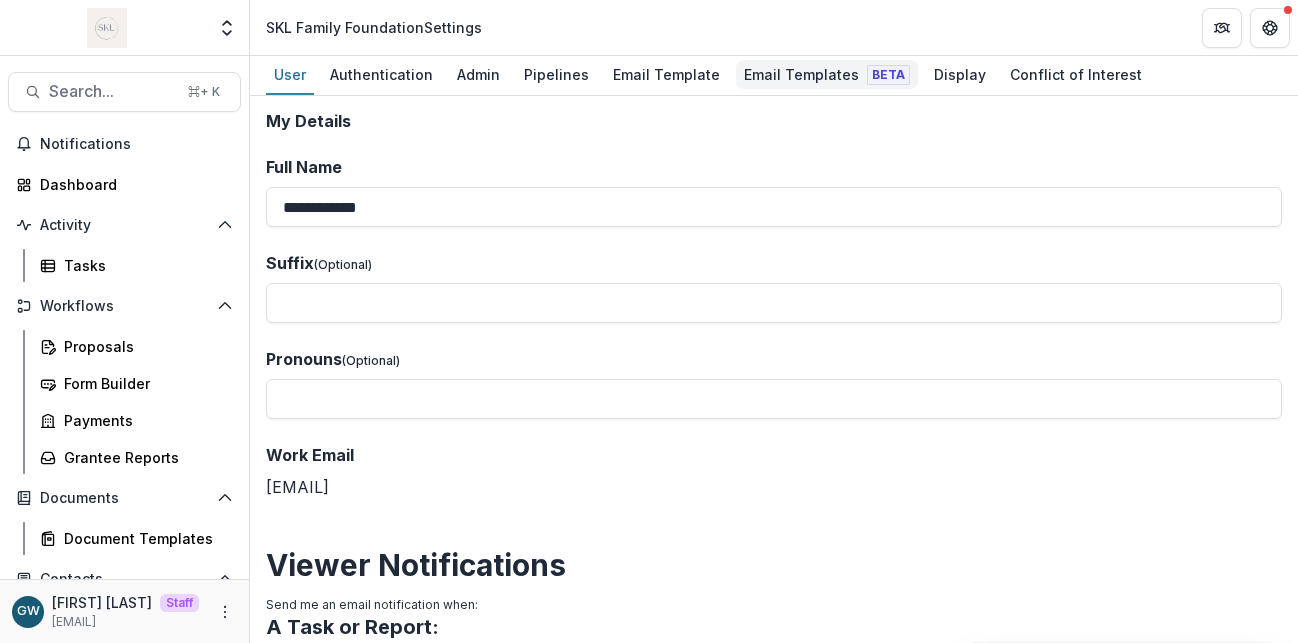 click on "Email Templates   Beta" at bounding box center (827, 74) 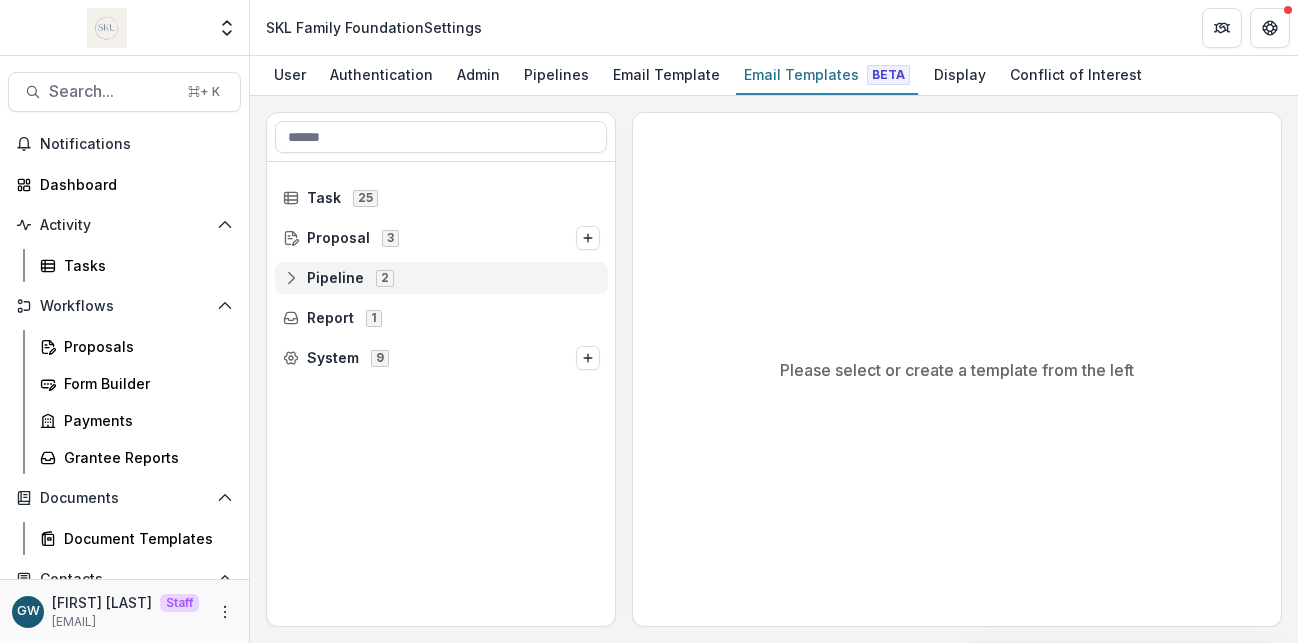 click 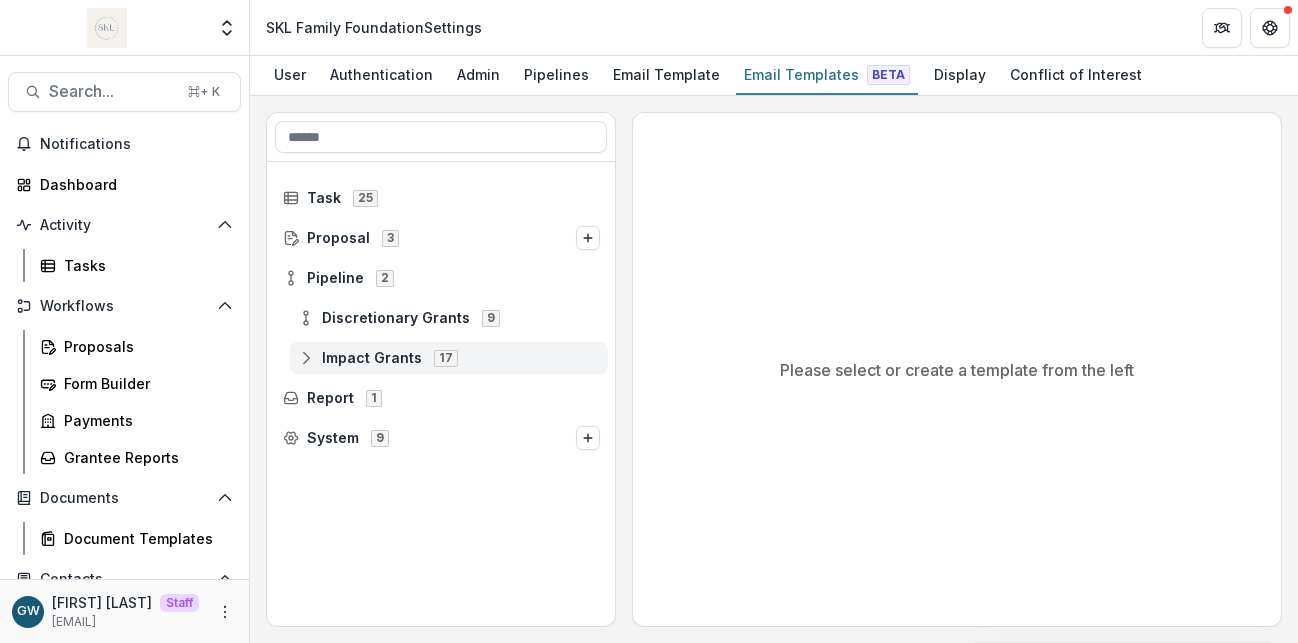 click 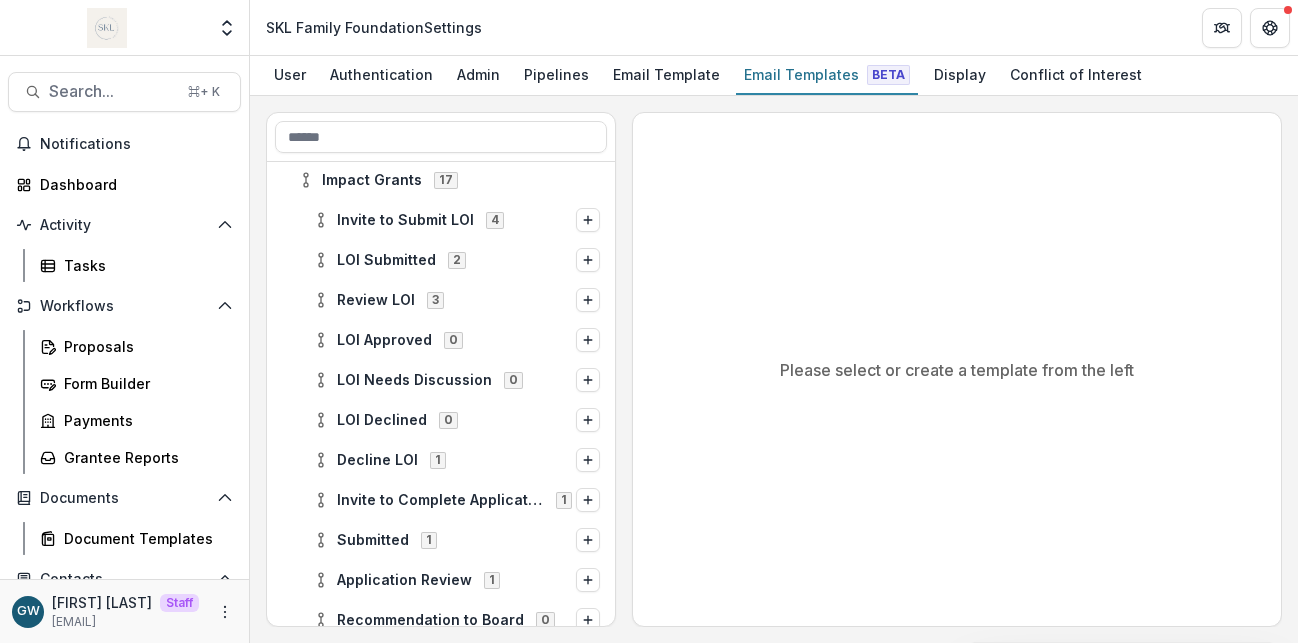 scroll, scrollTop: 180, scrollLeft: 0, axis: vertical 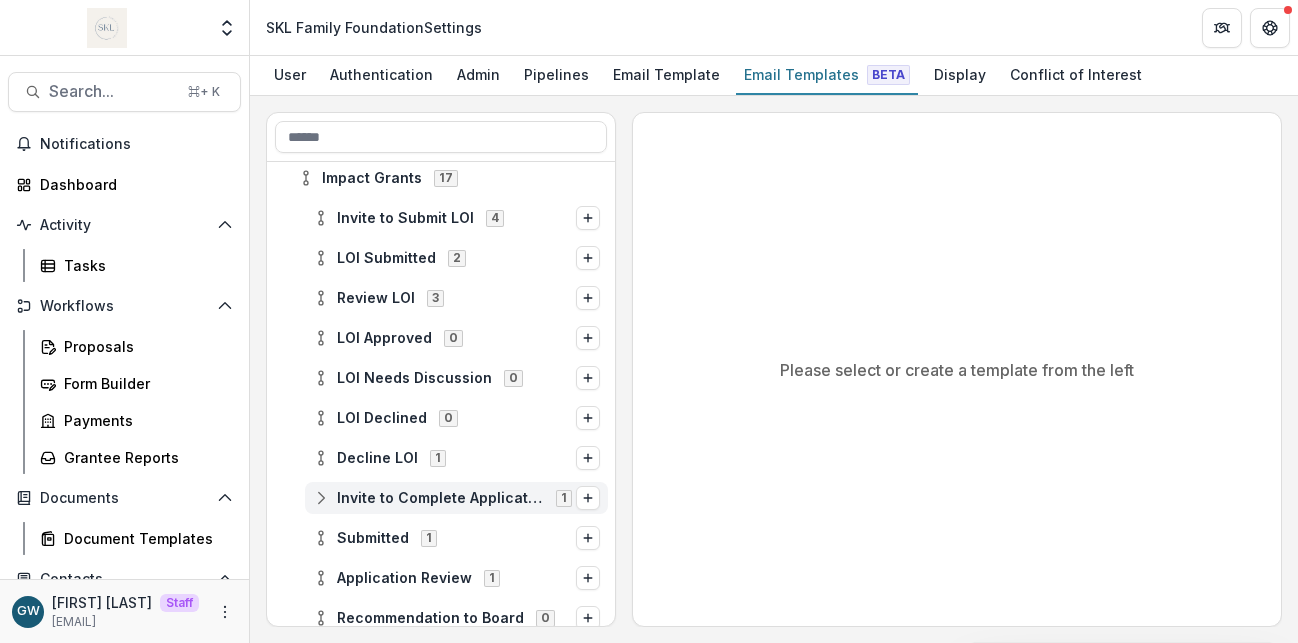 click 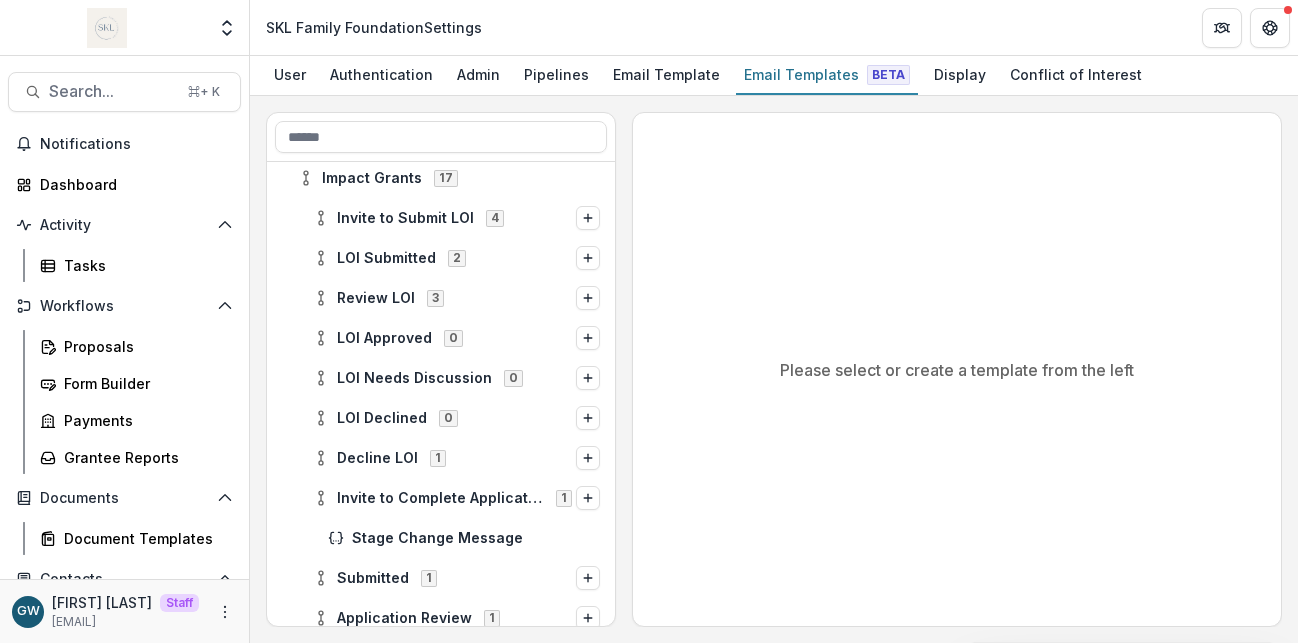 scroll, scrollTop: 218, scrollLeft: 0, axis: vertical 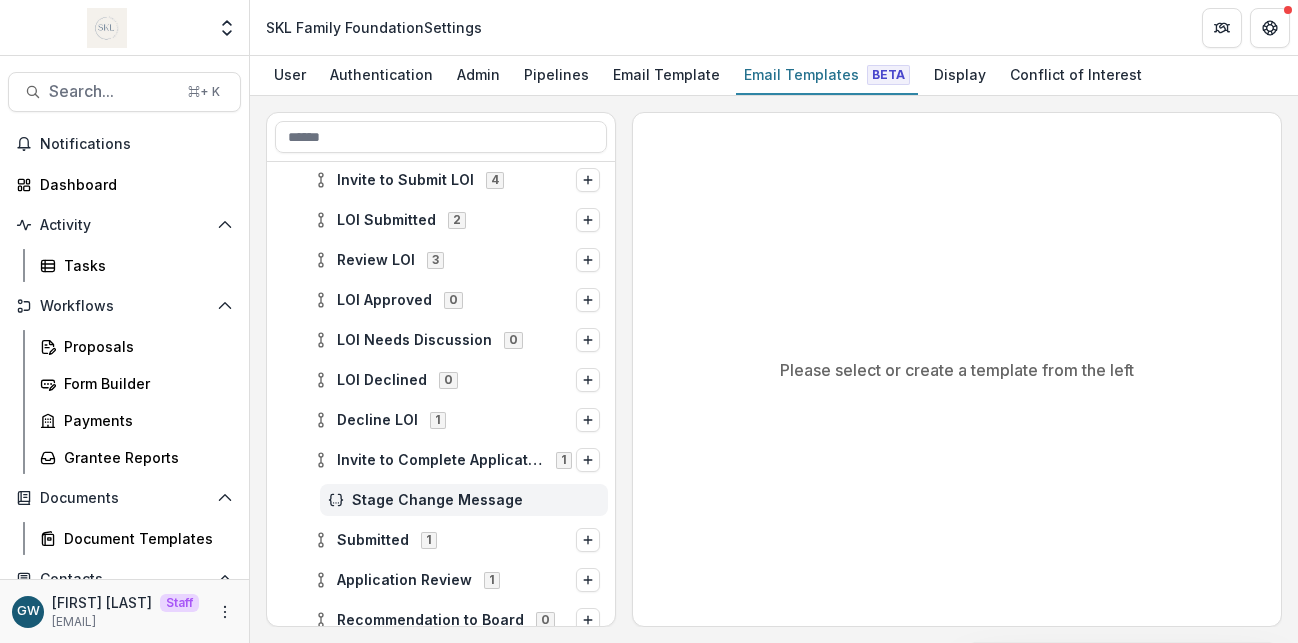 click on "Stage Change Message" at bounding box center [464, 500] 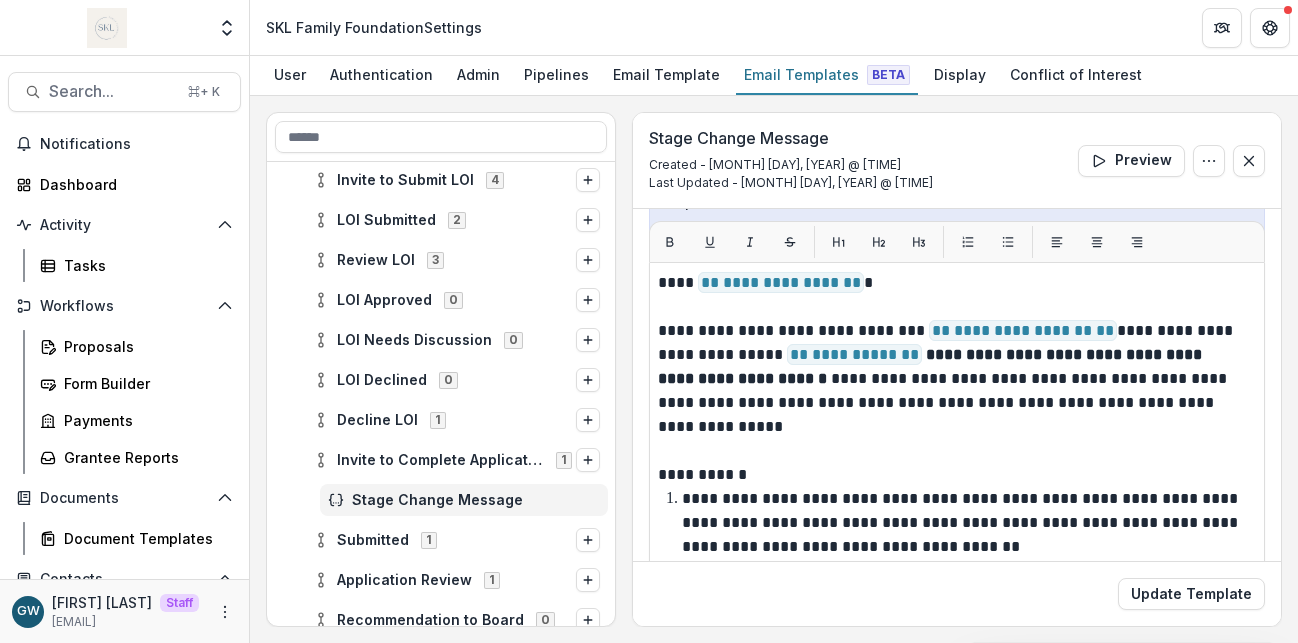 scroll, scrollTop: 418, scrollLeft: 0, axis: vertical 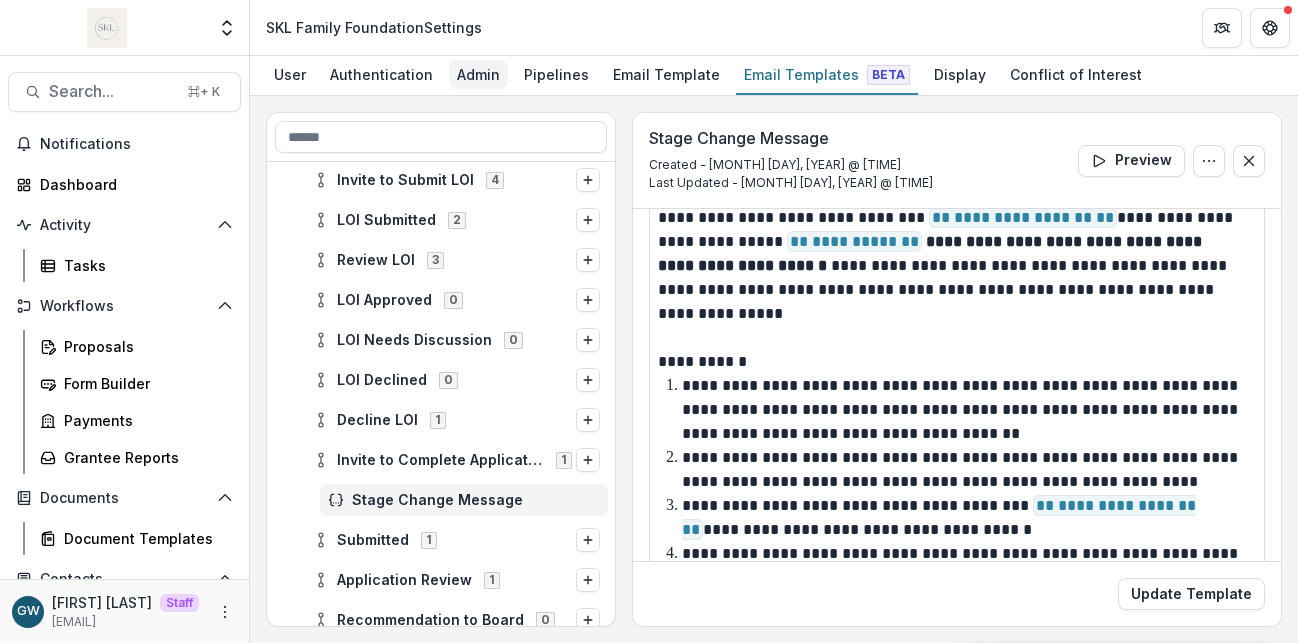 click on "Admin" at bounding box center (478, 74) 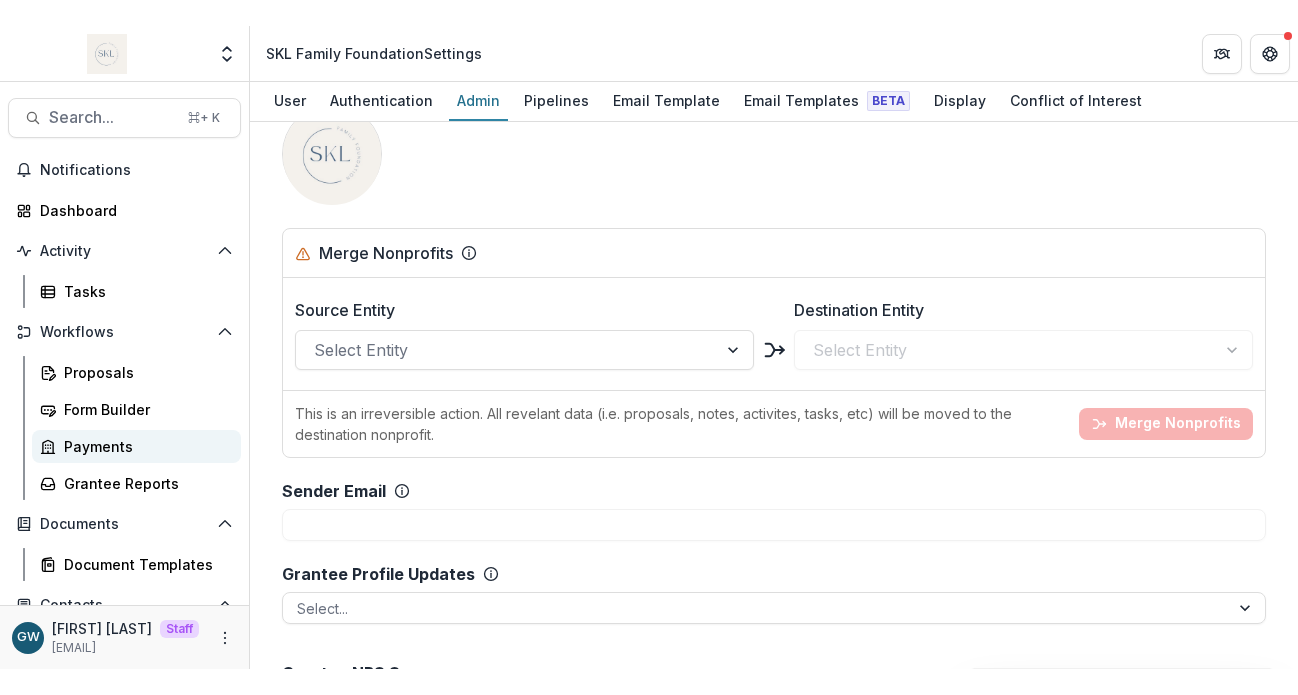 scroll, scrollTop: 2321, scrollLeft: 0, axis: vertical 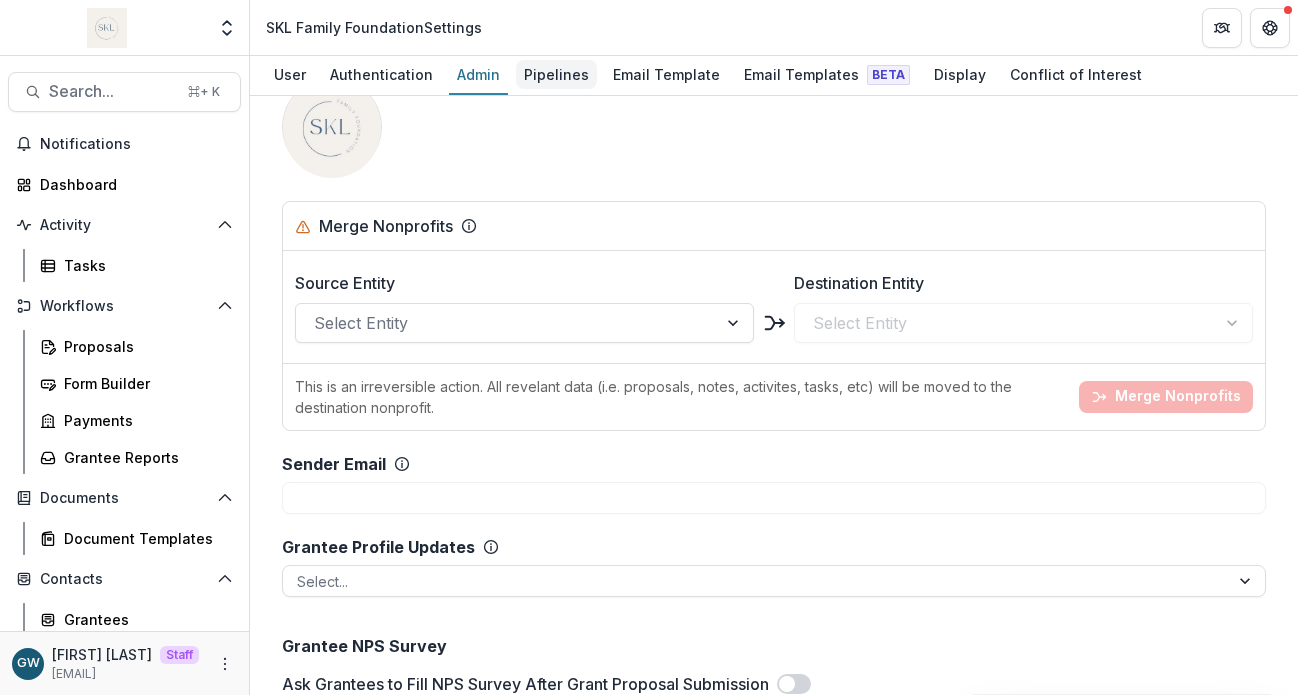 click on "Pipelines" at bounding box center [556, 74] 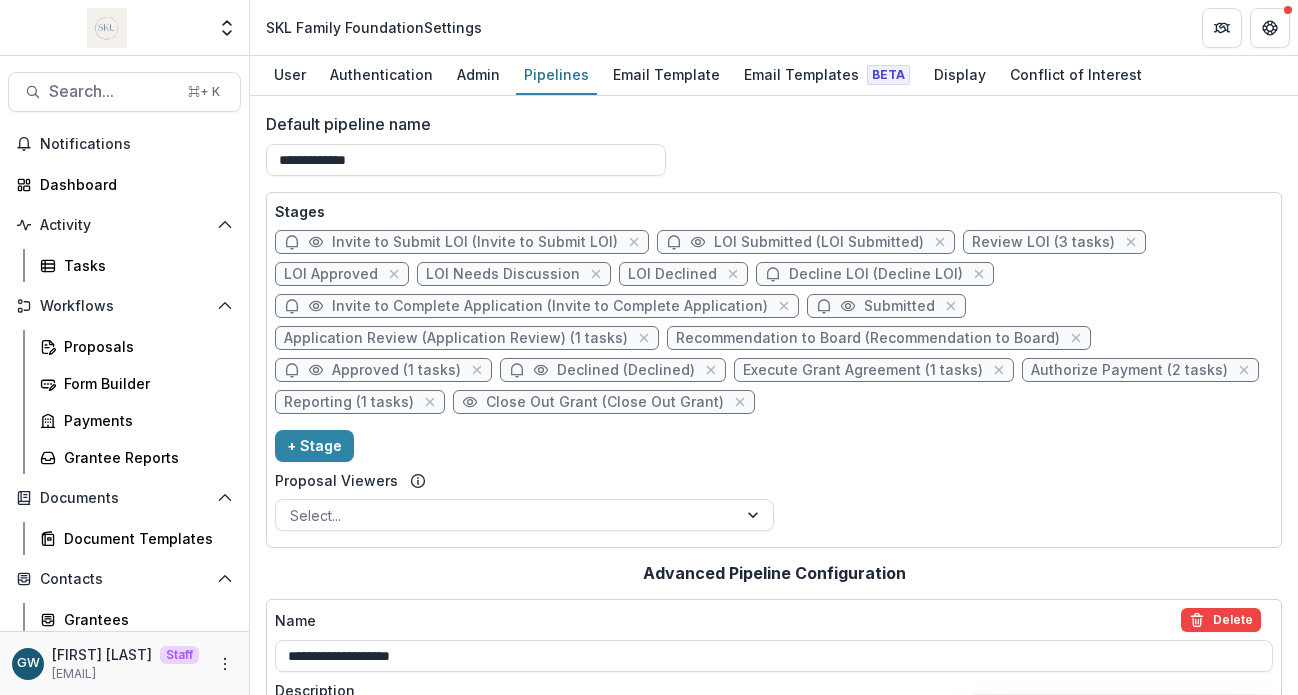 scroll, scrollTop: 4, scrollLeft: 0, axis: vertical 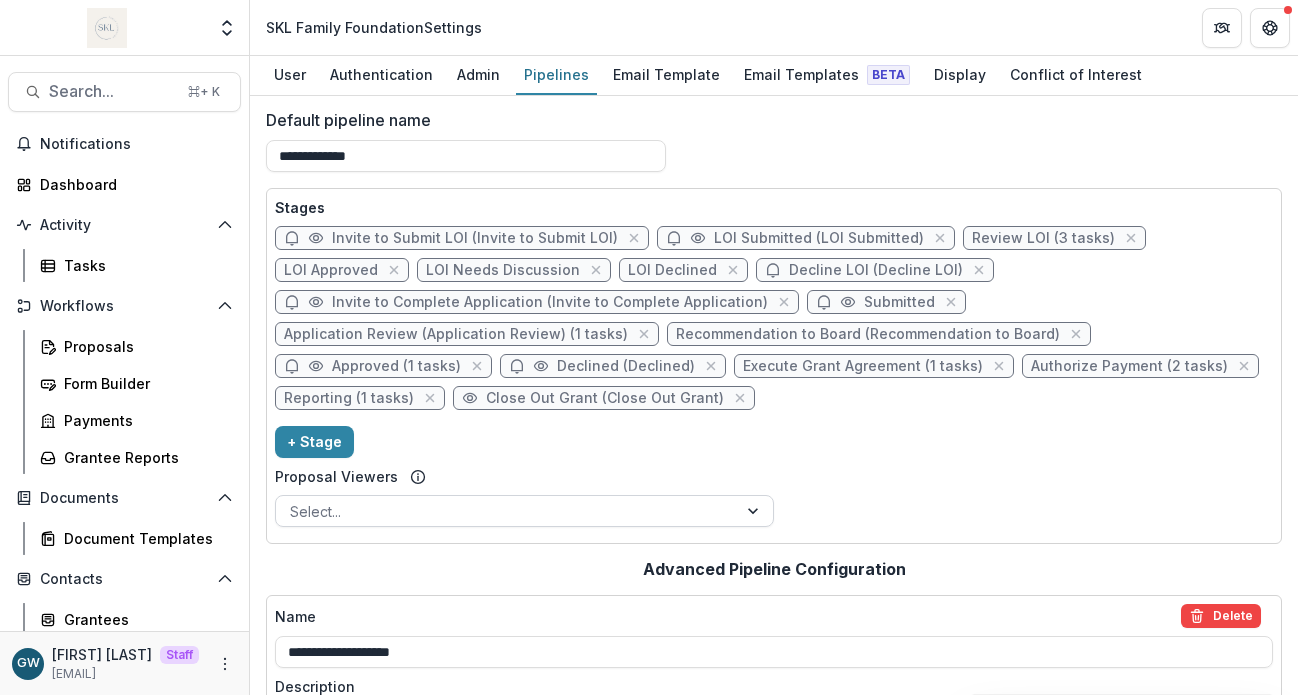click at bounding box center (506, 511) 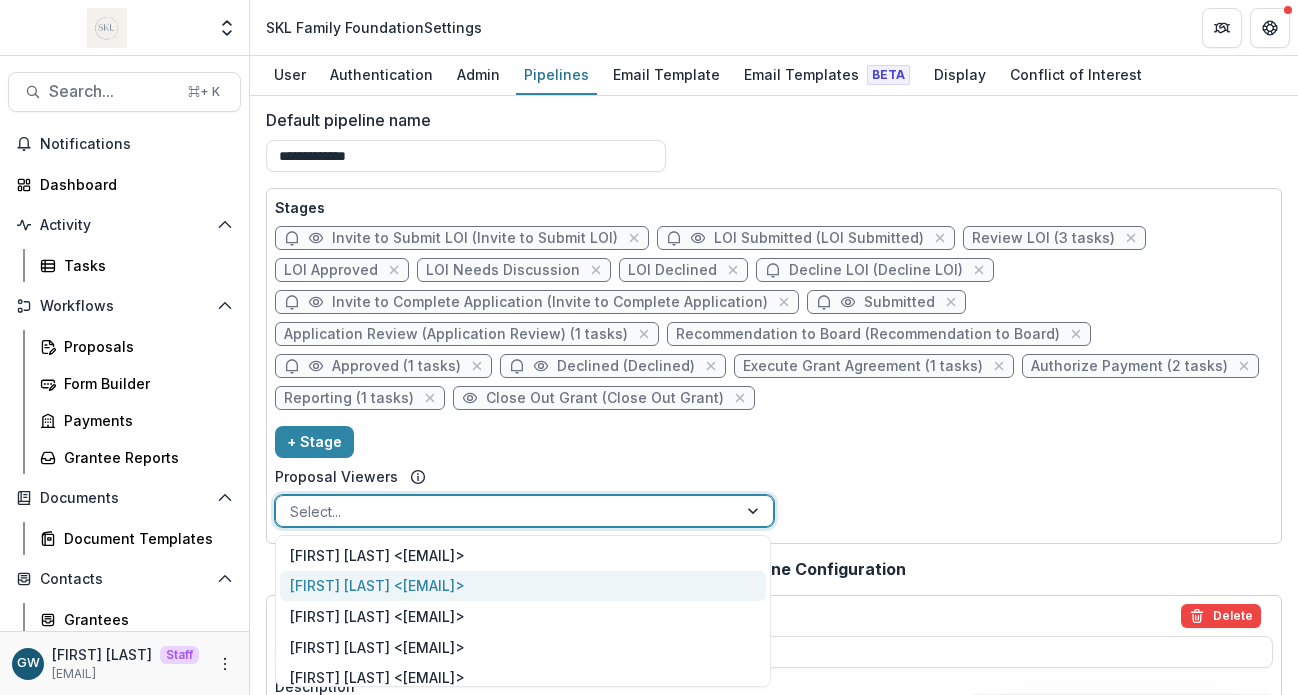 click on "Kristen Eason <khuepenbecker@resanpartners.com>" at bounding box center (523, 586) 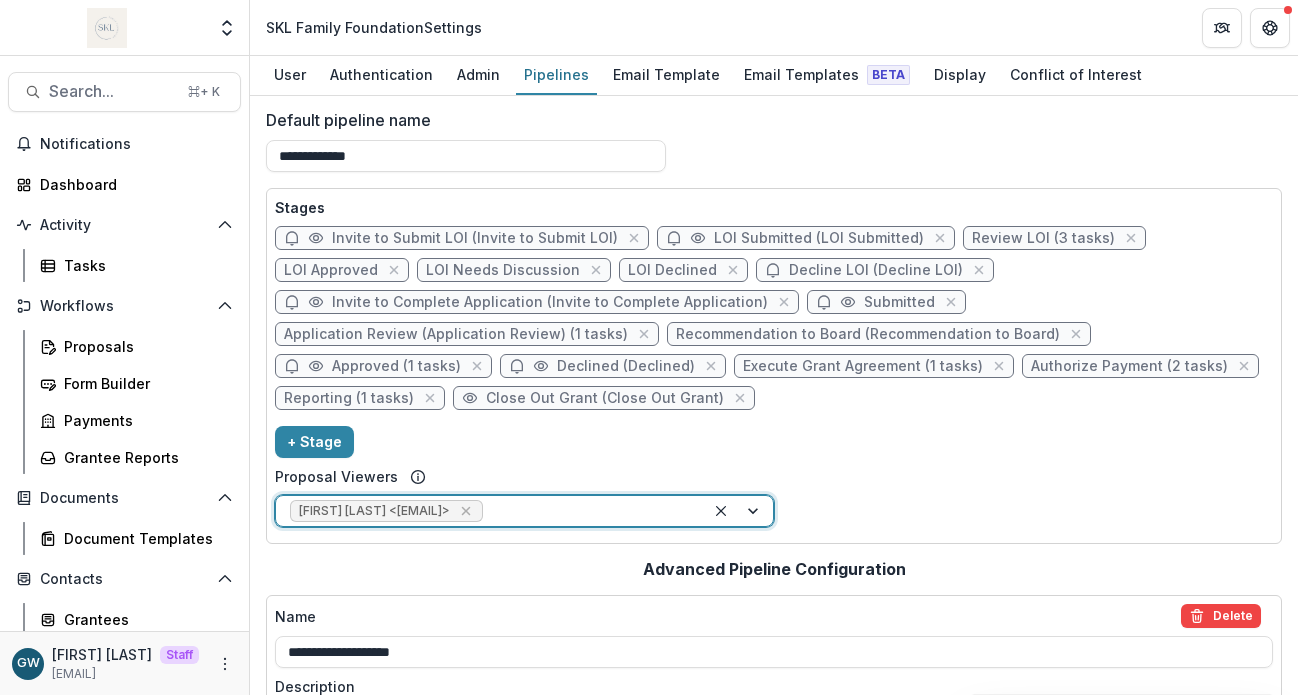scroll, scrollTop: 361, scrollLeft: 0, axis: vertical 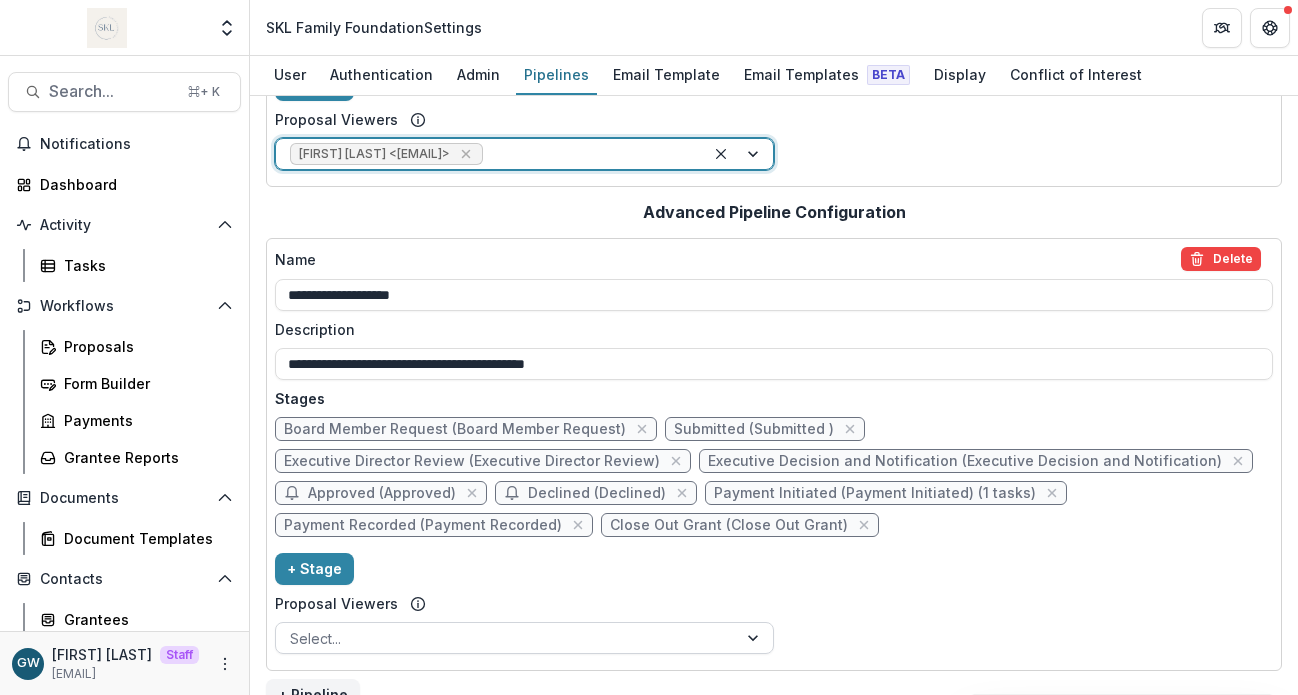 click at bounding box center (506, 638) 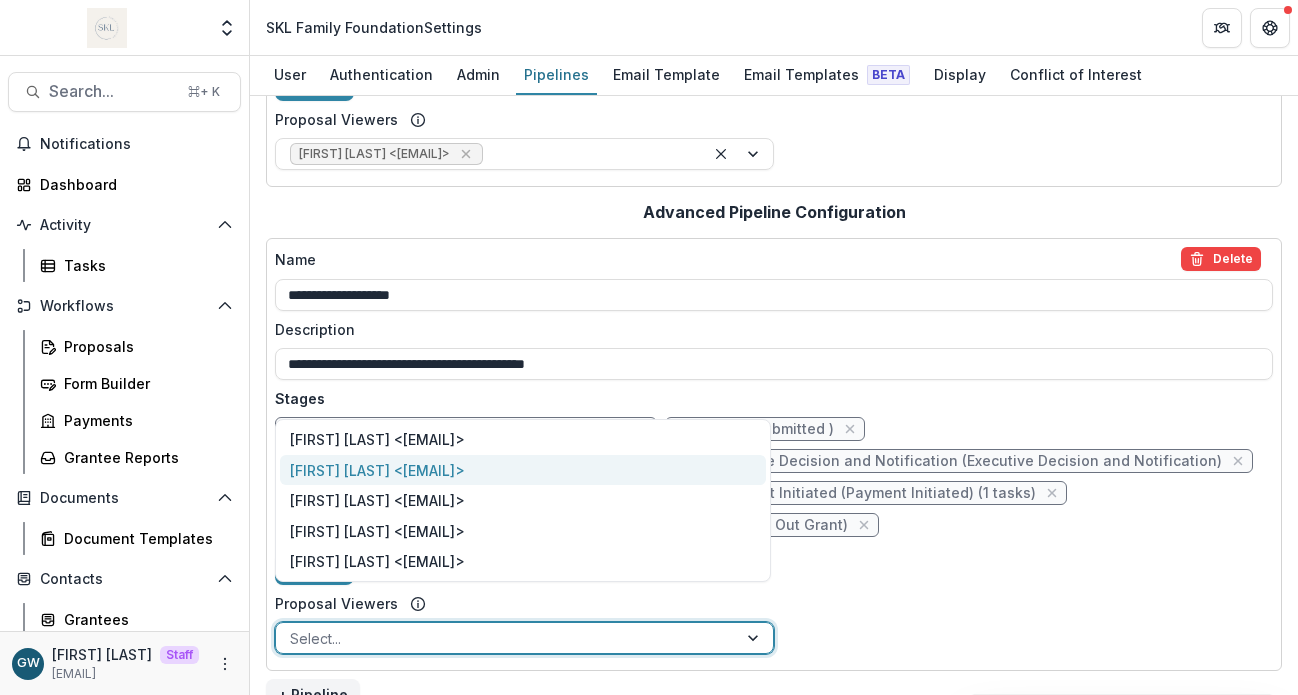 click on "Kristen Eason <khuepenbecker@resanpartners.com>" at bounding box center (523, 470) 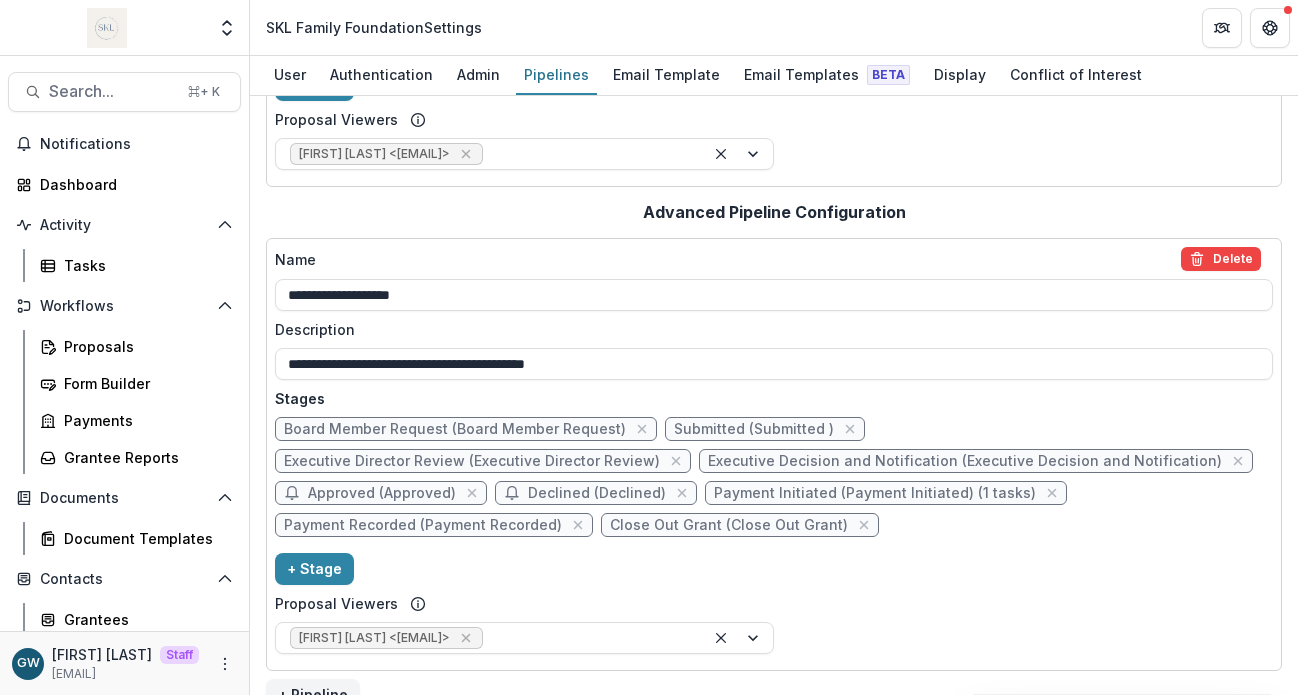 click on "**********" at bounding box center [774, 458] 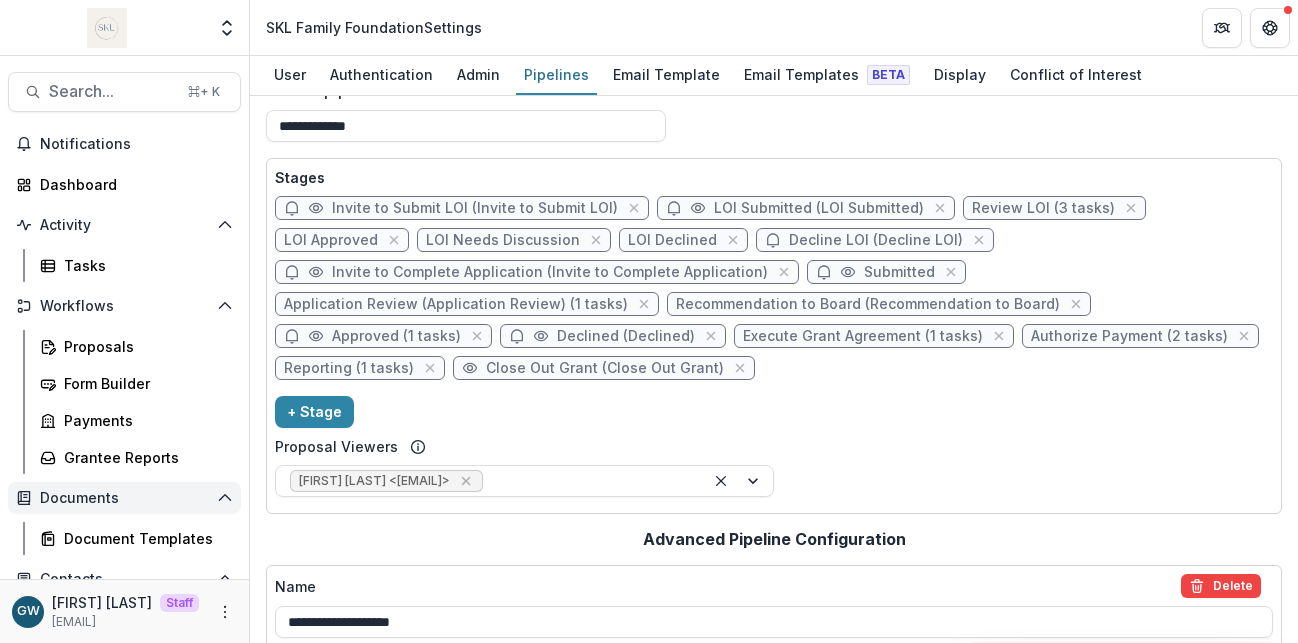 scroll, scrollTop: 0, scrollLeft: 0, axis: both 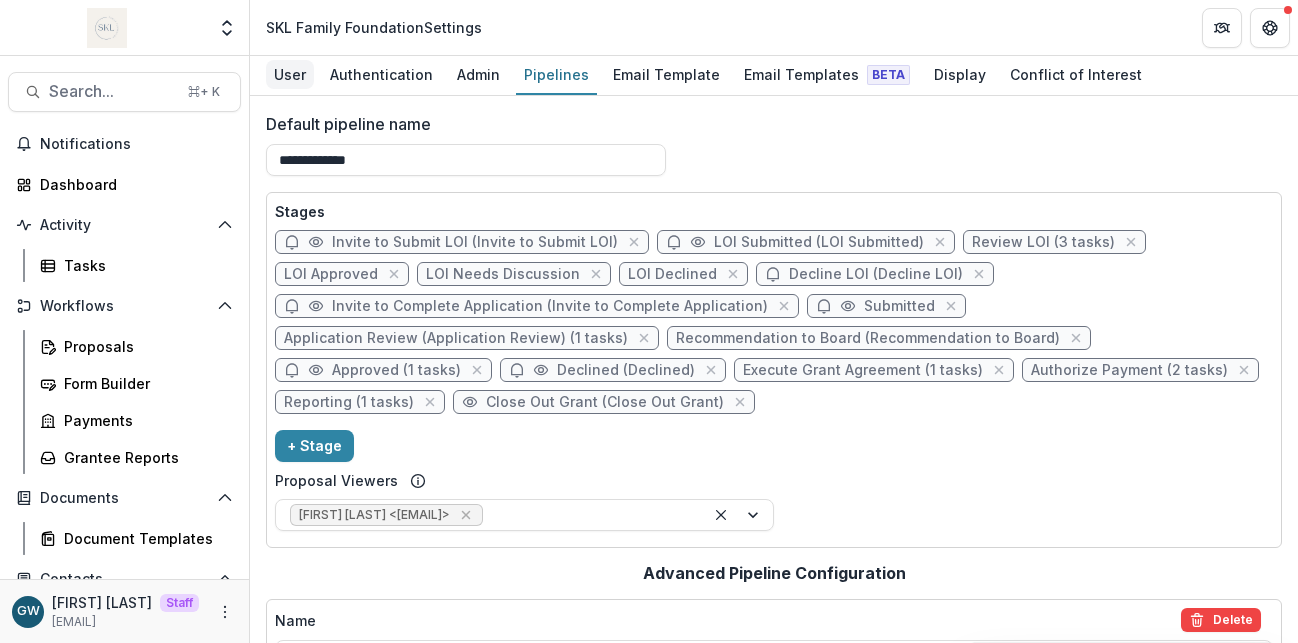 click on "User" at bounding box center (290, 74) 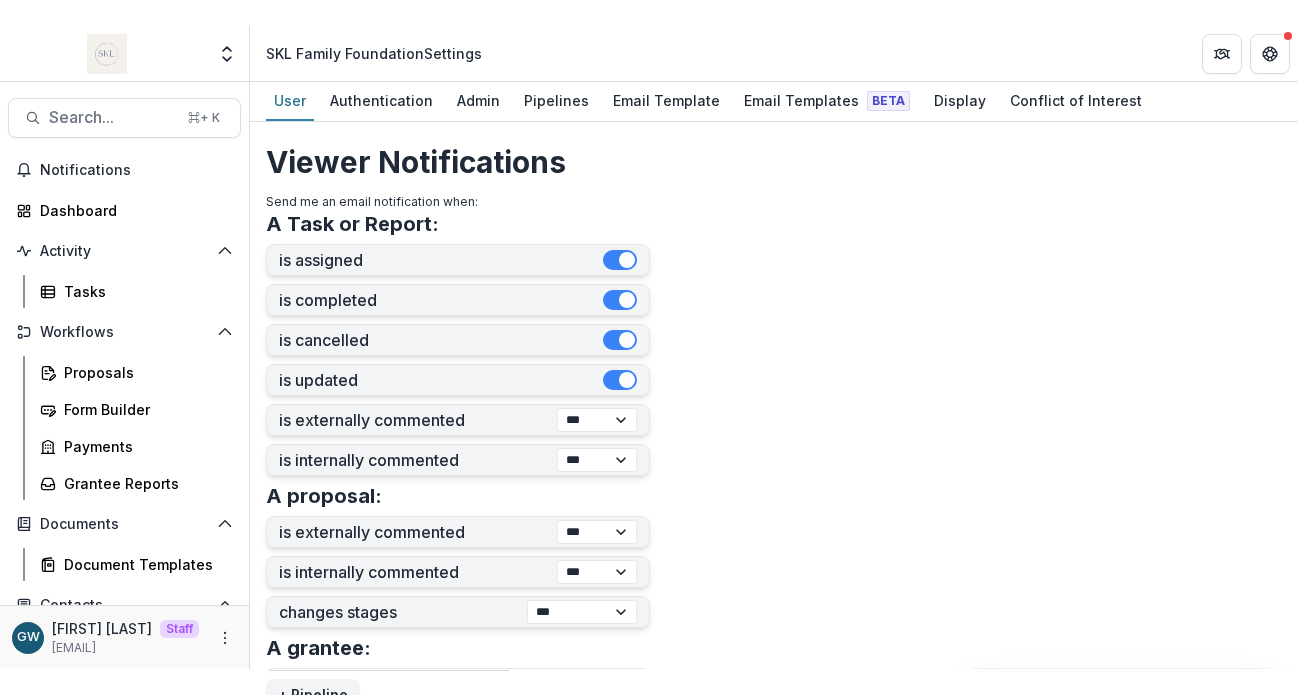 scroll, scrollTop: 429, scrollLeft: 0, axis: vertical 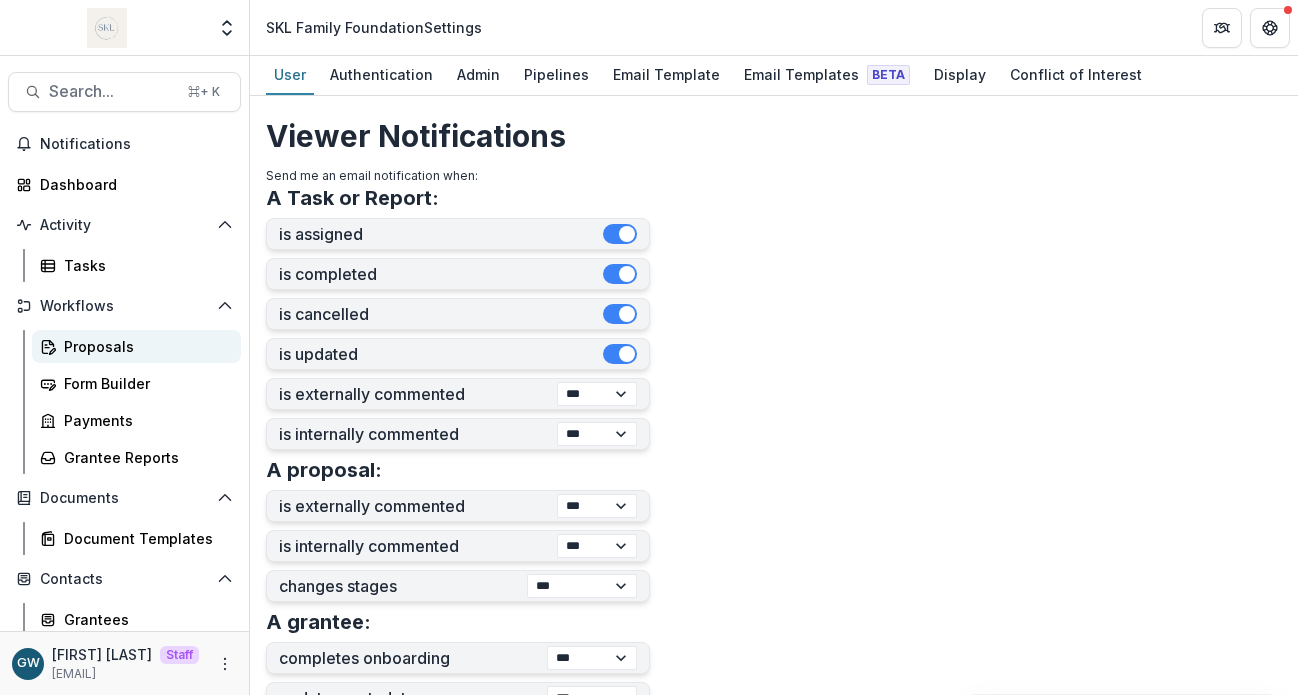 click on "Proposals" at bounding box center [144, 346] 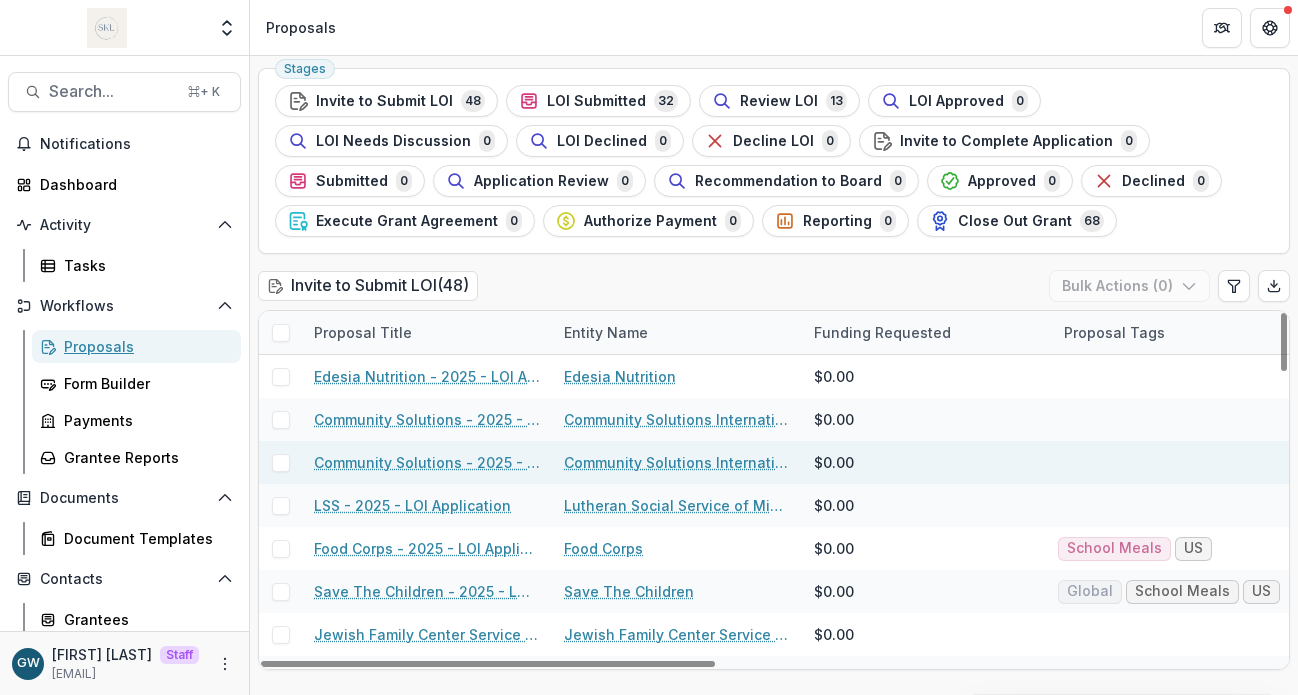 scroll, scrollTop: 99, scrollLeft: 0, axis: vertical 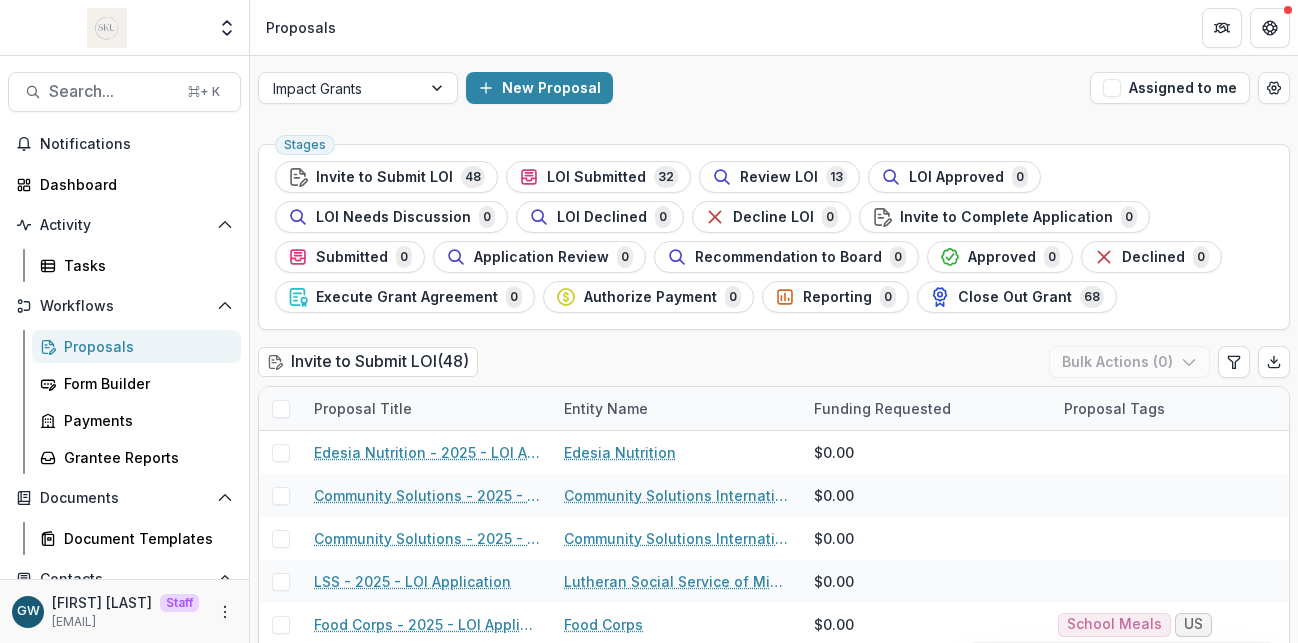 click on "Invite to Submit LOI" at bounding box center (384, 177) 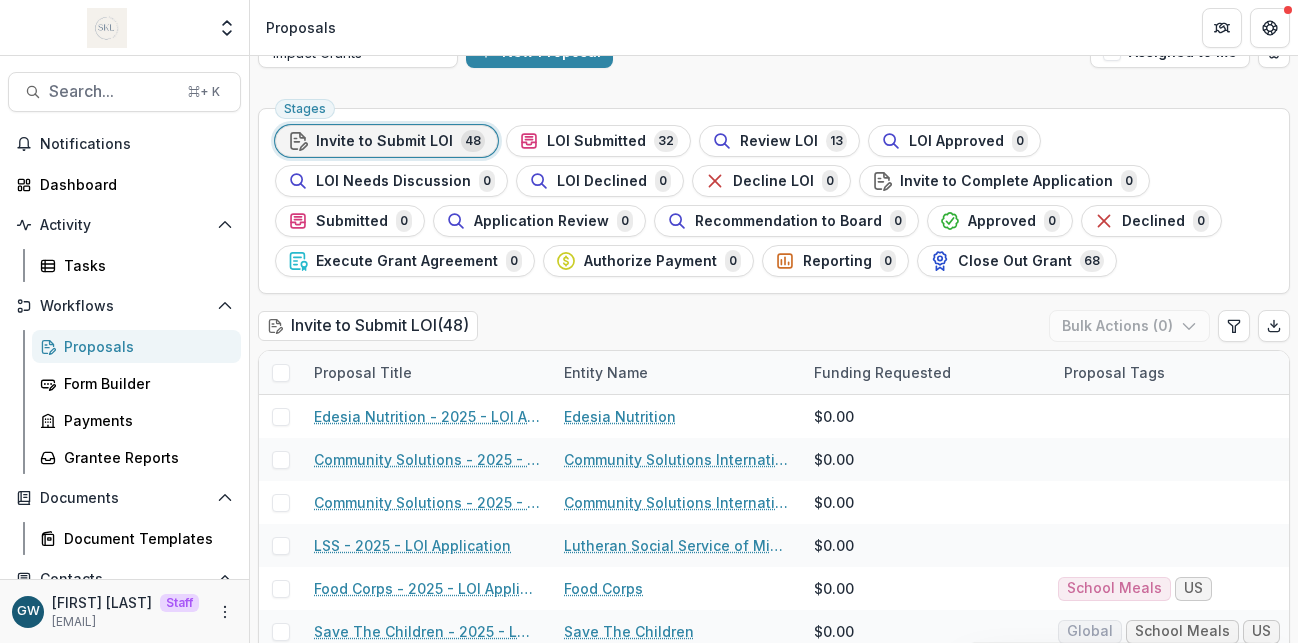 scroll, scrollTop: 109, scrollLeft: 0, axis: vertical 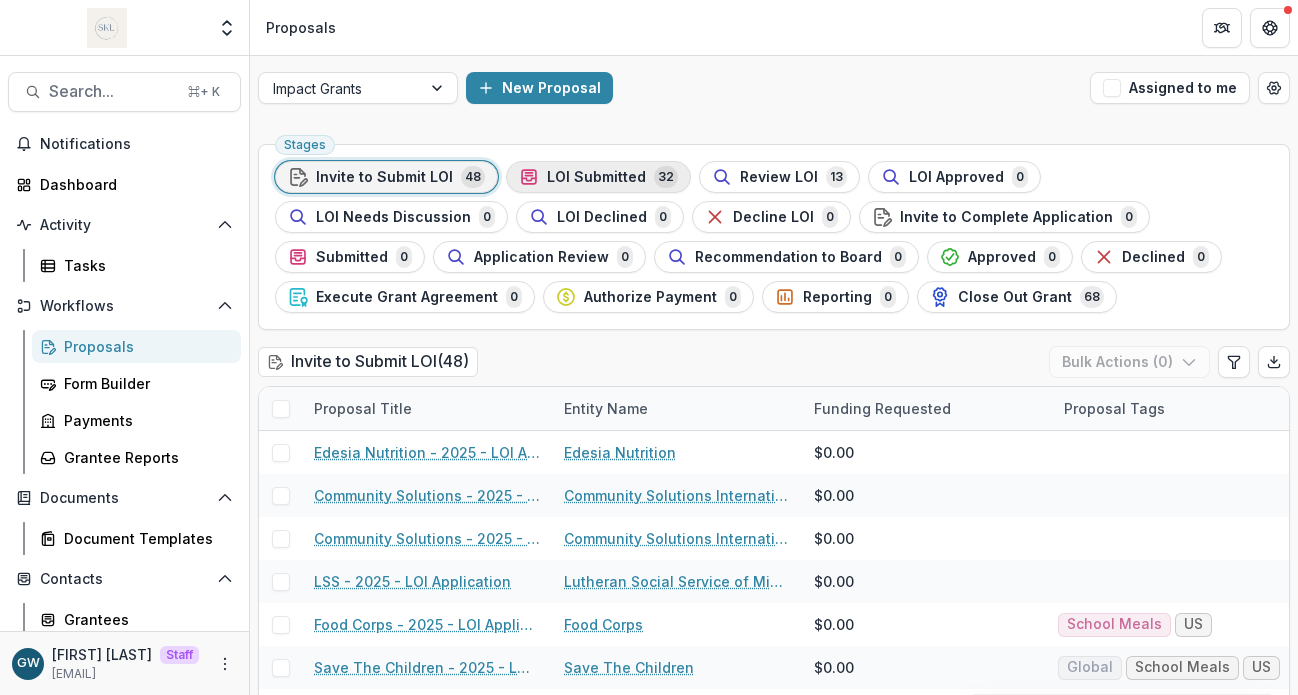 click on "LOI Submitted" at bounding box center [596, 177] 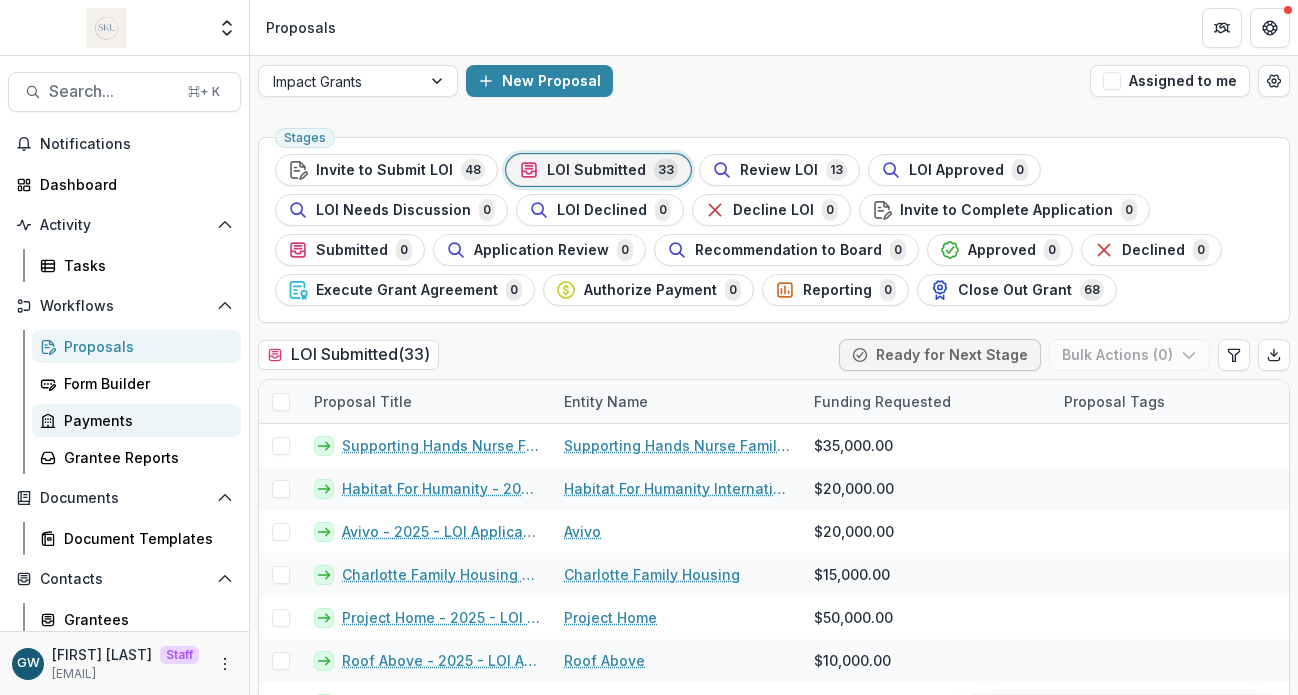 scroll, scrollTop: 8, scrollLeft: 0, axis: vertical 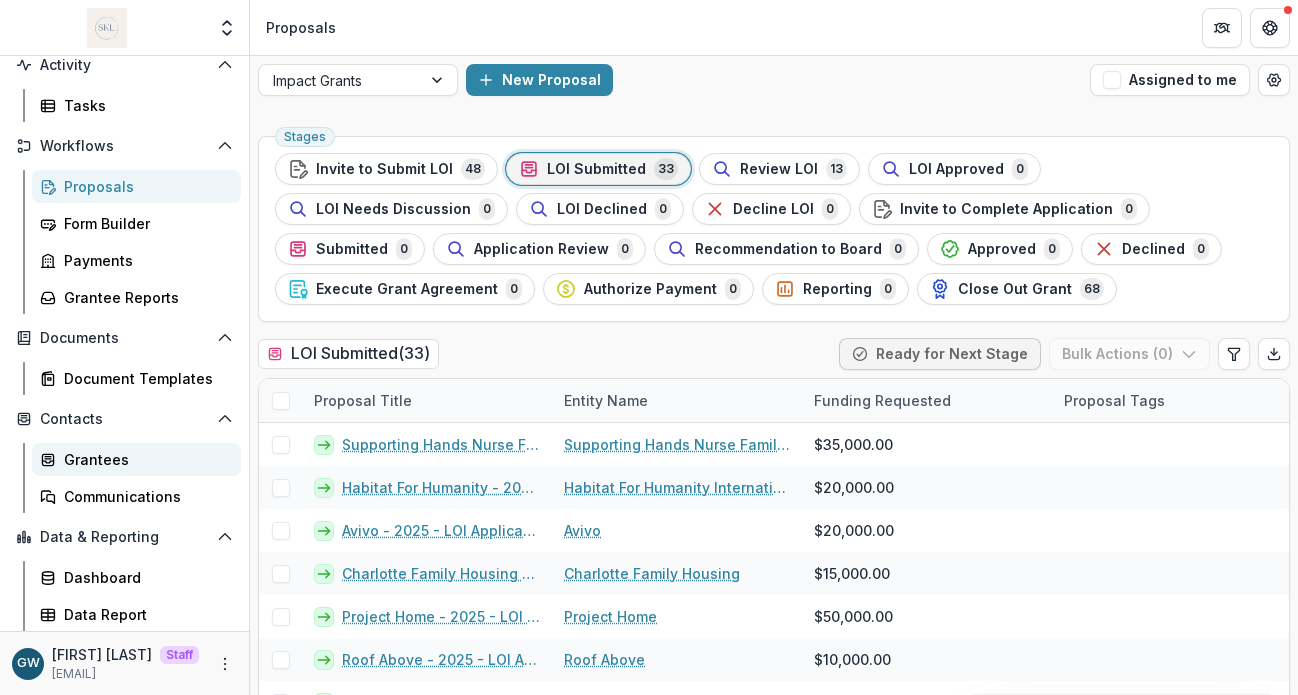 click on "Grantees" at bounding box center [144, 459] 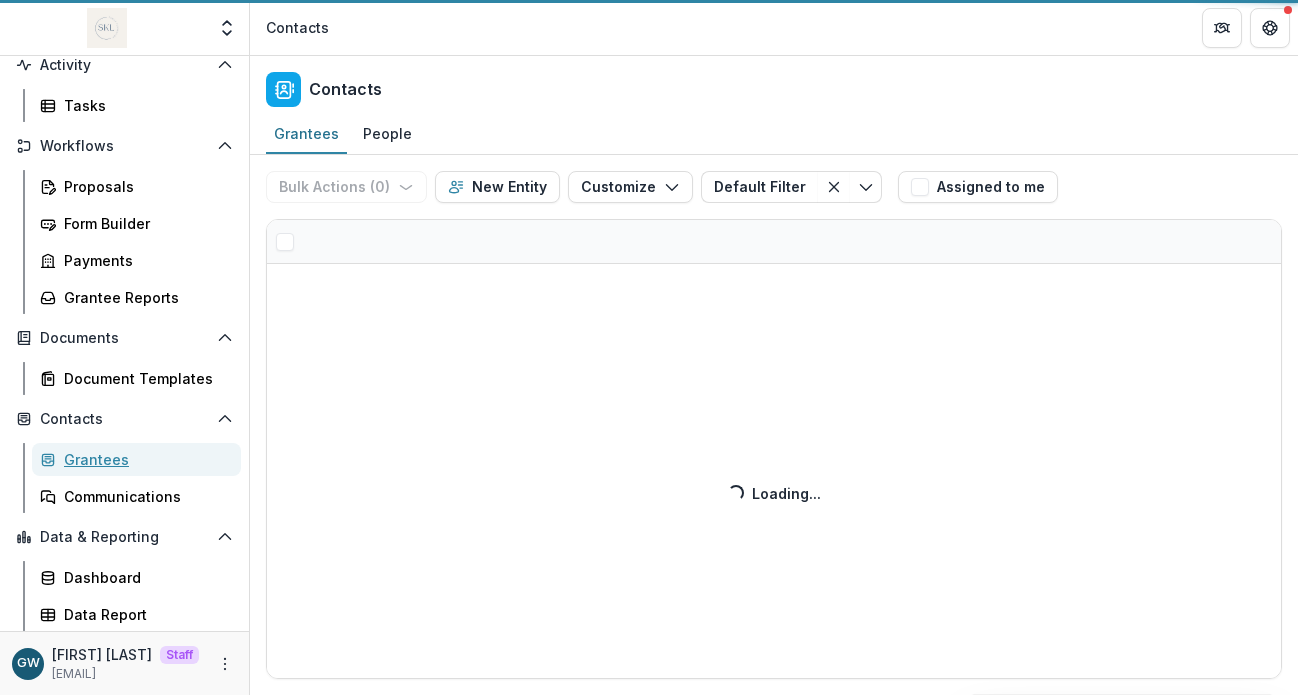scroll, scrollTop: 0, scrollLeft: 0, axis: both 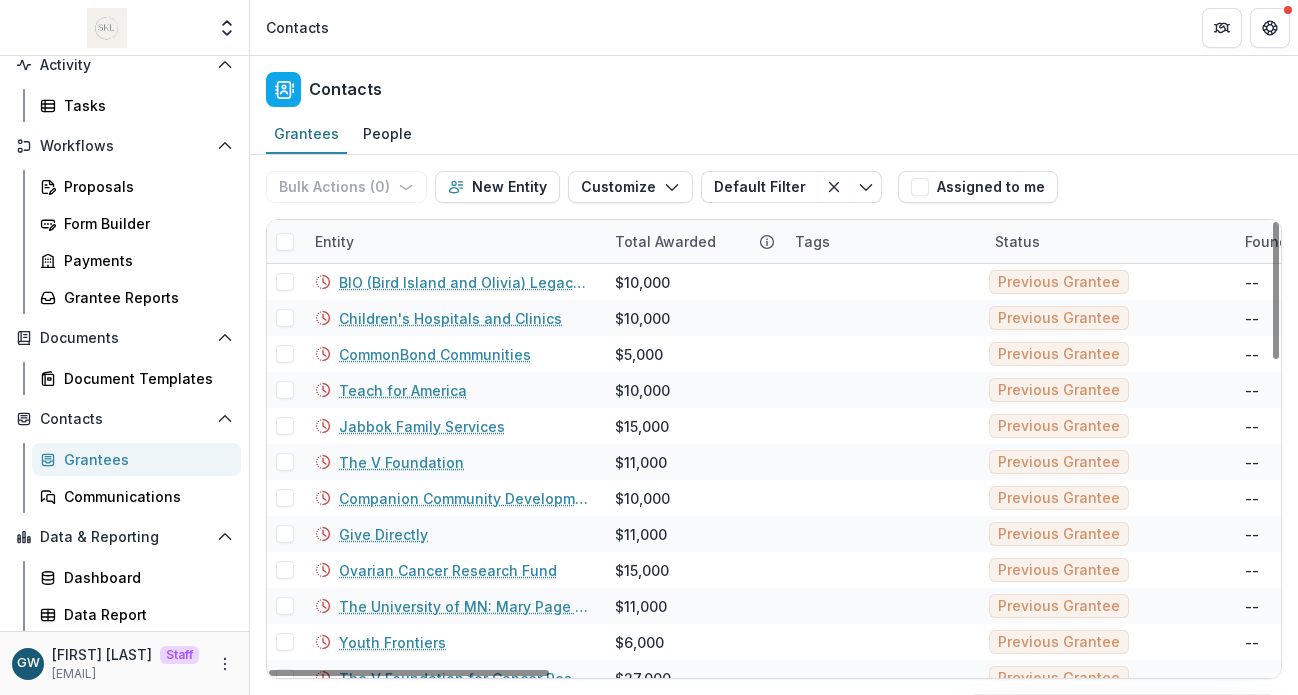 click on "Entity" at bounding box center (453, 241) 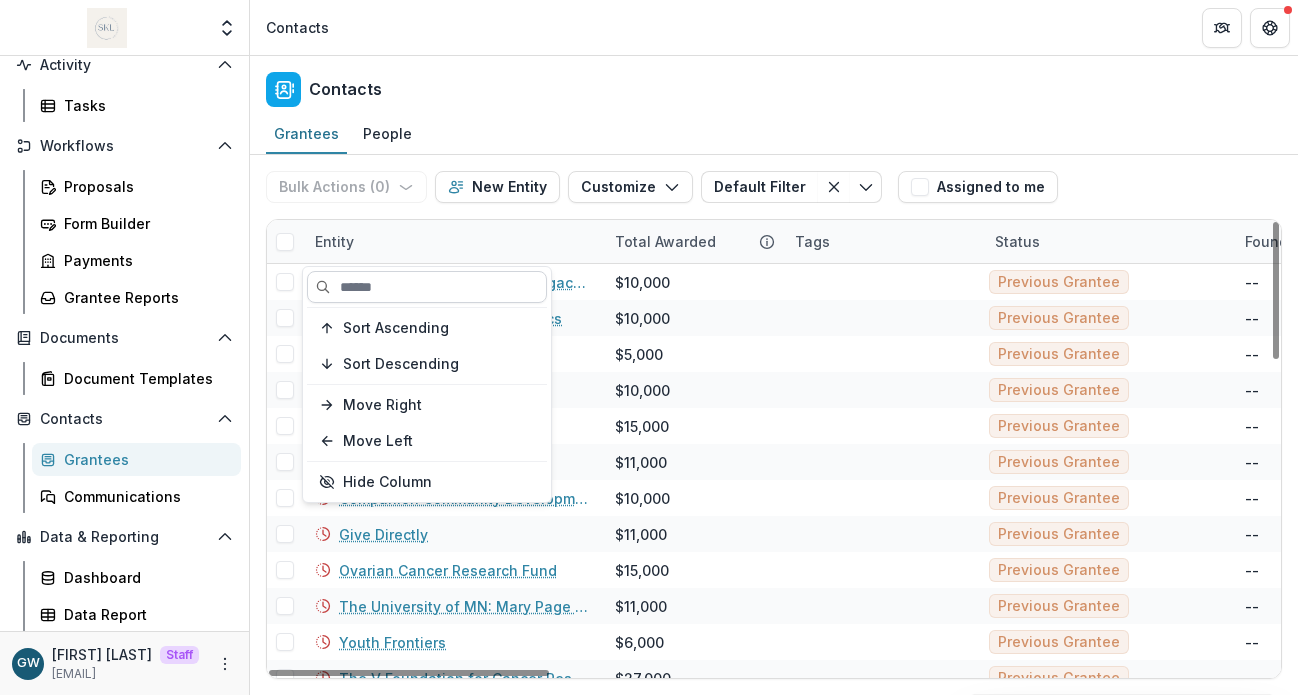 click at bounding box center [427, 287] 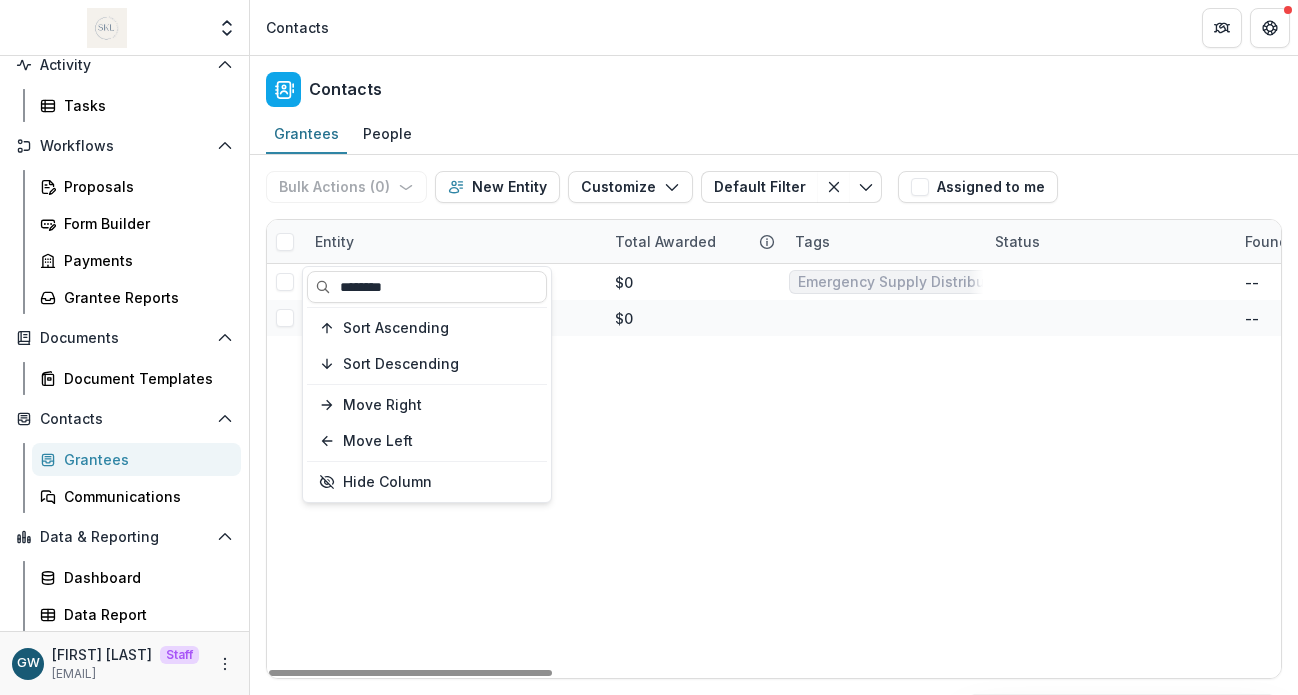 type on "********" 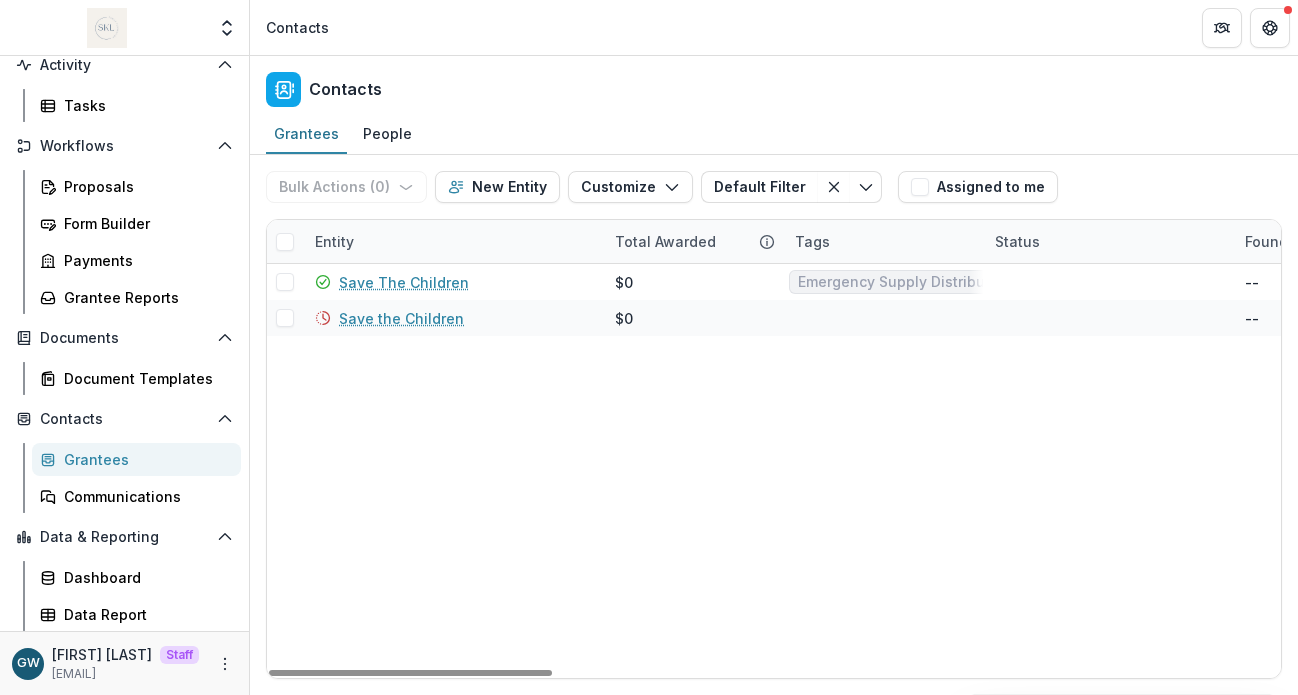 click on "Contacts" at bounding box center [774, 85] 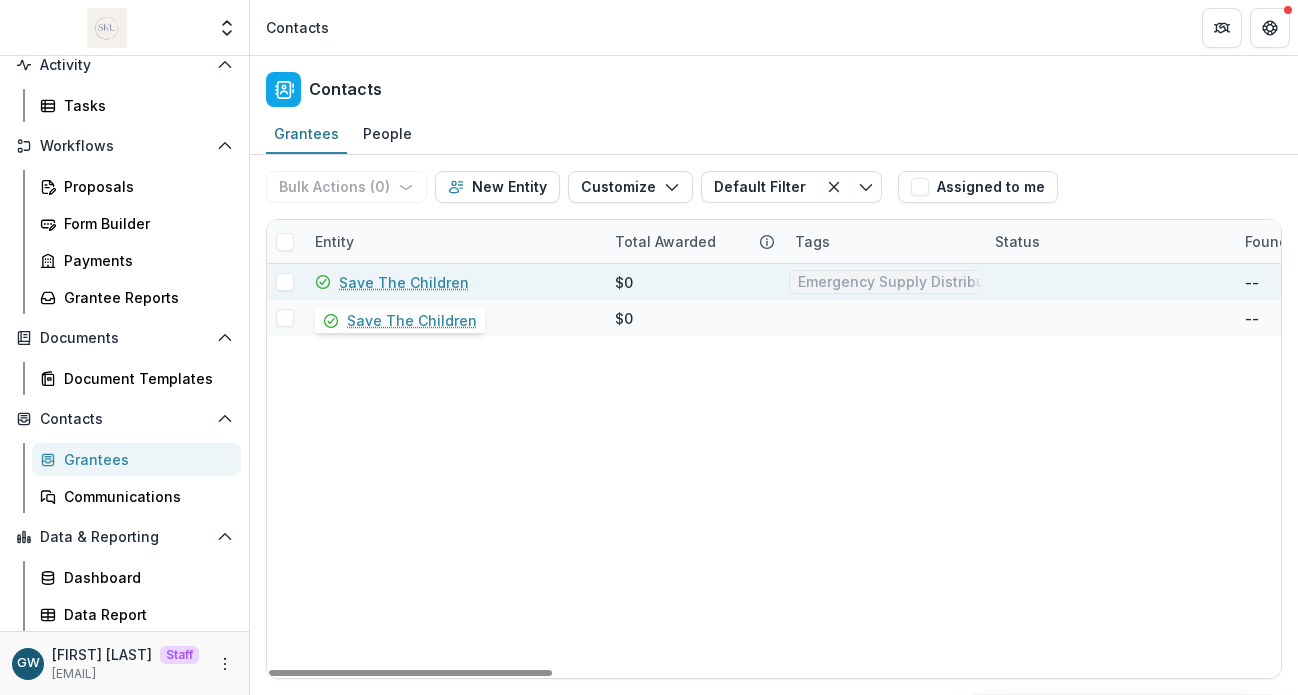 click on "Save The Children" at bounding box center [404, 282] 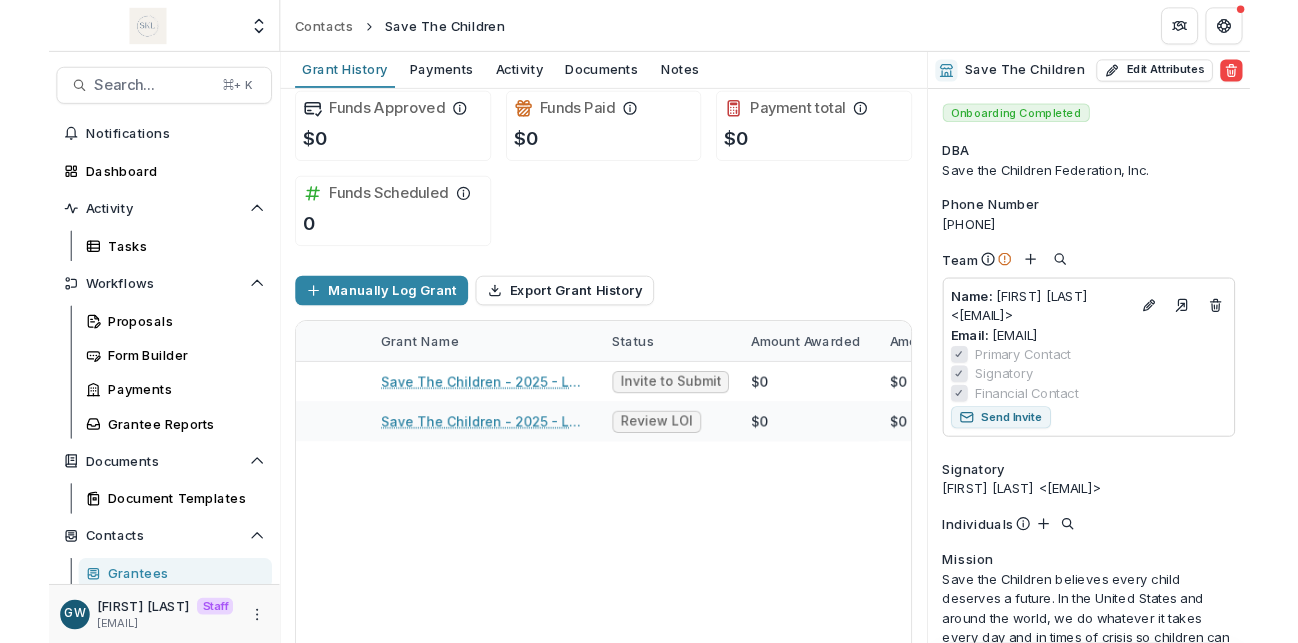 scroll, scrollTop: 15, scrollLeft: 0, axis: vertical 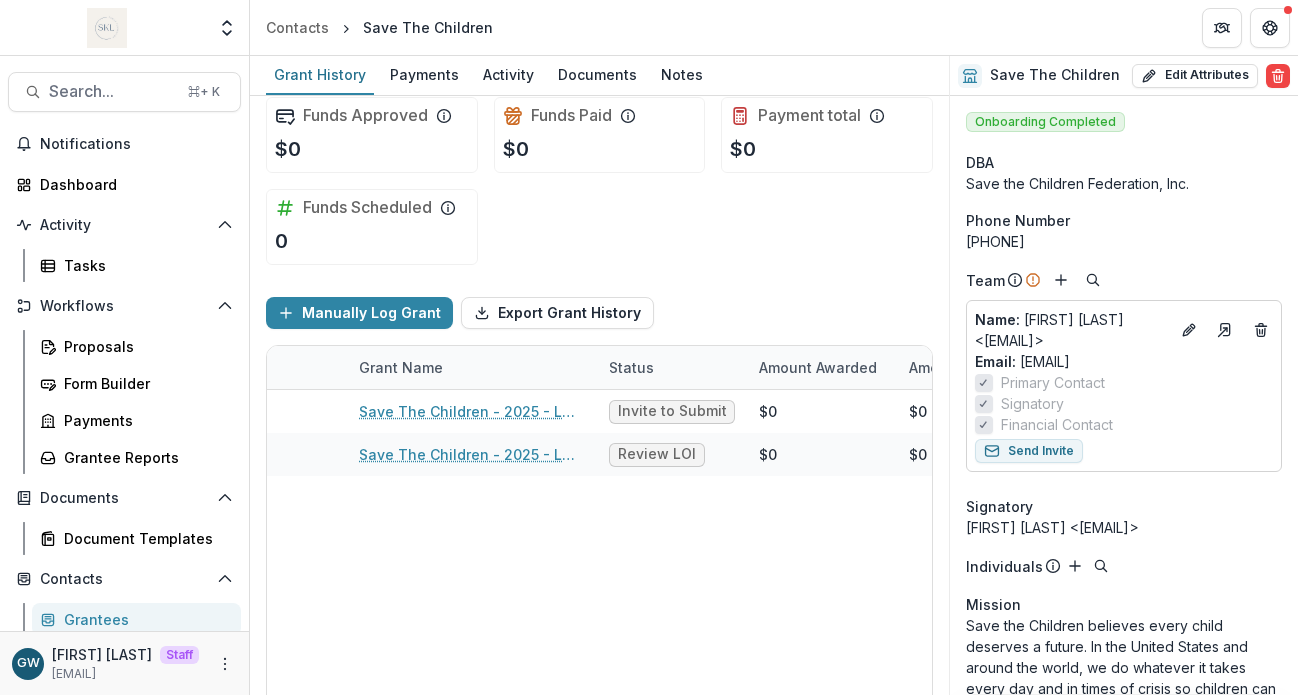 click on "Funds Approved $0 Funds Paid $0 Payment total $0 Funds Scheduled 0" at bounding box center [599, 181] 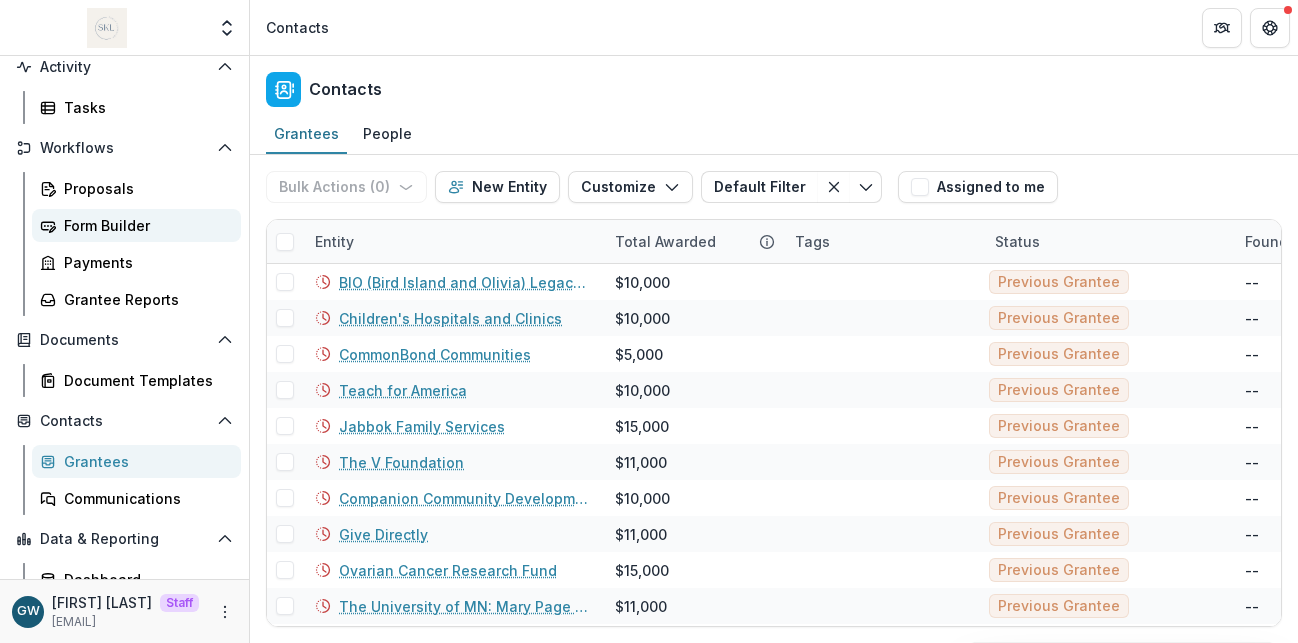 scroll, scrollTop: 160, scrollLeft: 0, axis: vertical 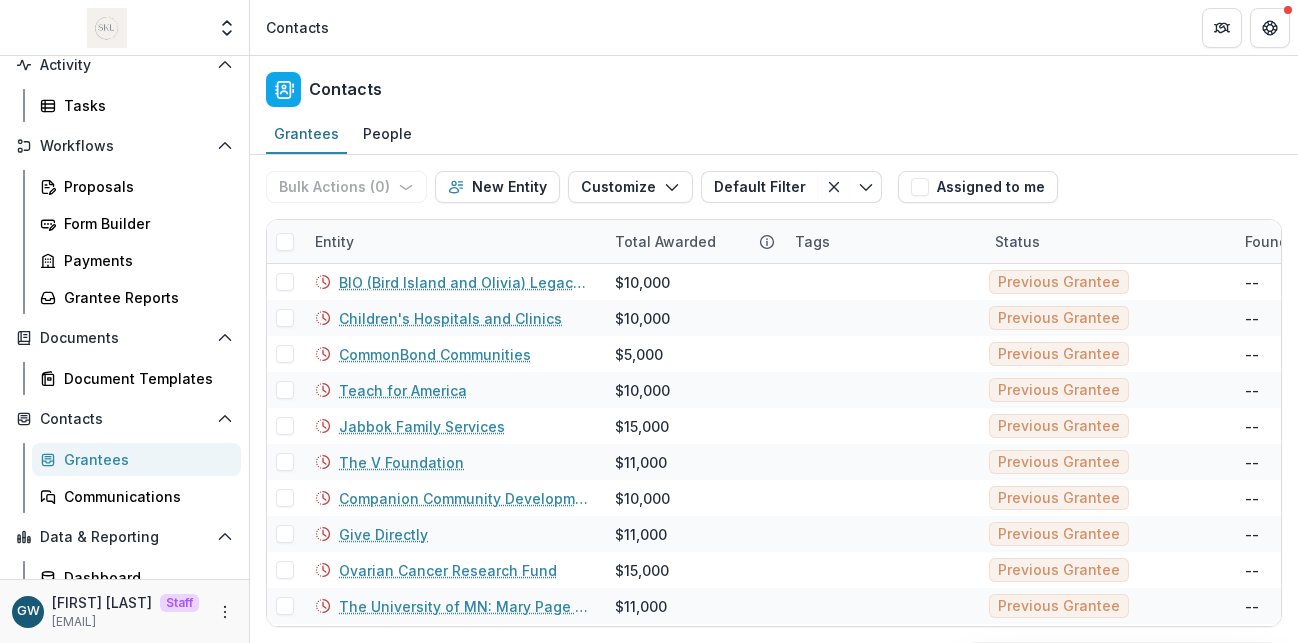 click on "Grantees" at bounding box center [144, 459] 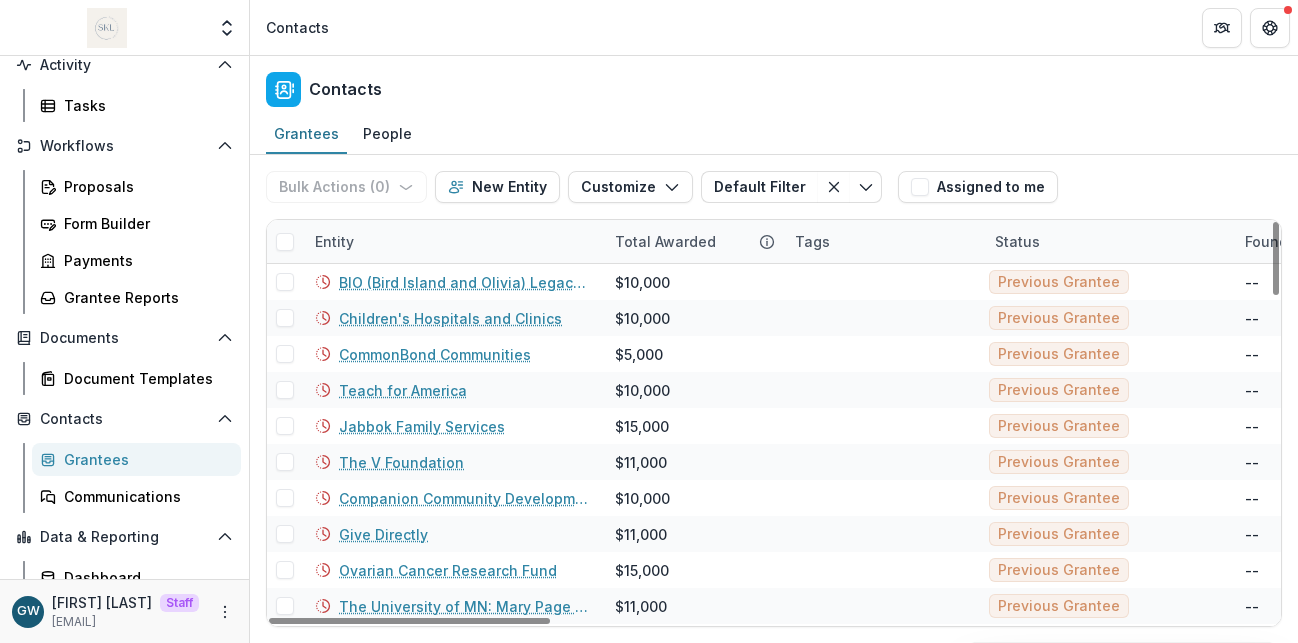 click on "Entity" at bounding box center [334, 241] 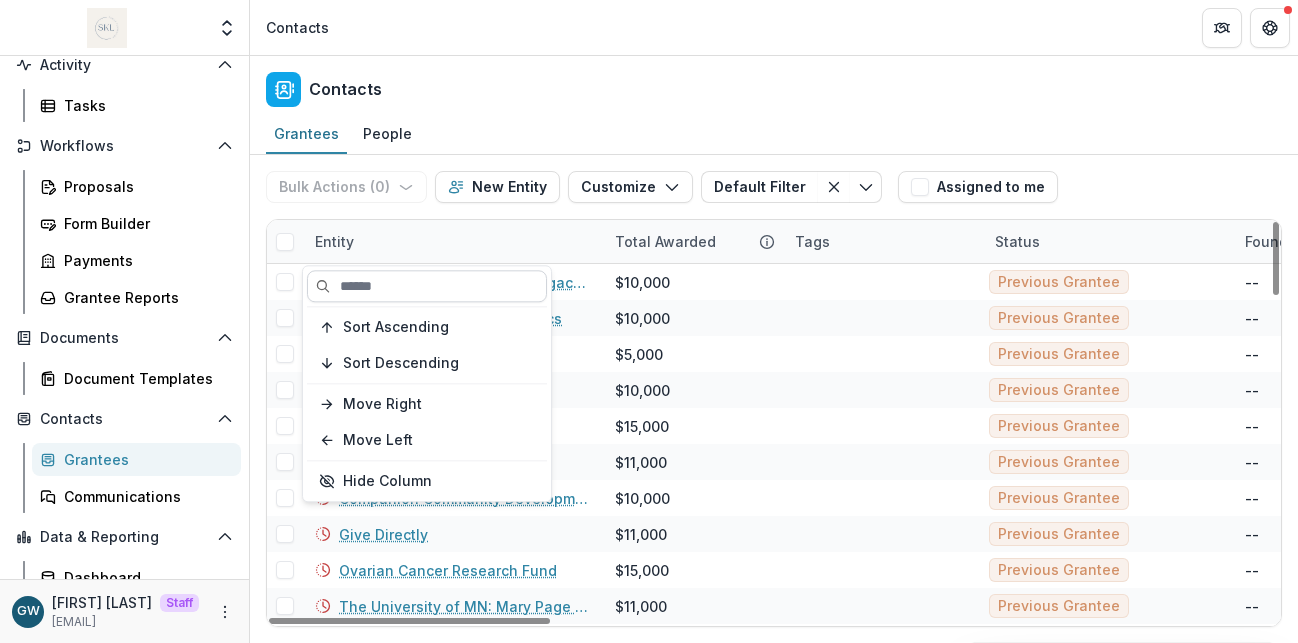 click at bounding box center (427, 286) 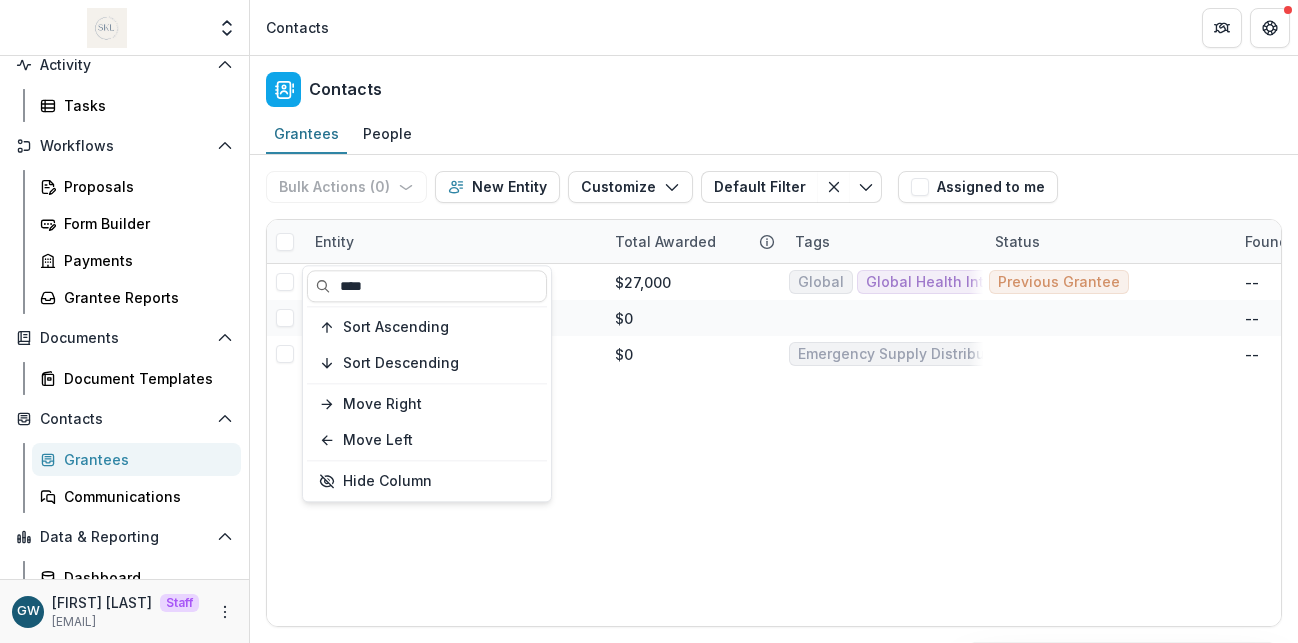 type on "****" 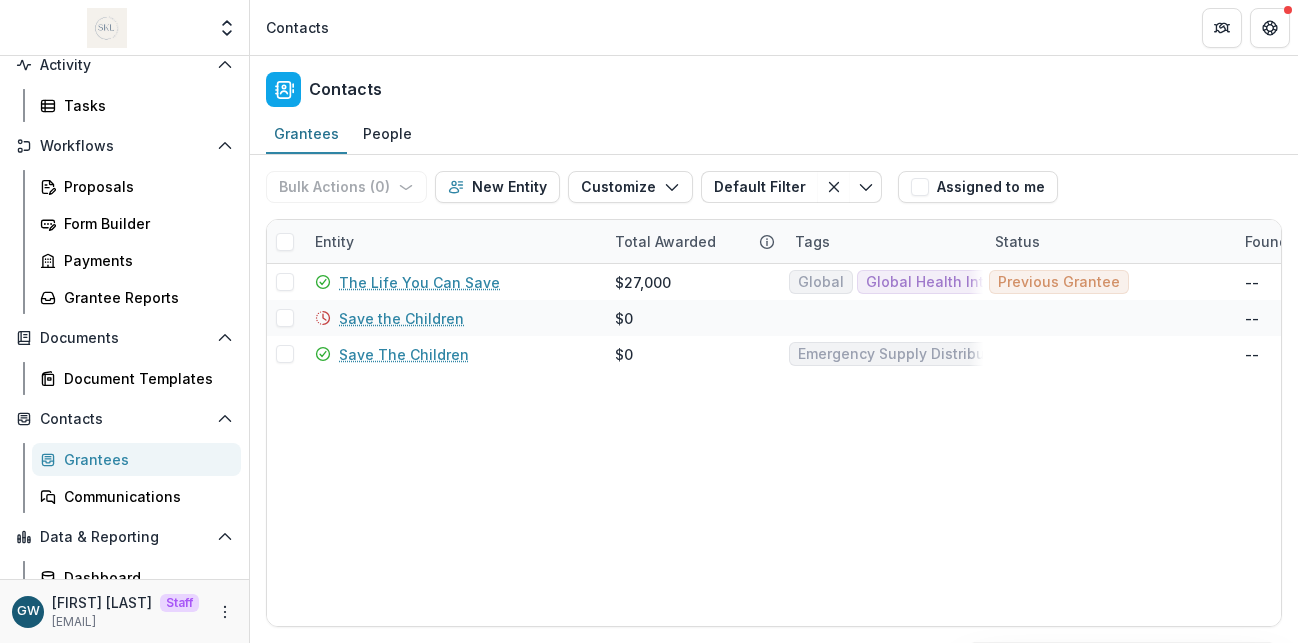 click on "Contacts" at bounding box center [774, 85] 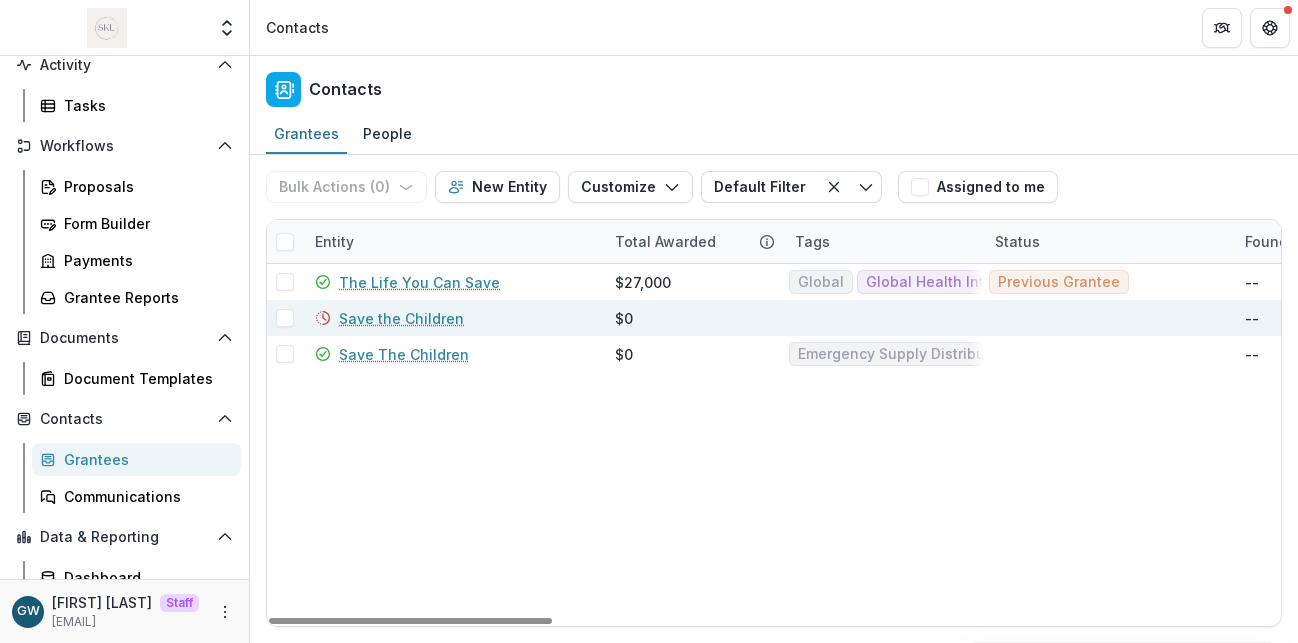 click on "Save the Children" at bounding box center [401, 318] 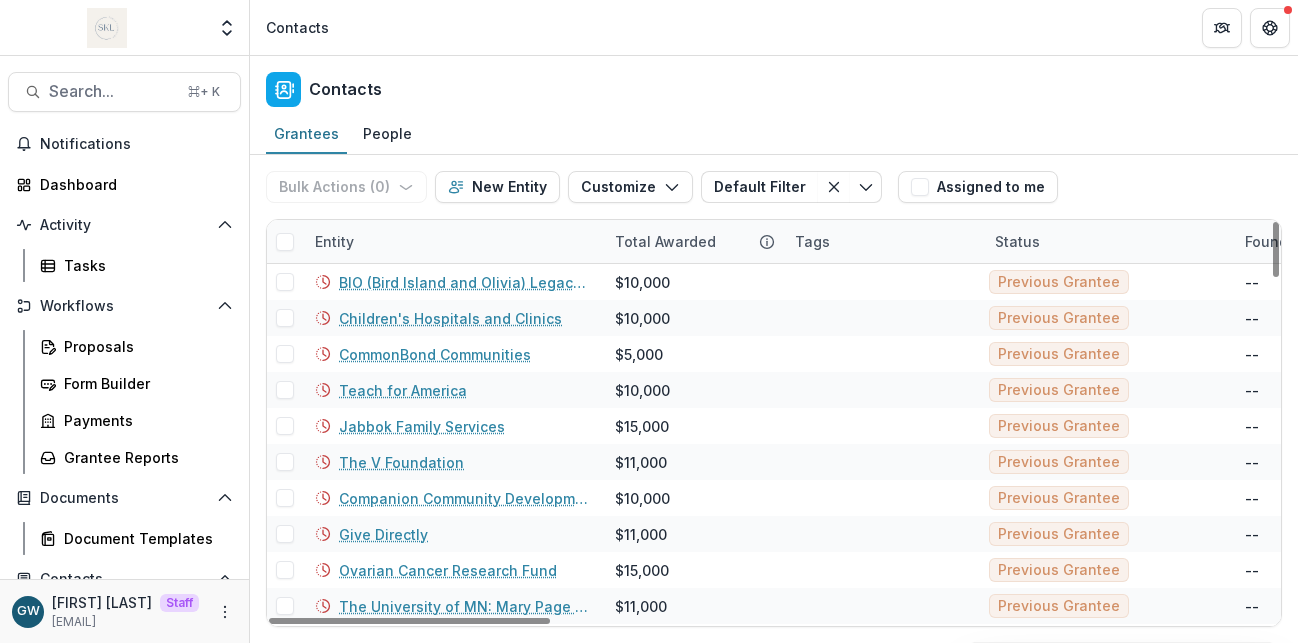 click on "Entity" at bounding box center [453, 241] 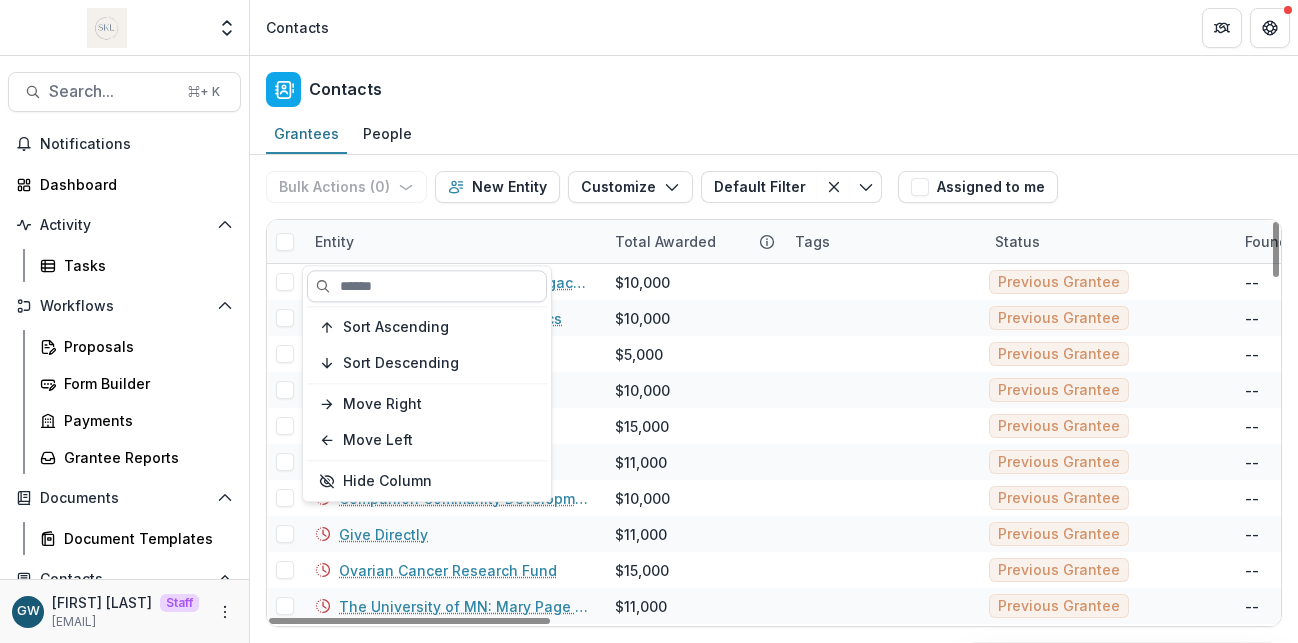 click at bounding box center (427, 286) 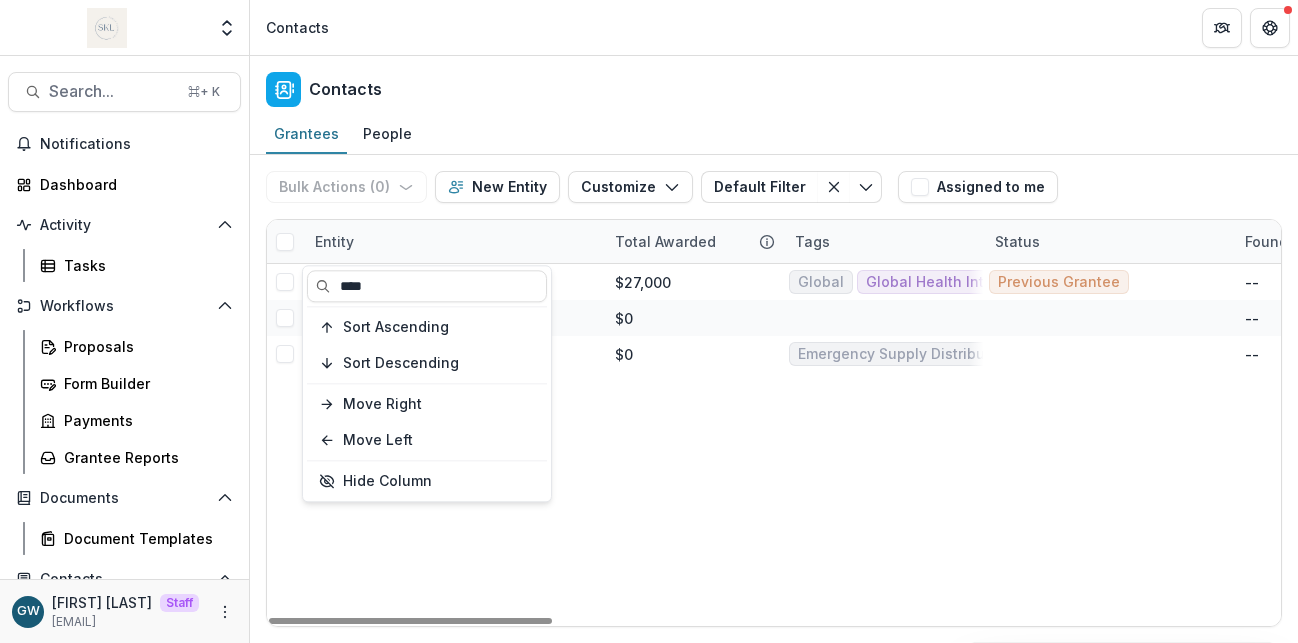 type on "****" 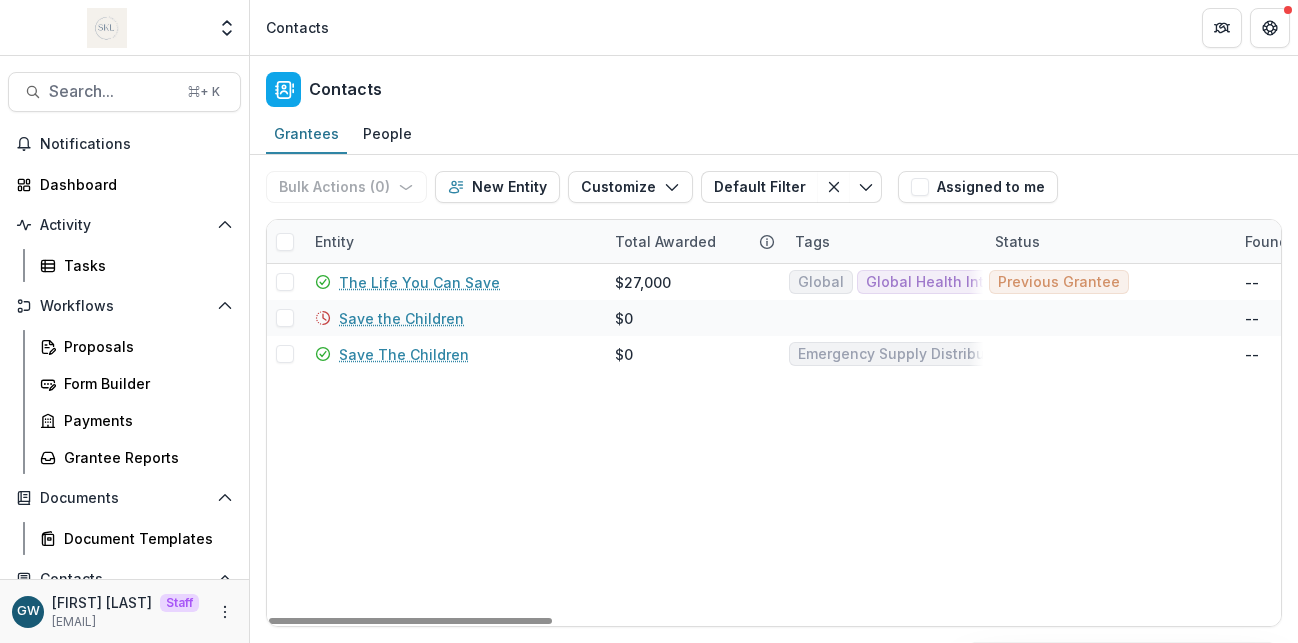 click on "Contacts" at bounding box center [774, 85] 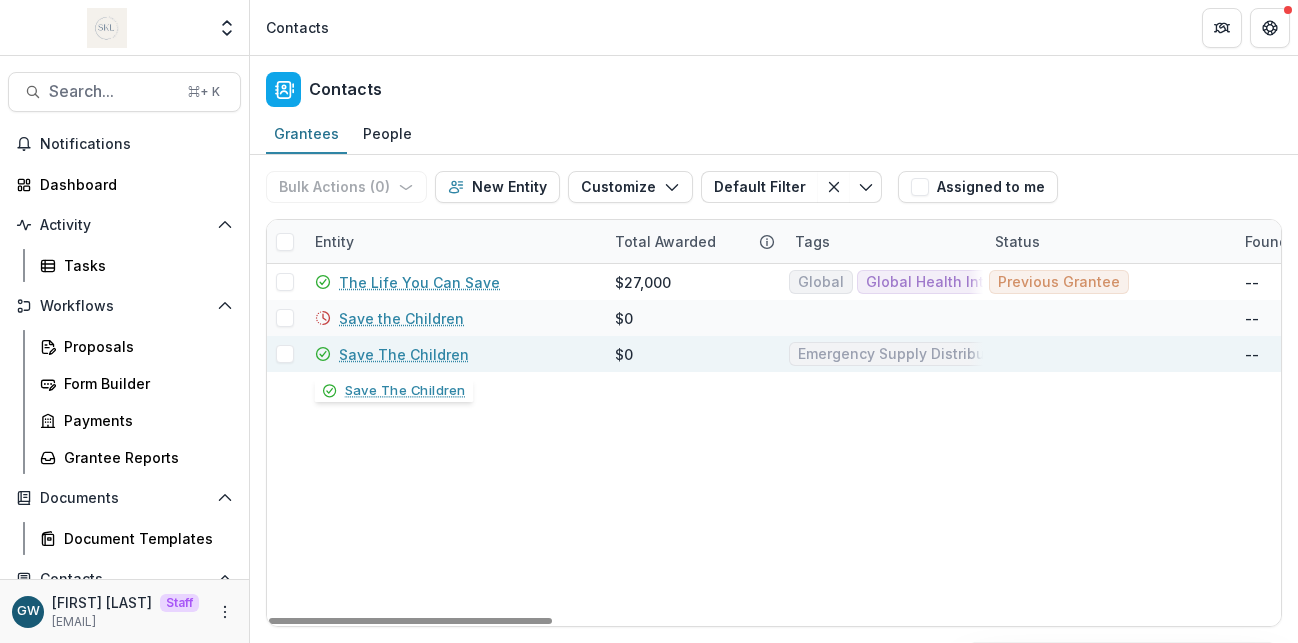click on "Save The Children" at bounding box center [404, 354] 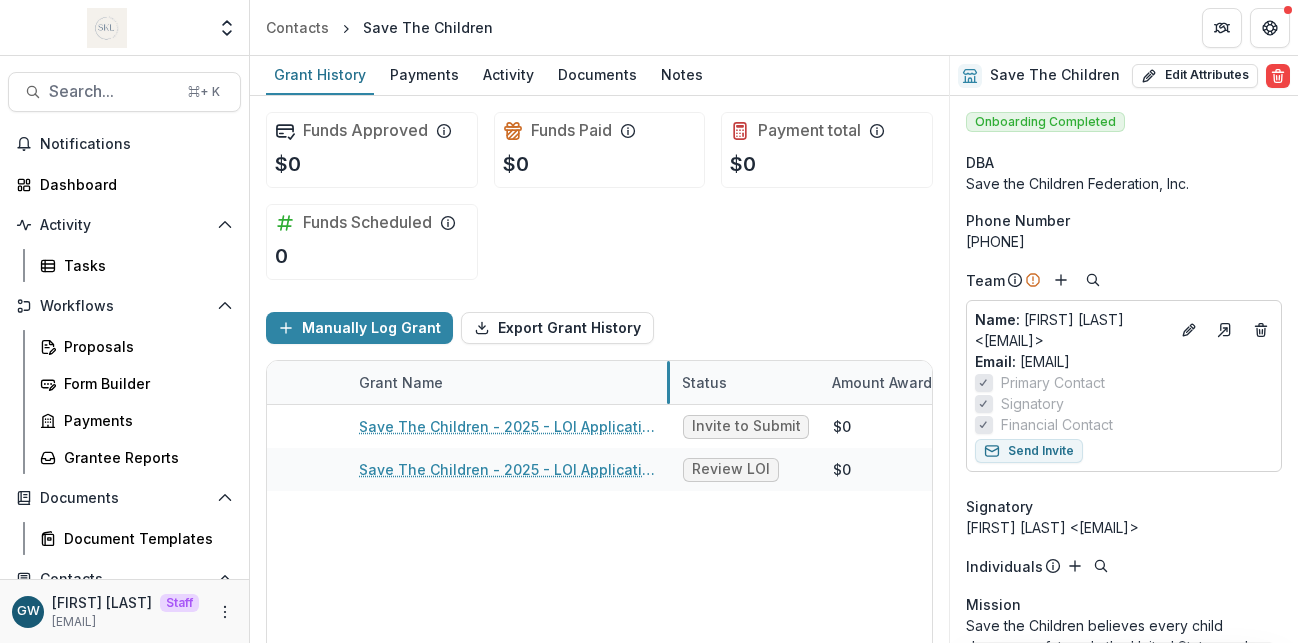 drag, startPoint x: 594, startPoint y: 378, endPoint x: 667, endPoint y: 382, distance: 73.109505 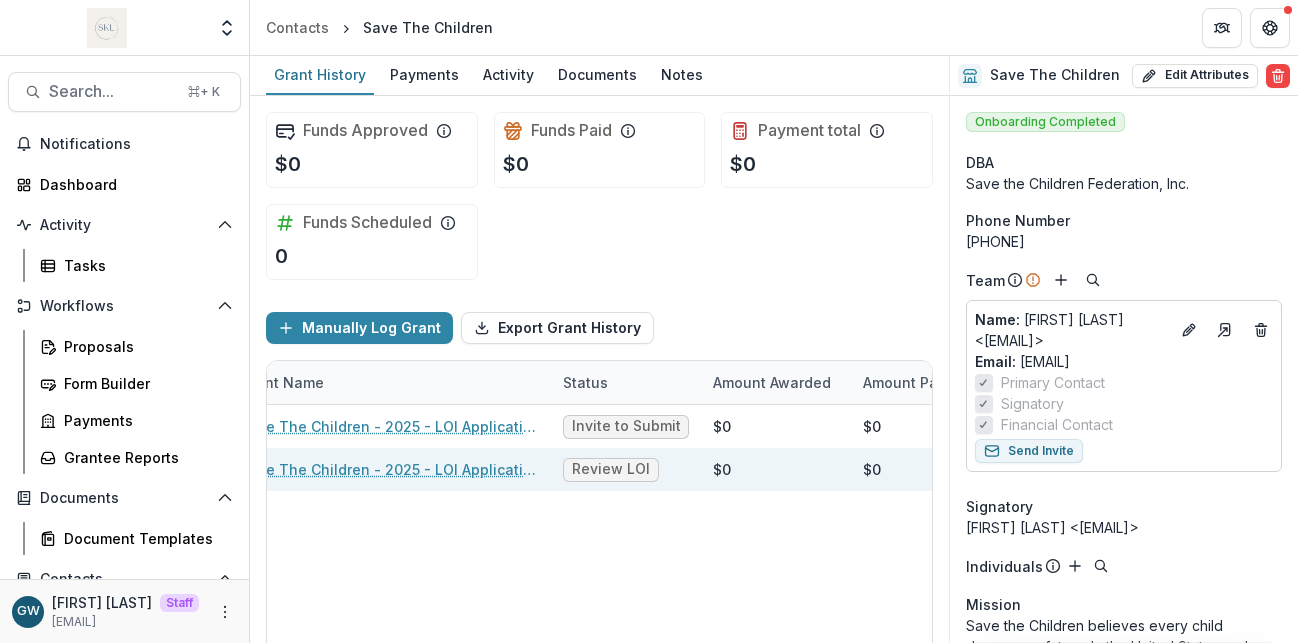scroll, scrollTop: 0, scrollLeft: 111, axis: horizontal 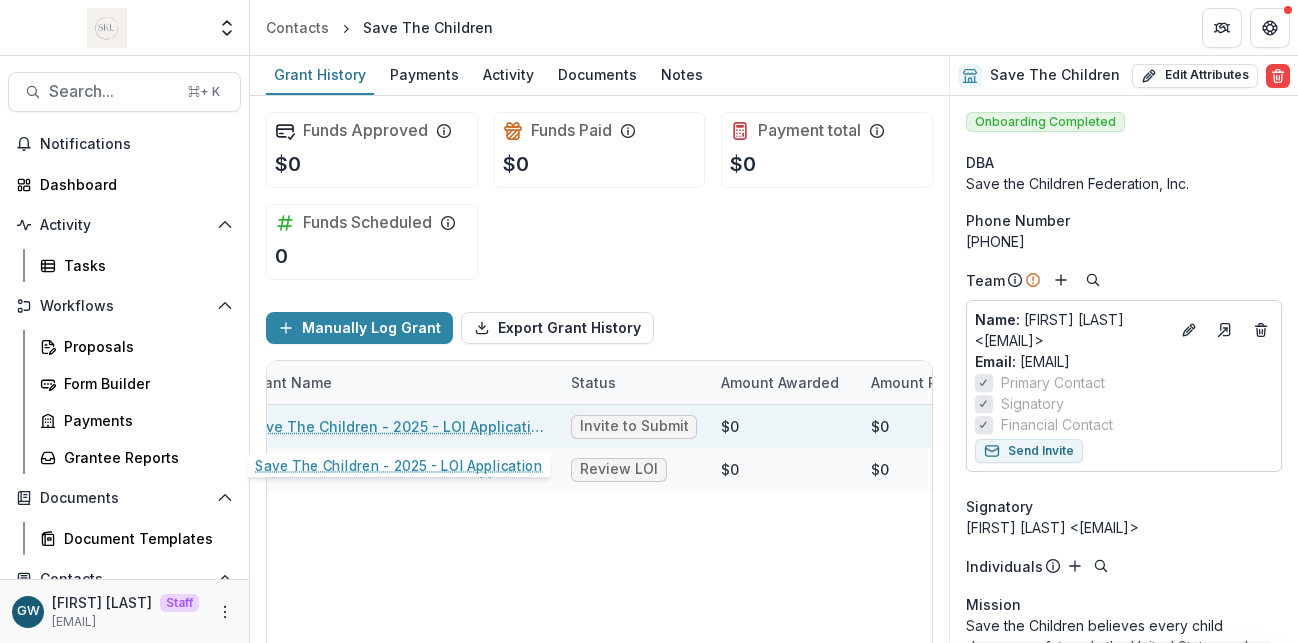 click on "Save The Children - 2025 - LOI Application" at bounding box center [397, 426] 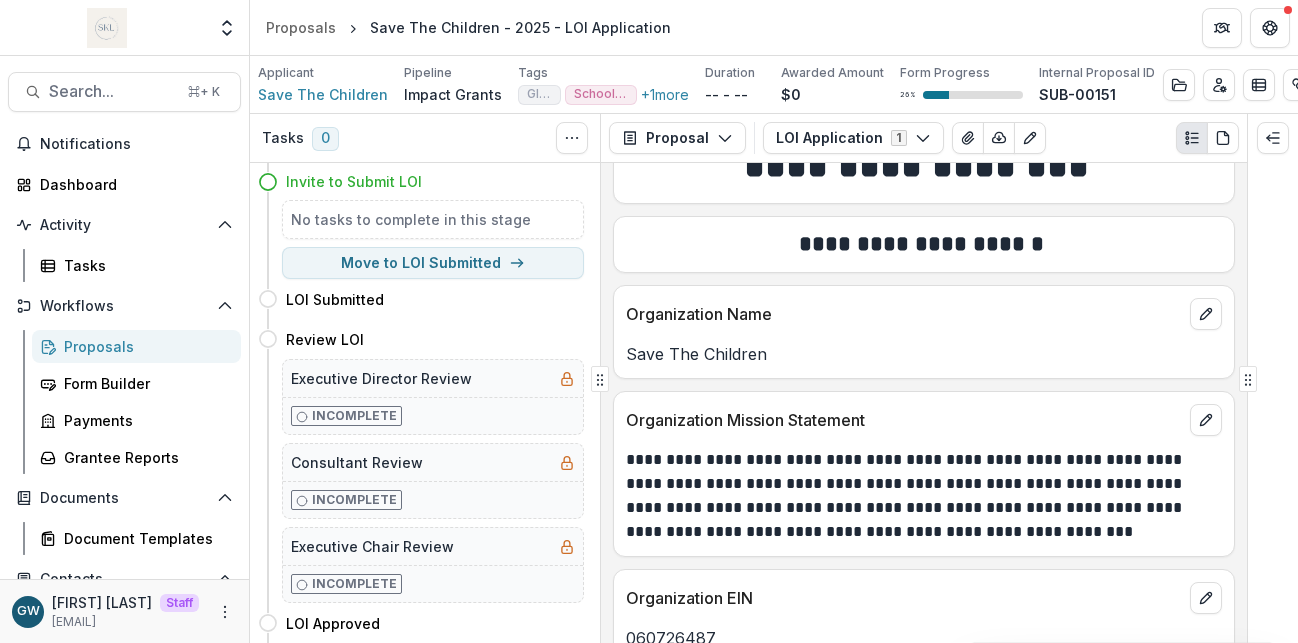 scroll, scrollTop: 0, scrollLeft: 0, axis: both 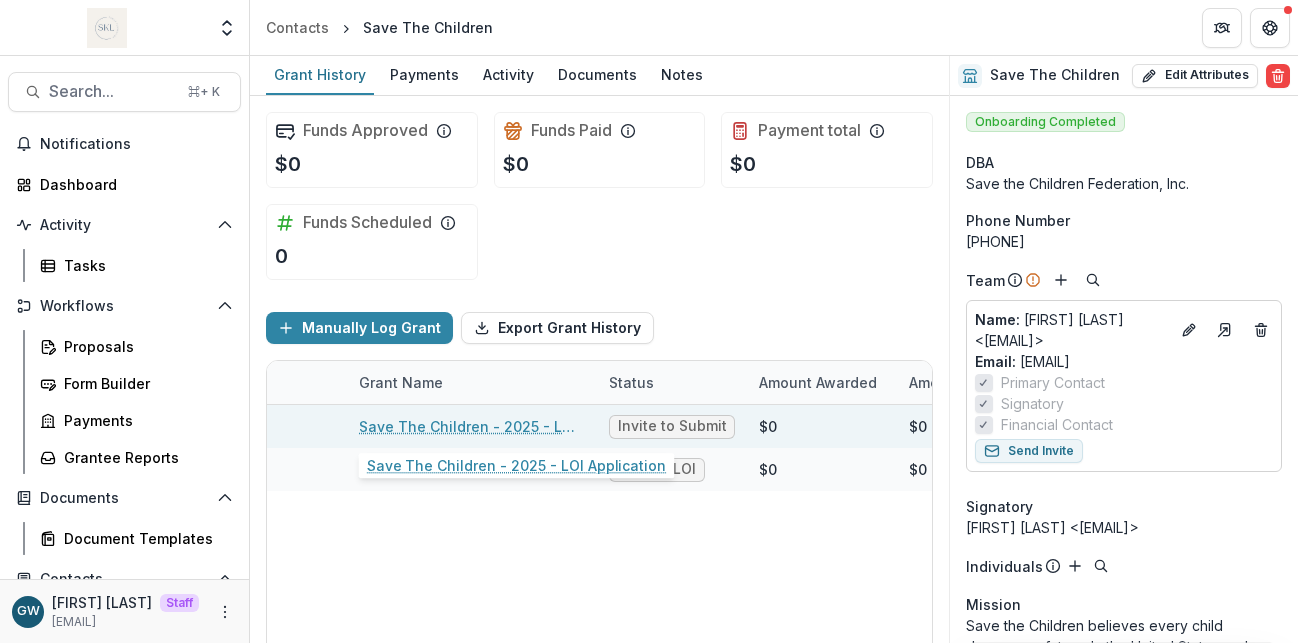 click on "Save The Children - 2025 - LOI Application" at bounding box center [472, 426] 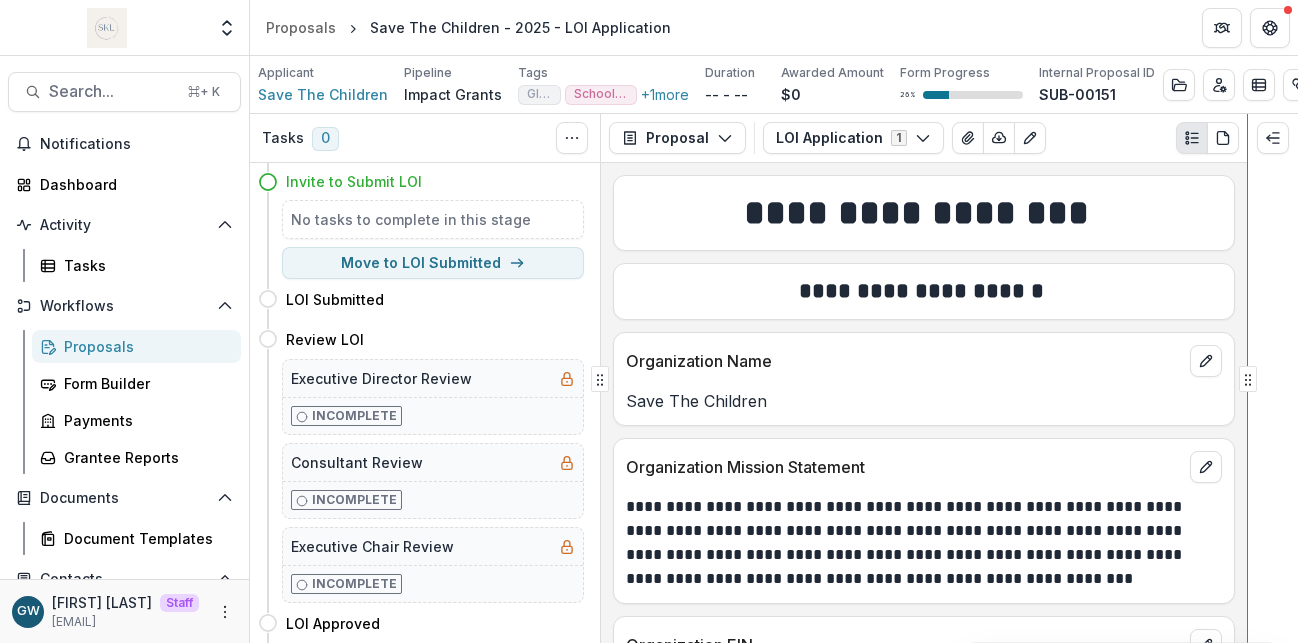 click on "Skip to content Aggregate Analysis Foundations Temelio Demo Foundation Women of Reform Judaism Grace Foundation Nonprofits Maddies Non Profit! The Grace Org Example Organization Example Organization Team Settings Admin Settings Proposals Save The Children - 2025 - LOI Application Search... ⌘  + K Notifications Dashboard Activity Tasks Workflows Proposals Form Builder Payments Grantee Reports Documents Document Templates Contacts Grantees Communications Data & Reporting Dashboard Data Report GW Grace Willig Staff grace@trytemelio.com Applicant Save The Children Pipeline Impact Grants Tags Global School Meals + 1  more All tags Global School Meals US Duration --   -   -- Awarded Amount $0 Form Progress 26 % Internal Proposal ID SUB-00151 Edit Details View Candid  Insights Change History Key Milestones Change Pipeline Archive Delete Proposal Tasks 0 Show Cancelled Tasks Expand Previous 0 Stages Invite to Submit LOI No tasks to complete in this stage Move to LOI Submitted LOI Submitted Move here Review LOI 1" at bounding box center [649, 321] 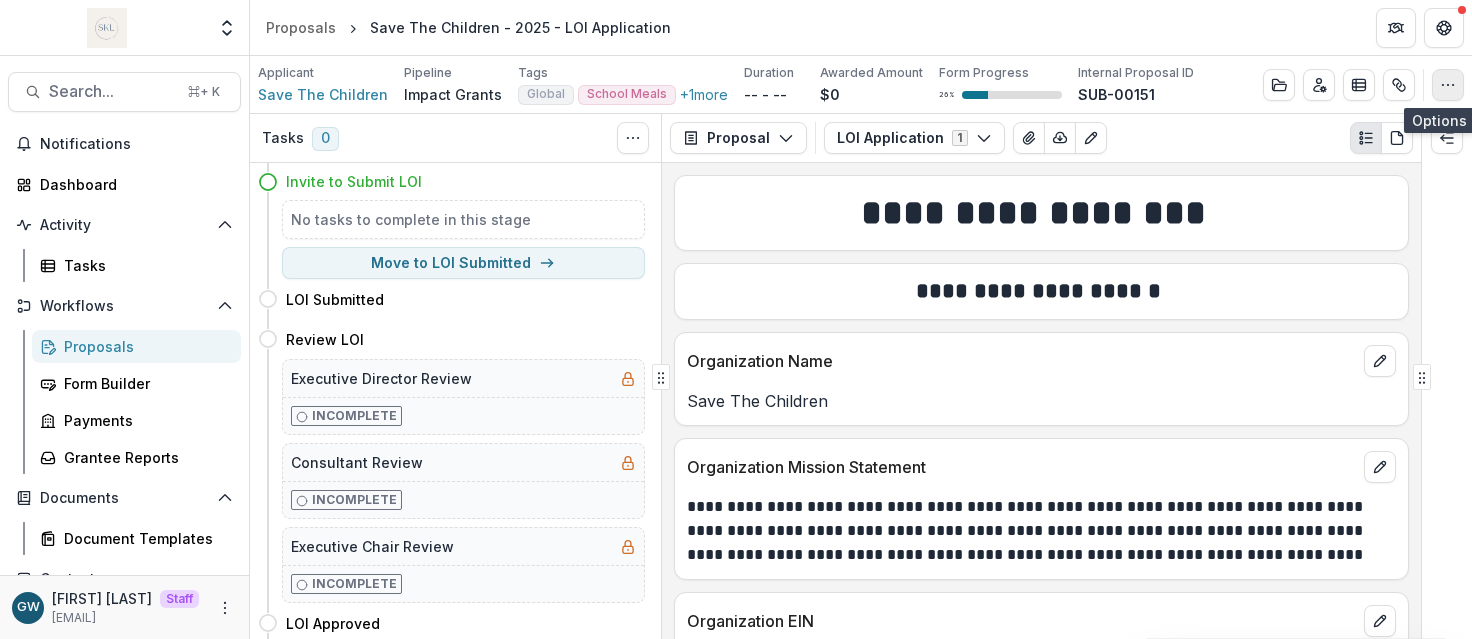 click 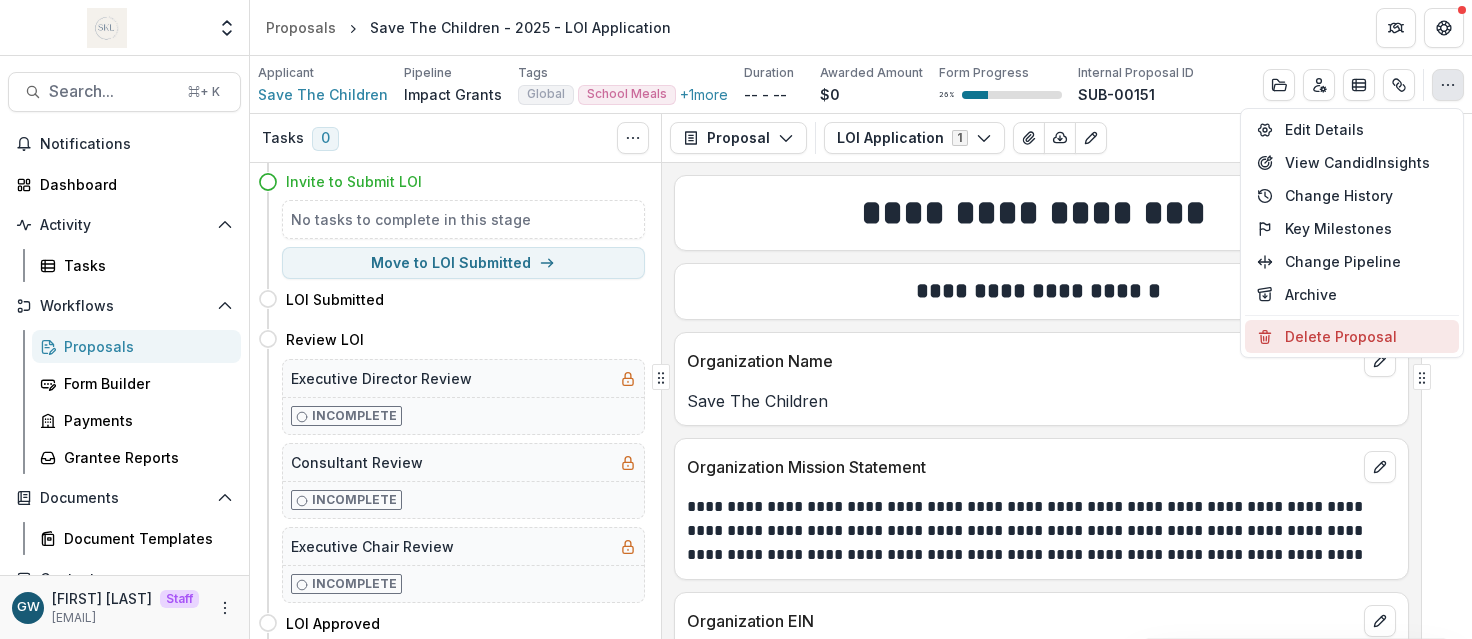 click on "Delete Proposal" at bounding box center [1352, 336] 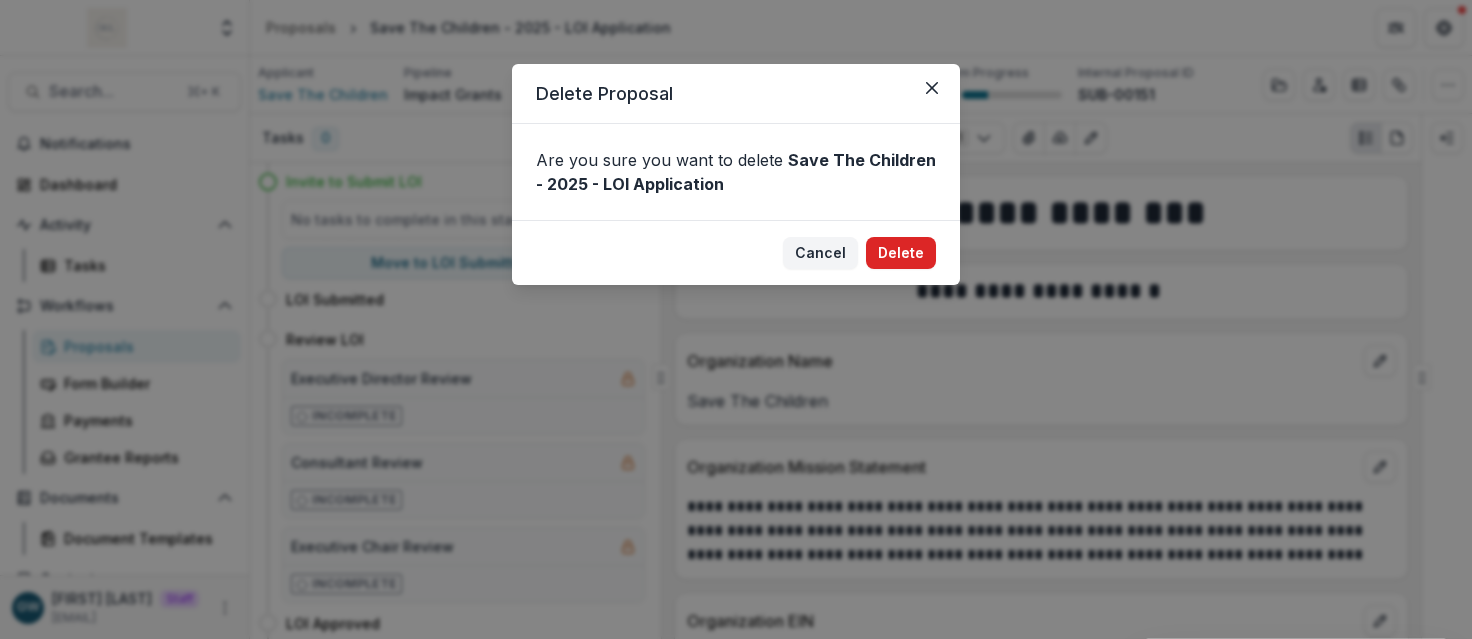 click on "Delete" at bounding box center (901, 253) 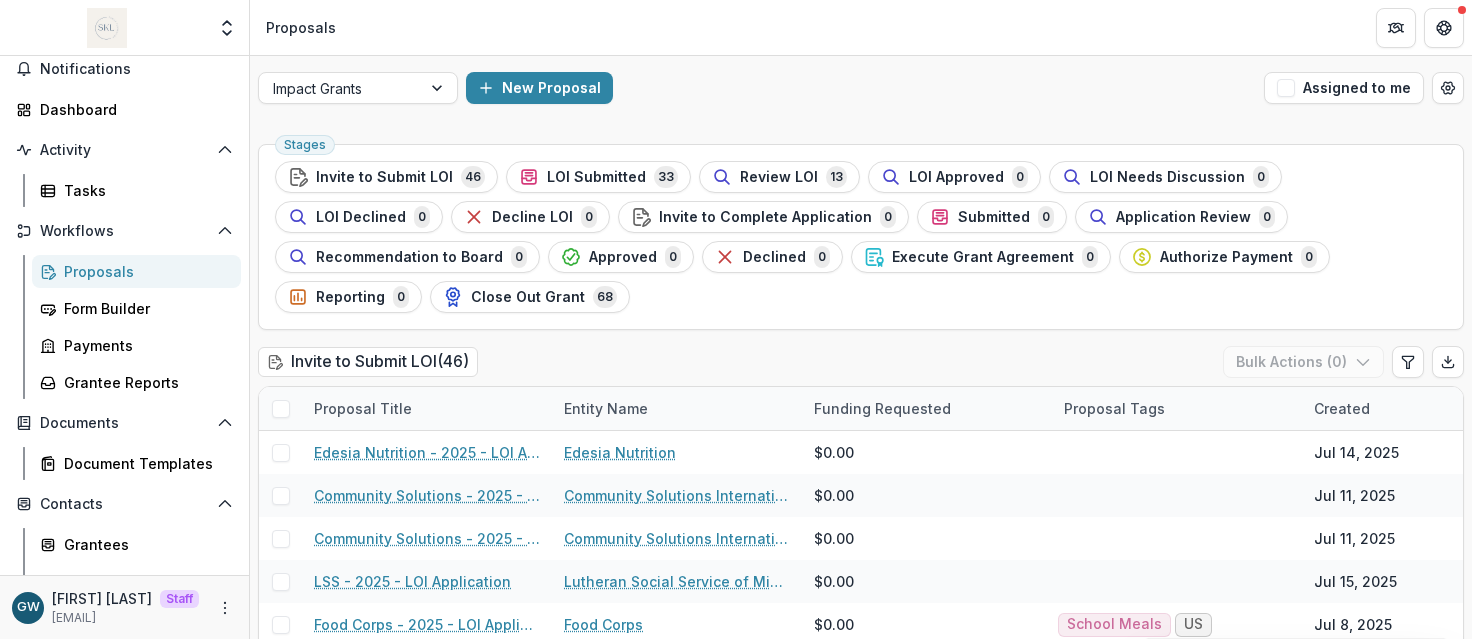 scroll, scrollTop: 76, scrollLeft: 0, axis: vertical 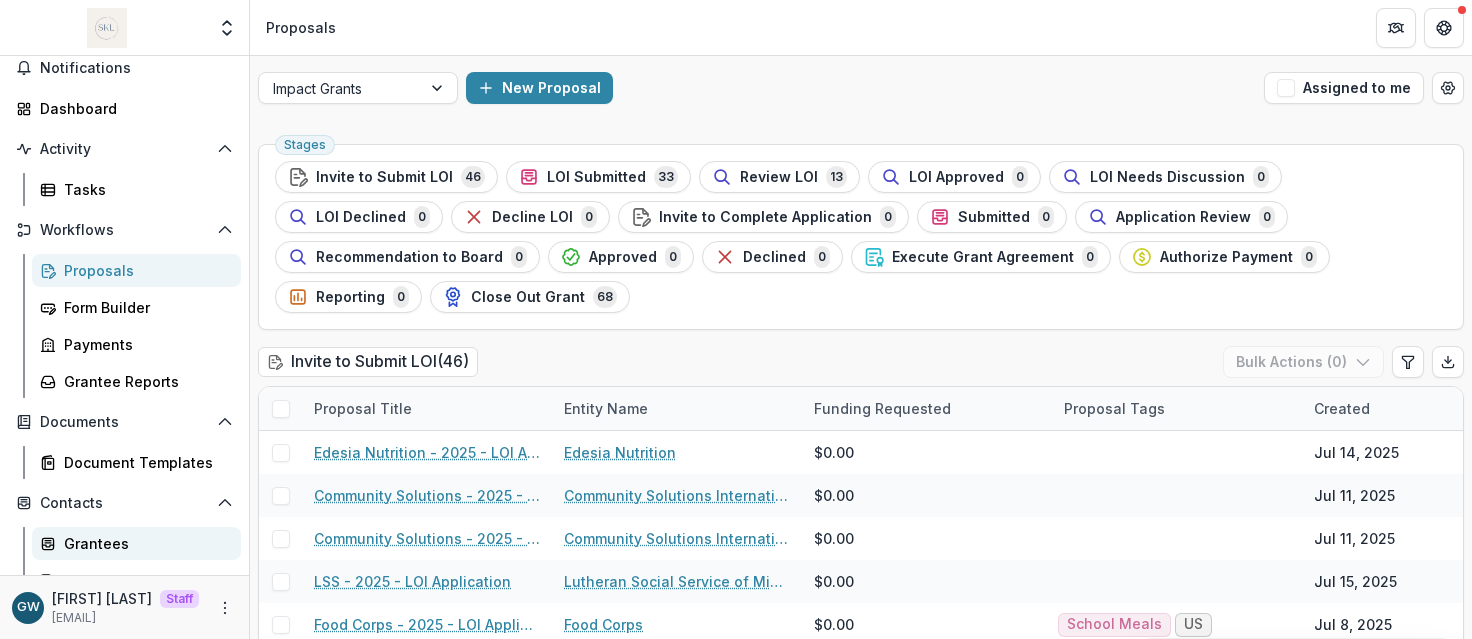 click on "Grantees" at bounding box center (144, 543) 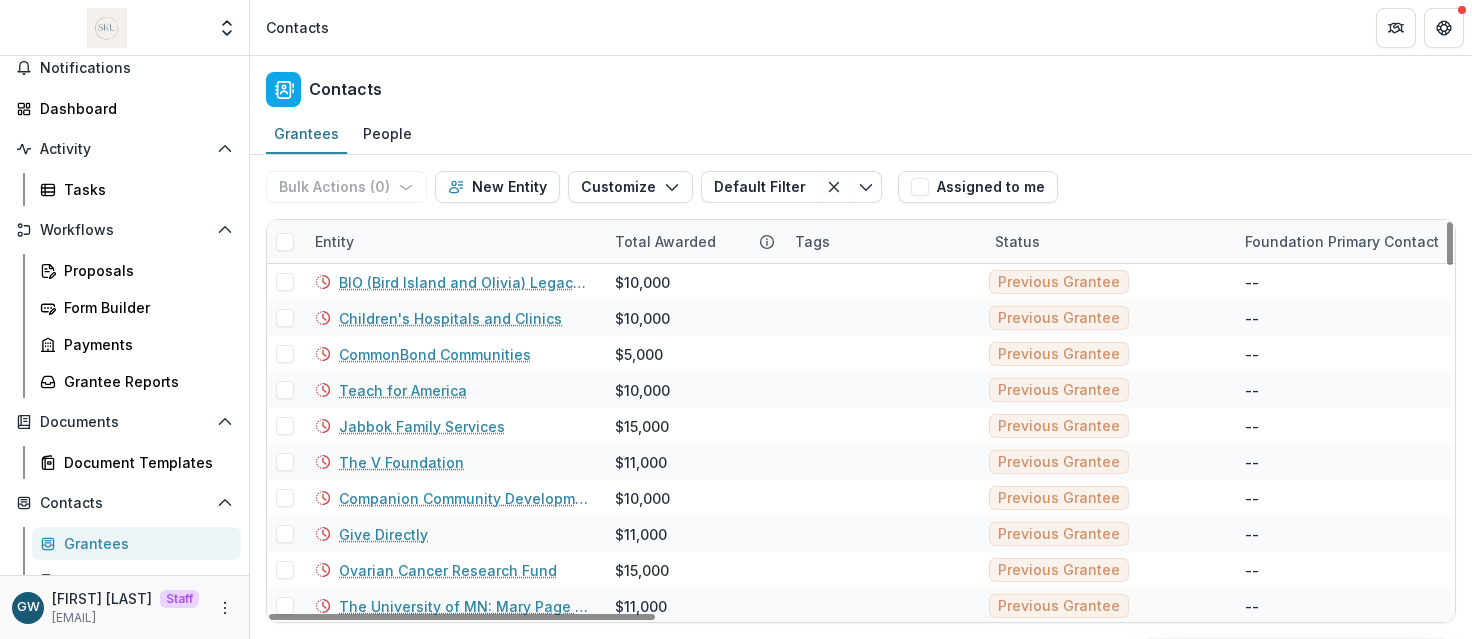 click on "Entity" at bounding box center (334, 241) 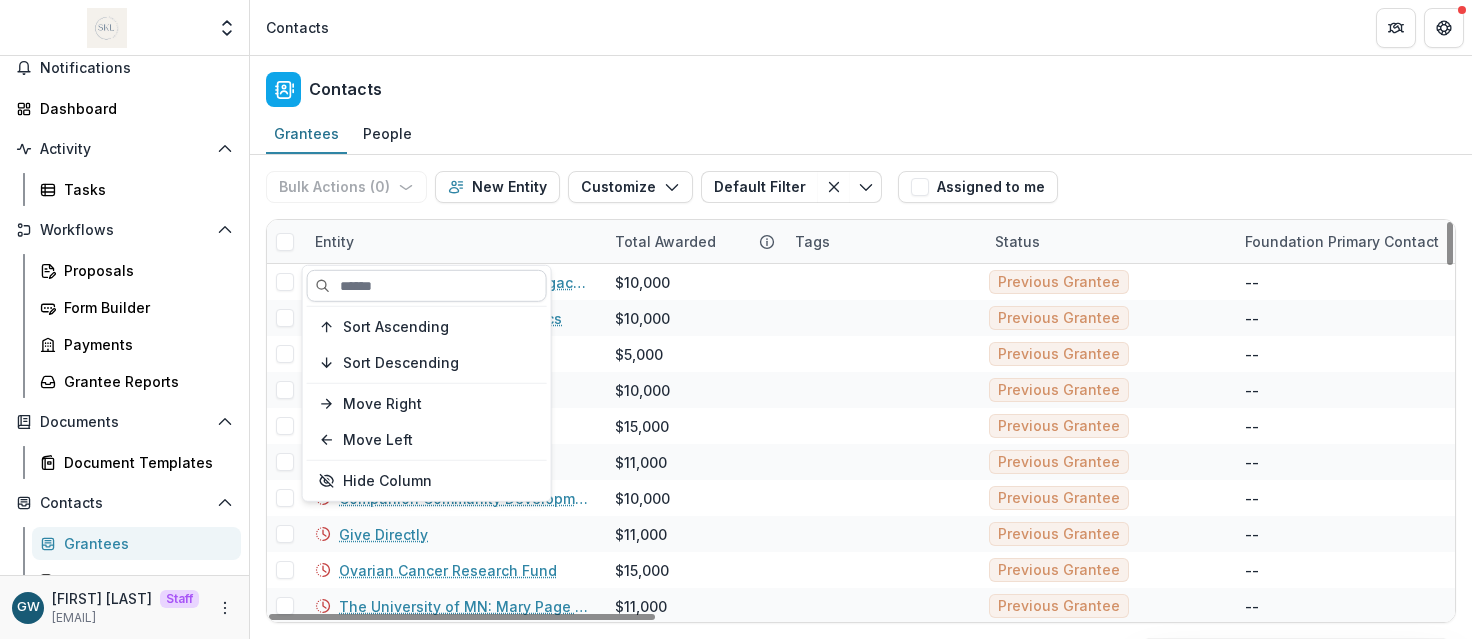 click at bounding box center (427, 286) 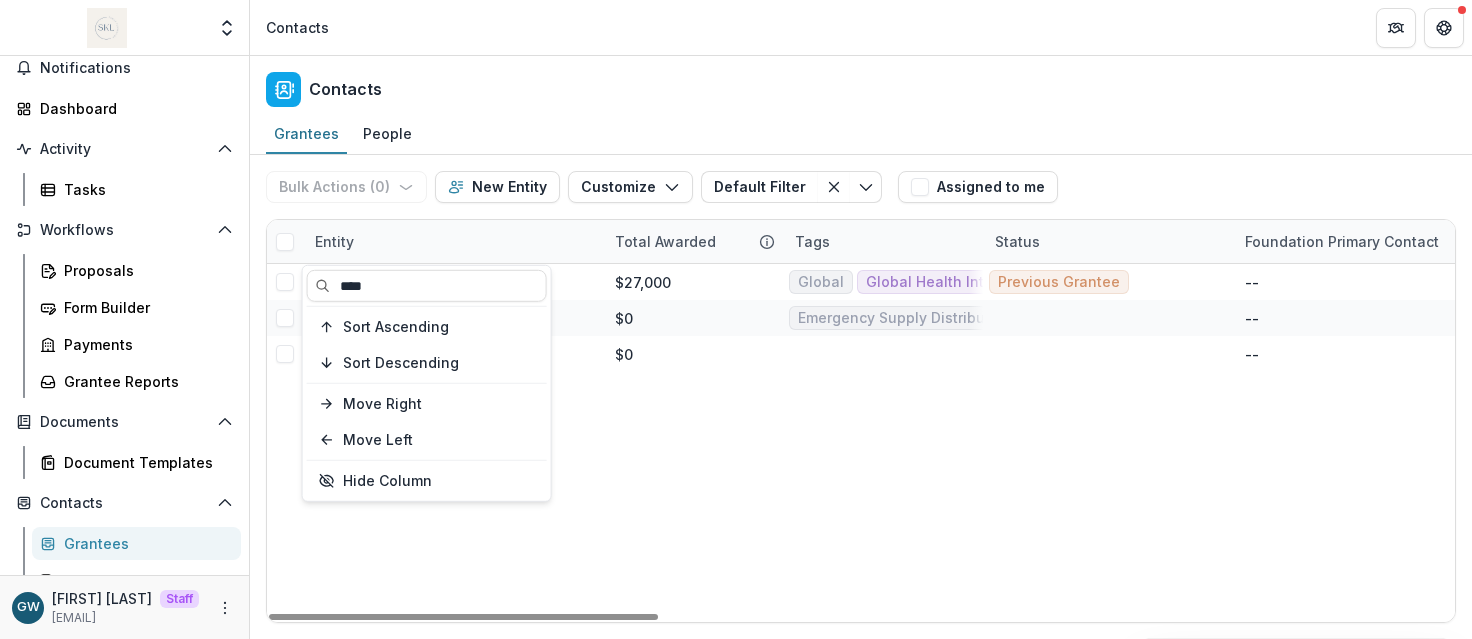 type on "****" 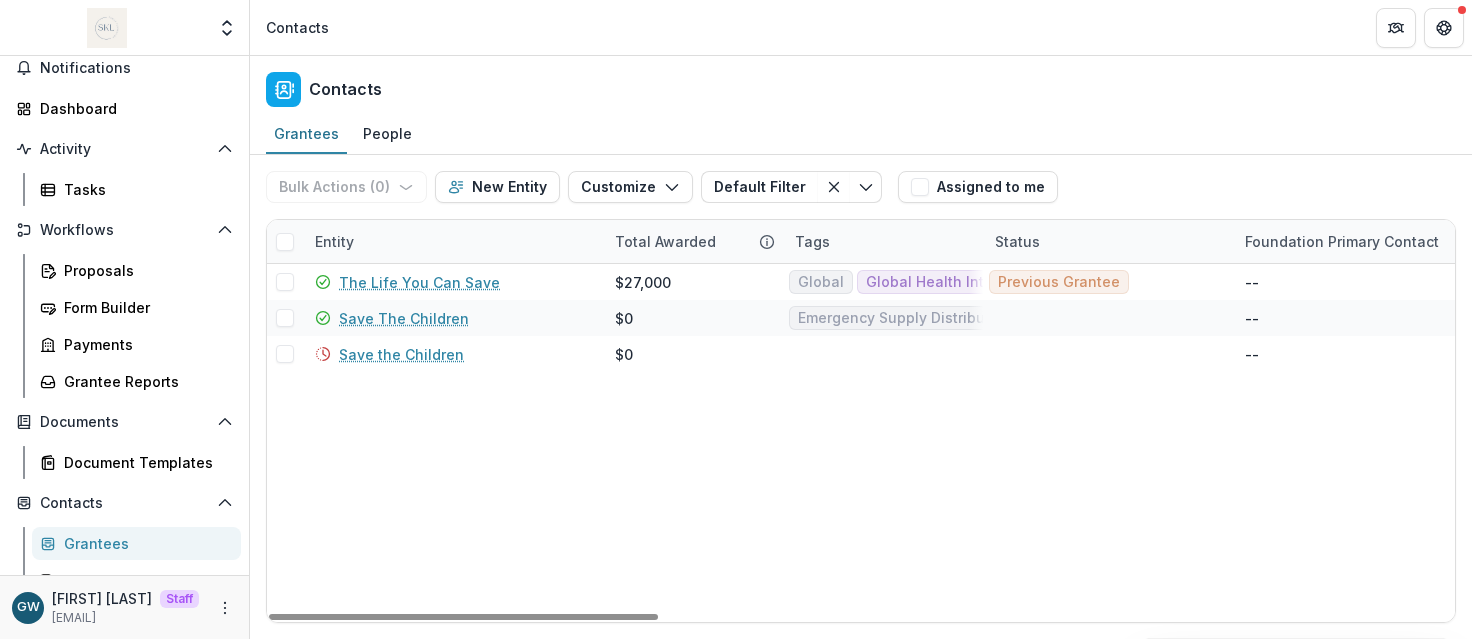 click on "Grantees People" at bounding box center (861, 135) 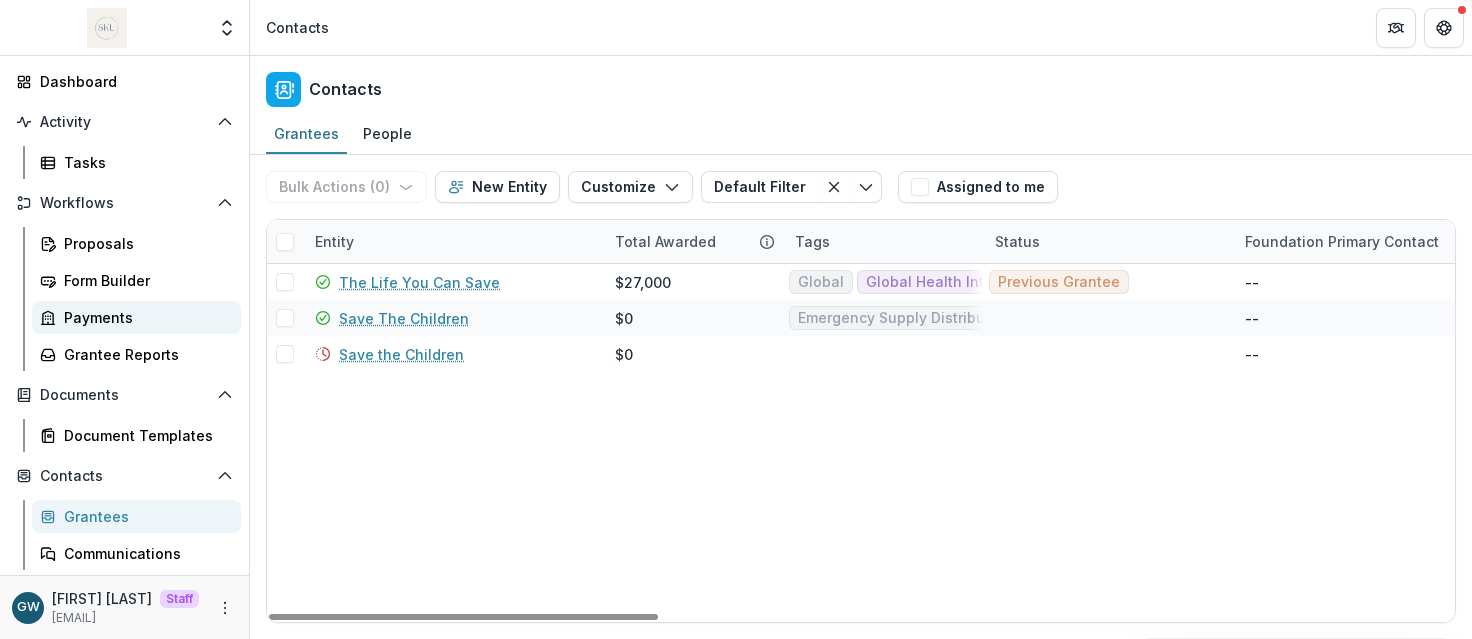 scroll, scrollTop: 107, scrollLeft: 0, axis: vertical 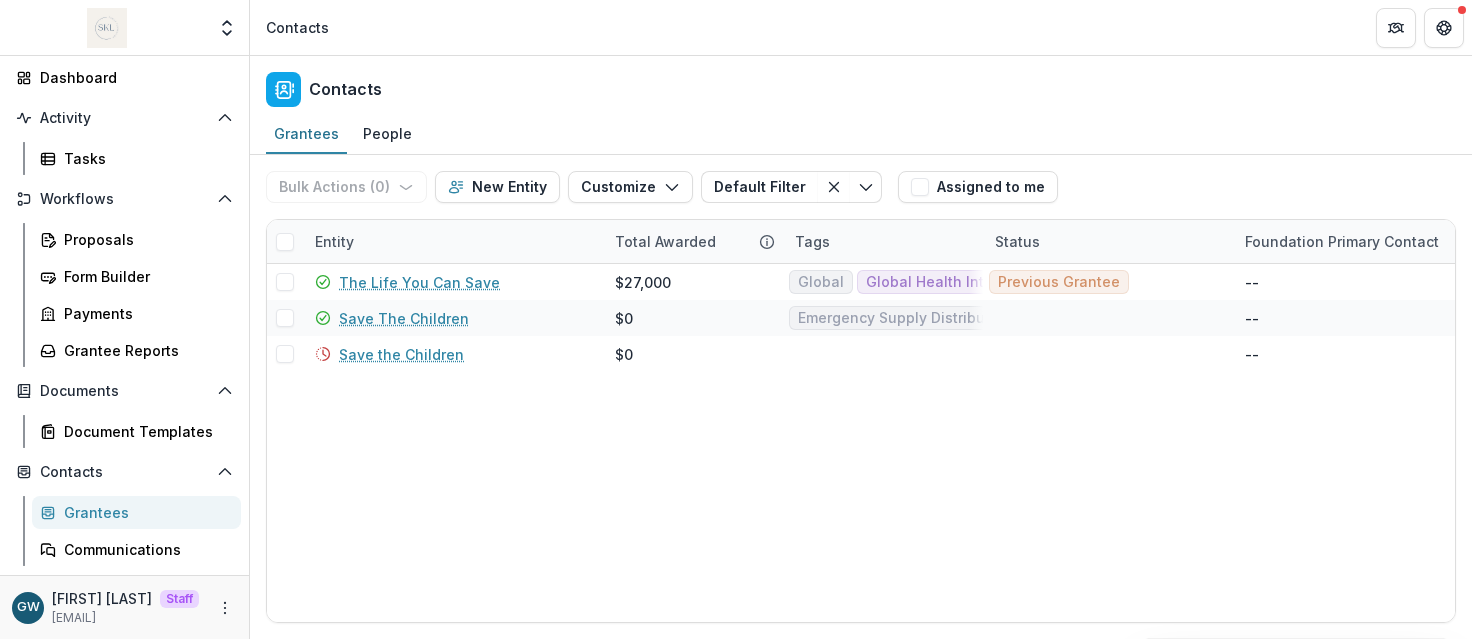 click on "Grantees" at bounding box center (144, 512) 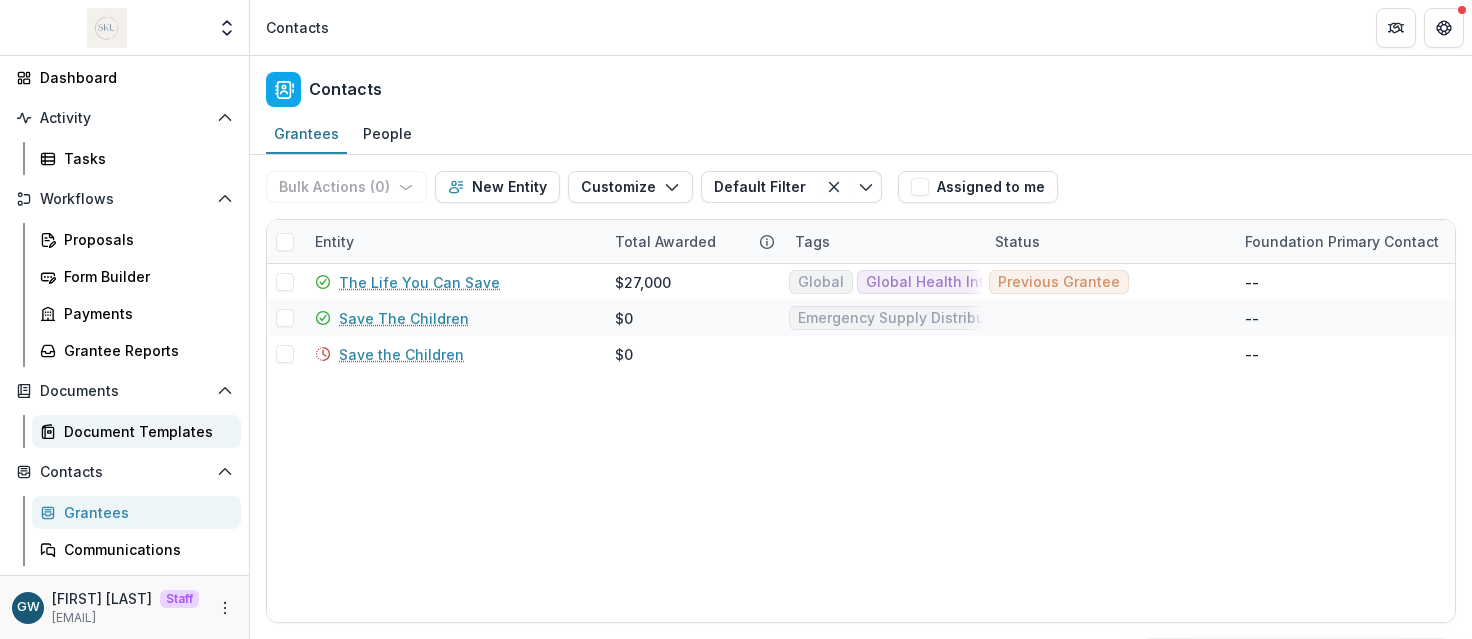 click on "Document Templates" at bounding box center (144, 431) 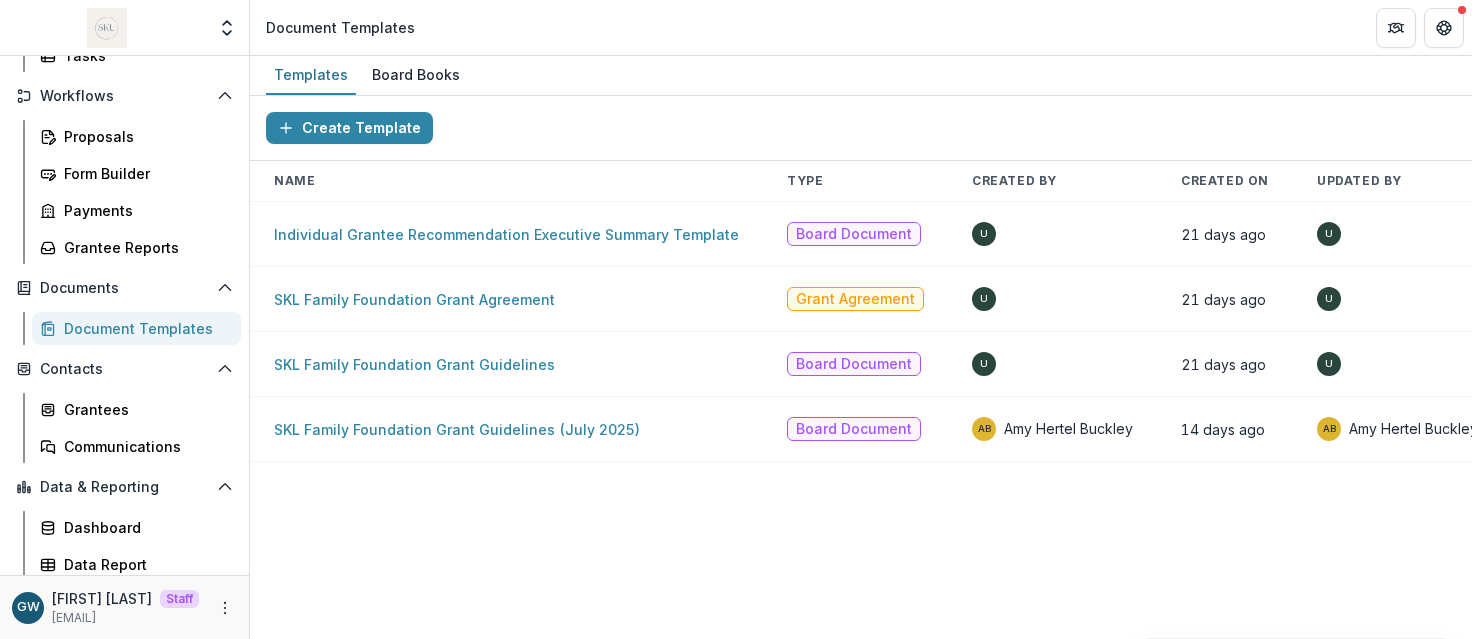 scroll, scrollTop: 215, scrollLeft: 0, axis: vertical 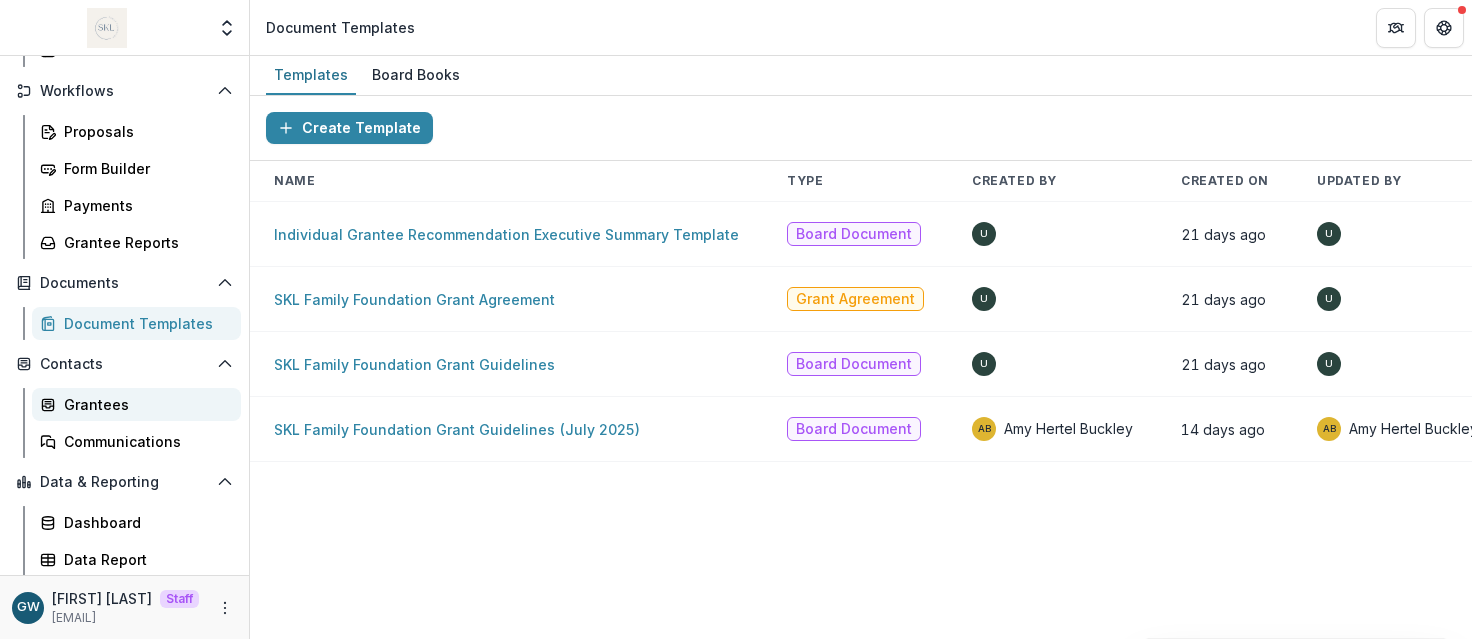 click on "Grantees" at bounding box center [144, 404] 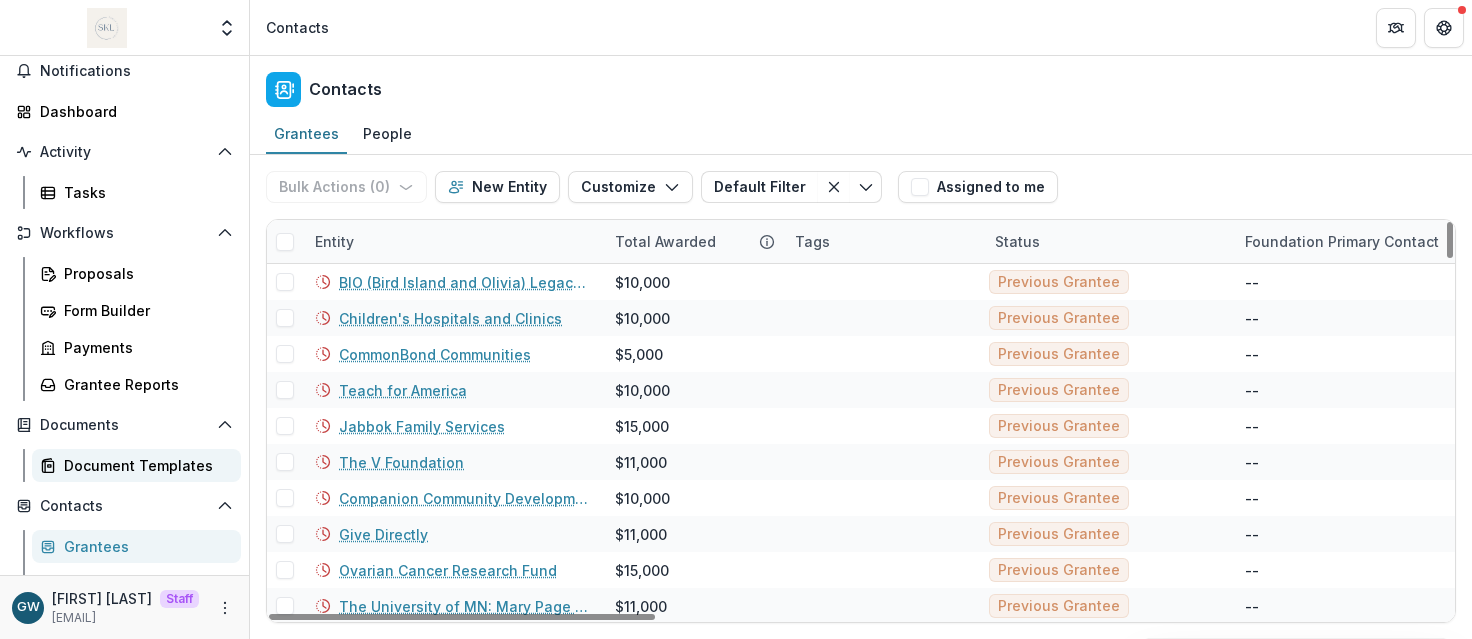 scroll, scrollTop: 104, scrollLeft: 0, axis: vertical 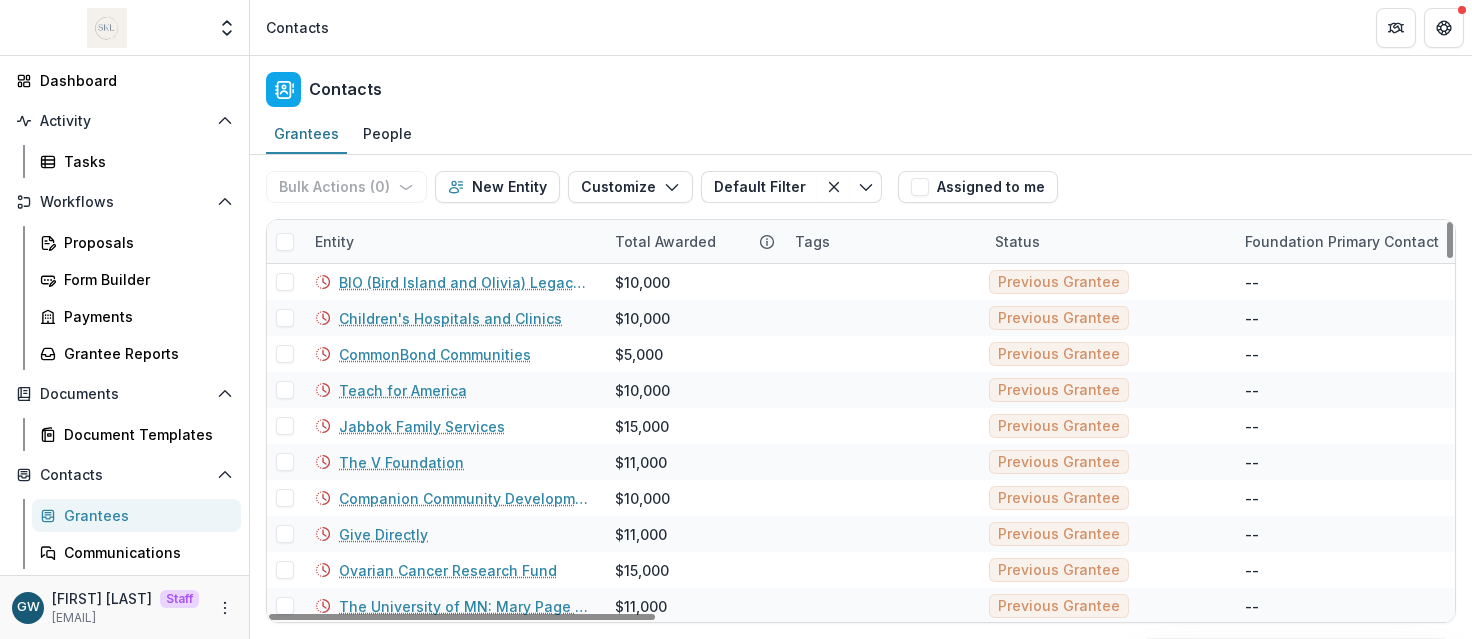click on "Entity" at bounding box center (334, 241) 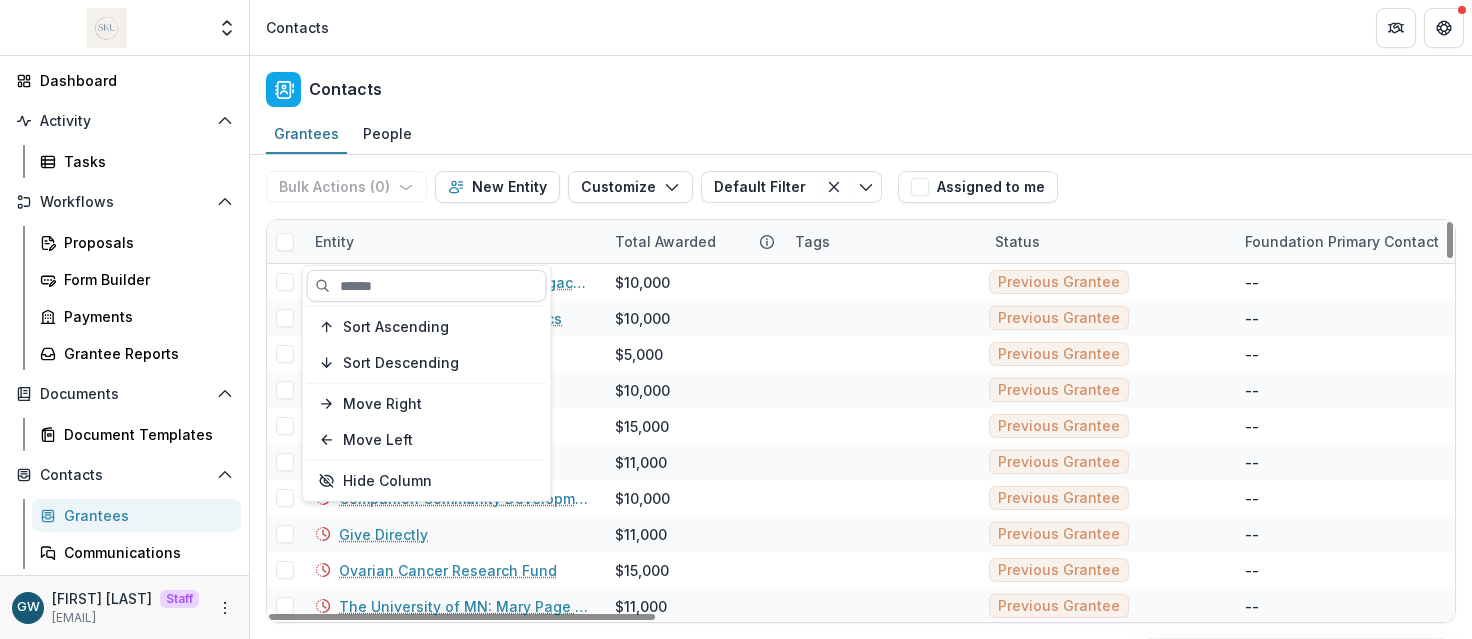 click at bounding box center [427, 286] 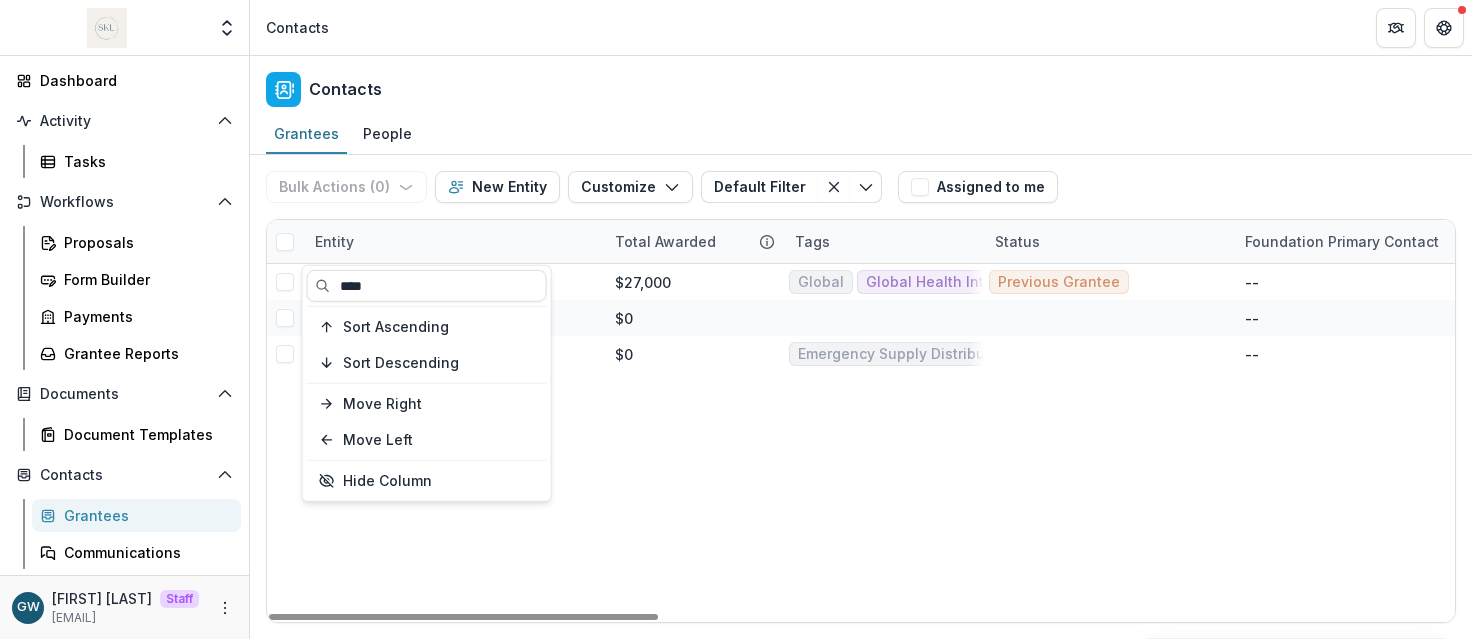 type on "****" 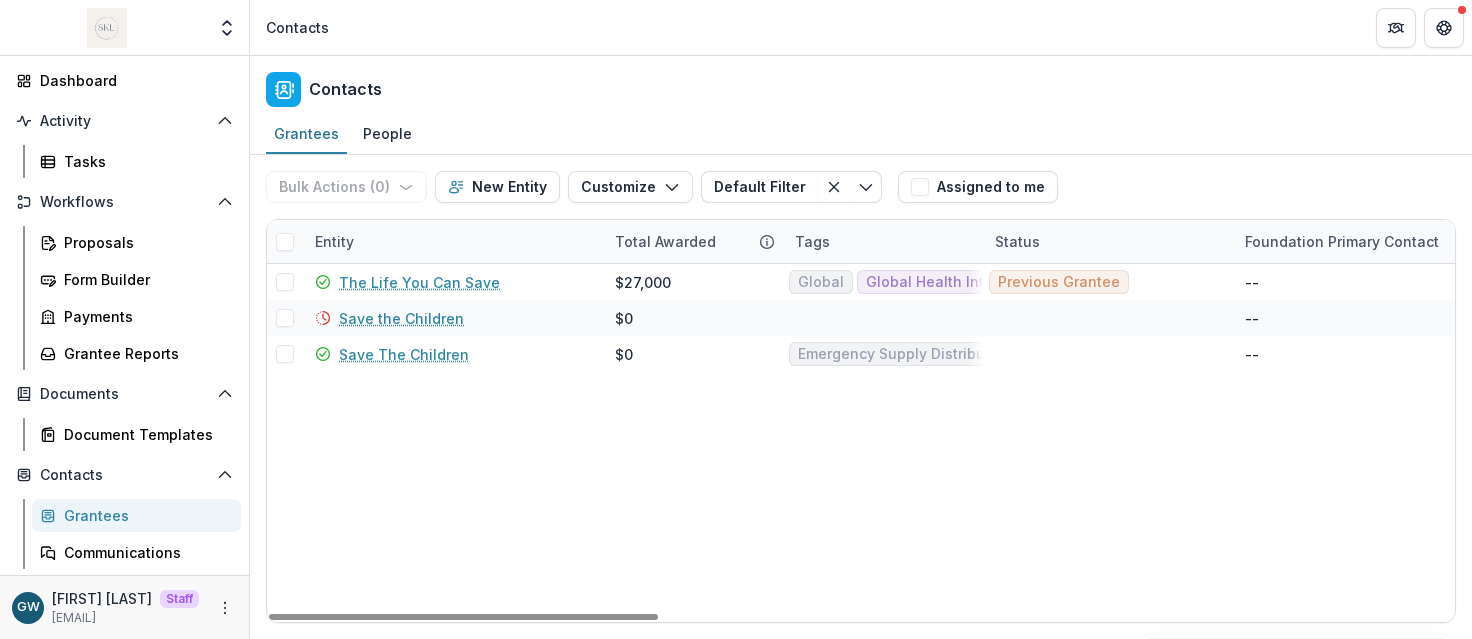 click on "Grantees People" at bounding box center [861, 135] 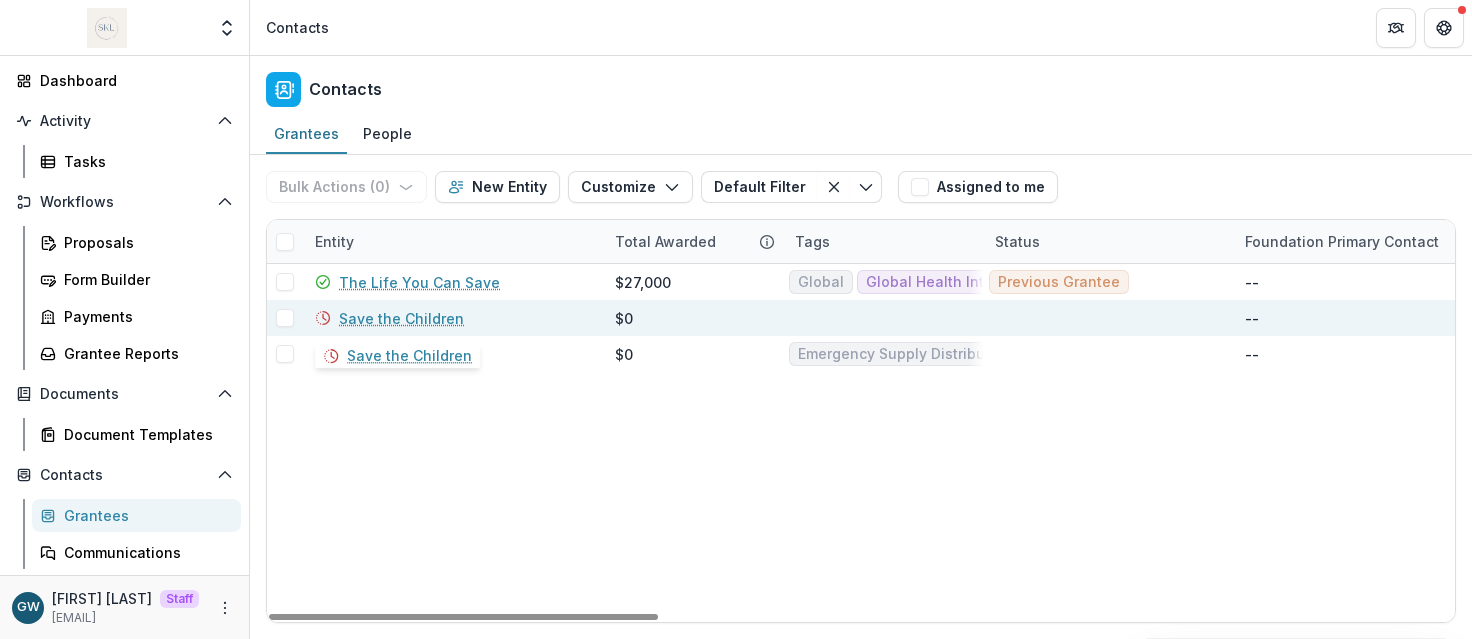 click on "Save the Children" at bounding box center (401, 318) 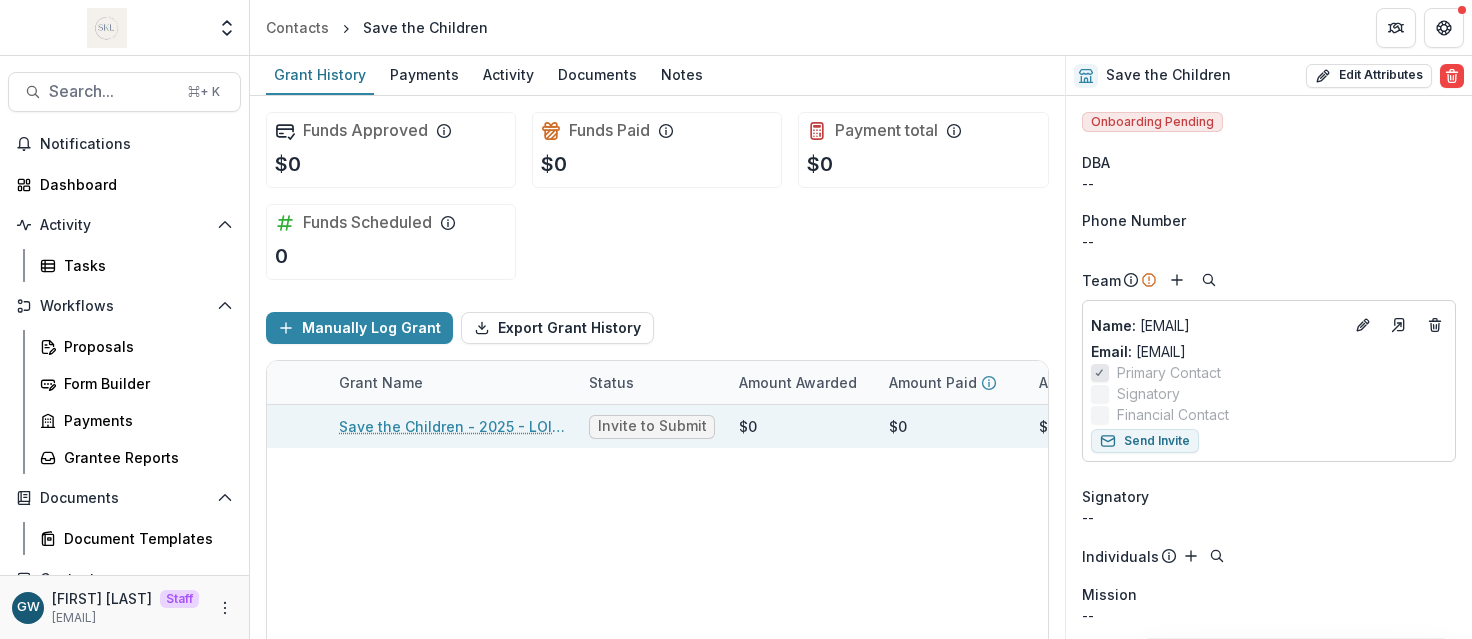 scroll, scrollTop: 0, scrollLeft: 0, axis: both 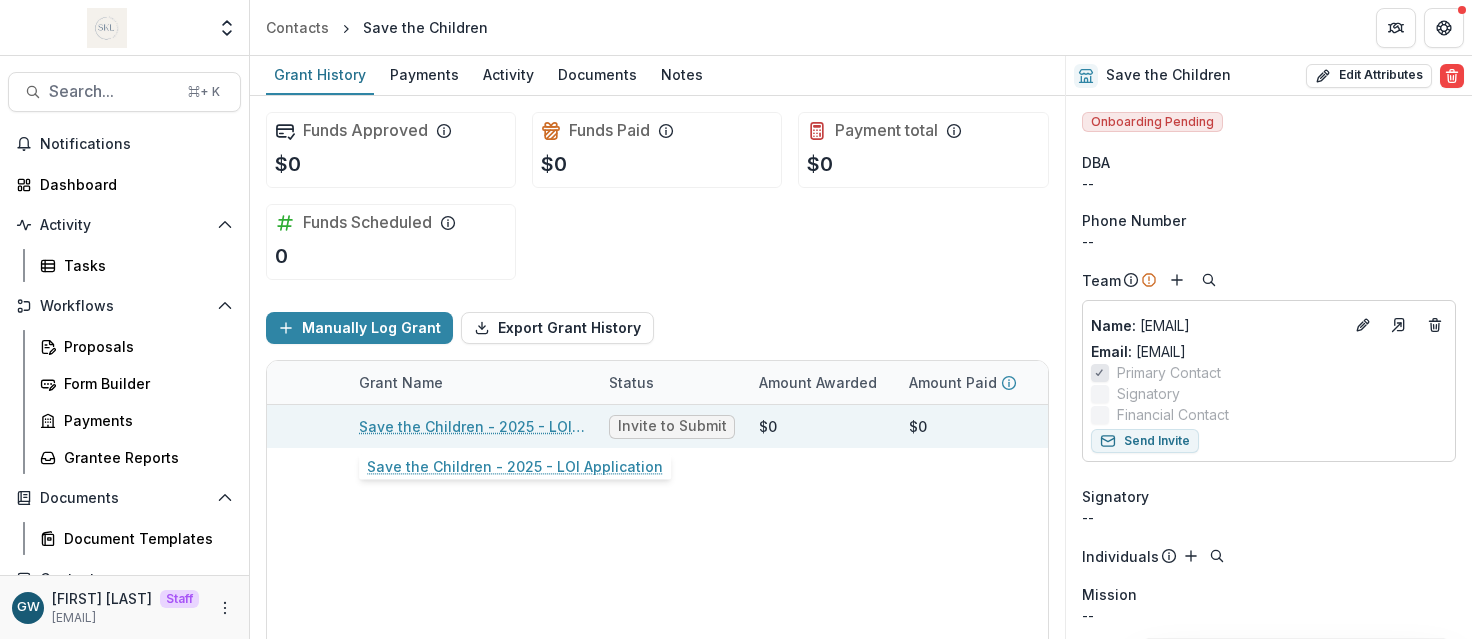 click on "Save the Children - 2025 - LOI Application" at bounding box center (472, 426) 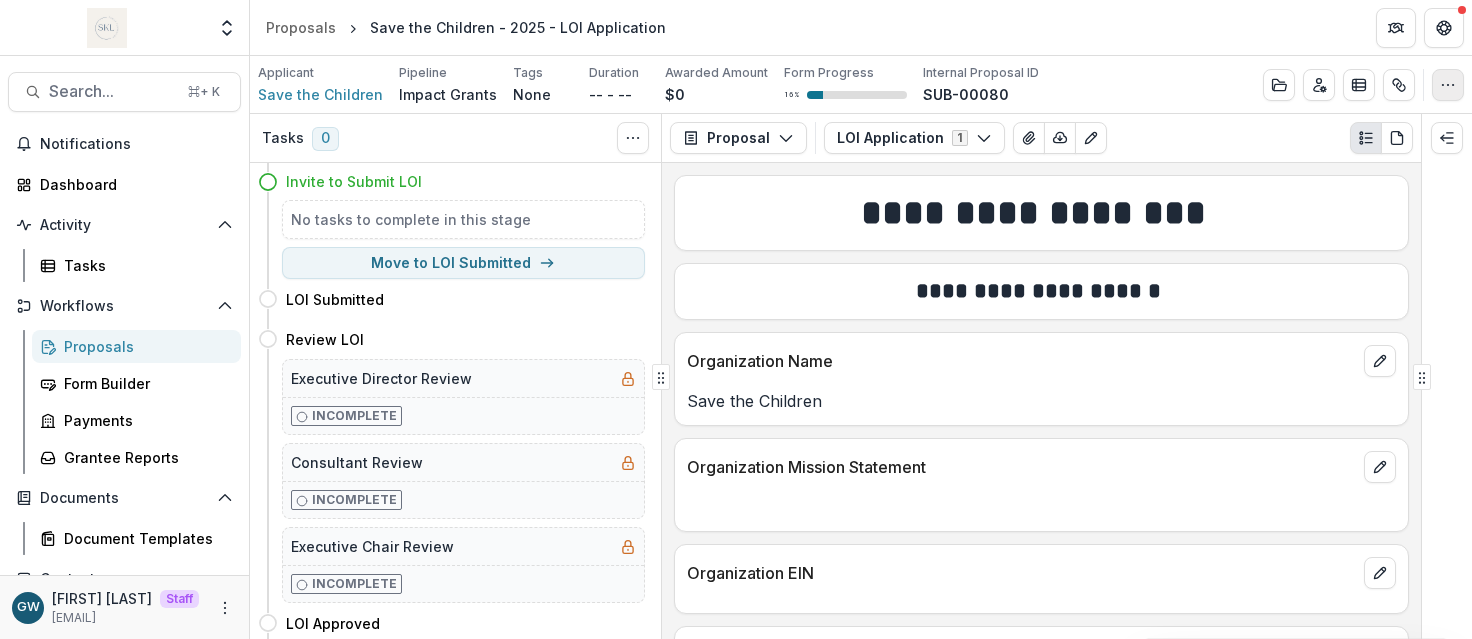 click 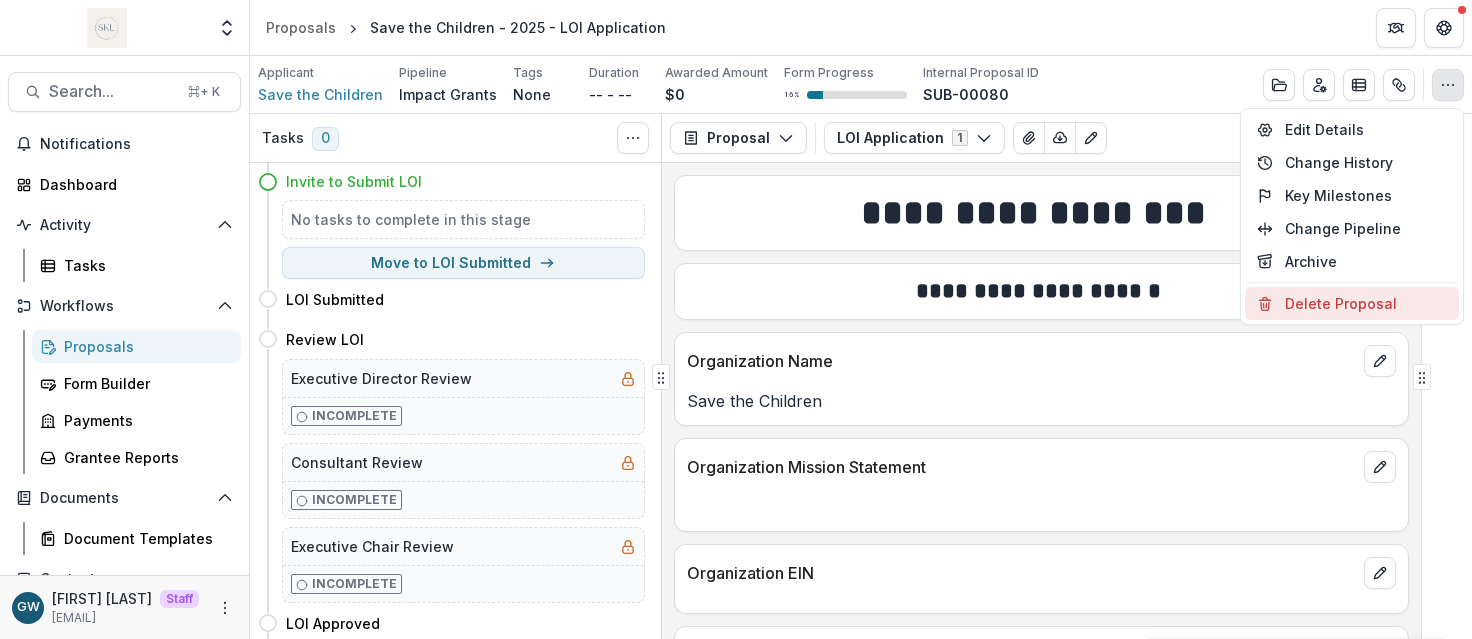 click on "Delete Proposal" at bounding box center (1352, 303) 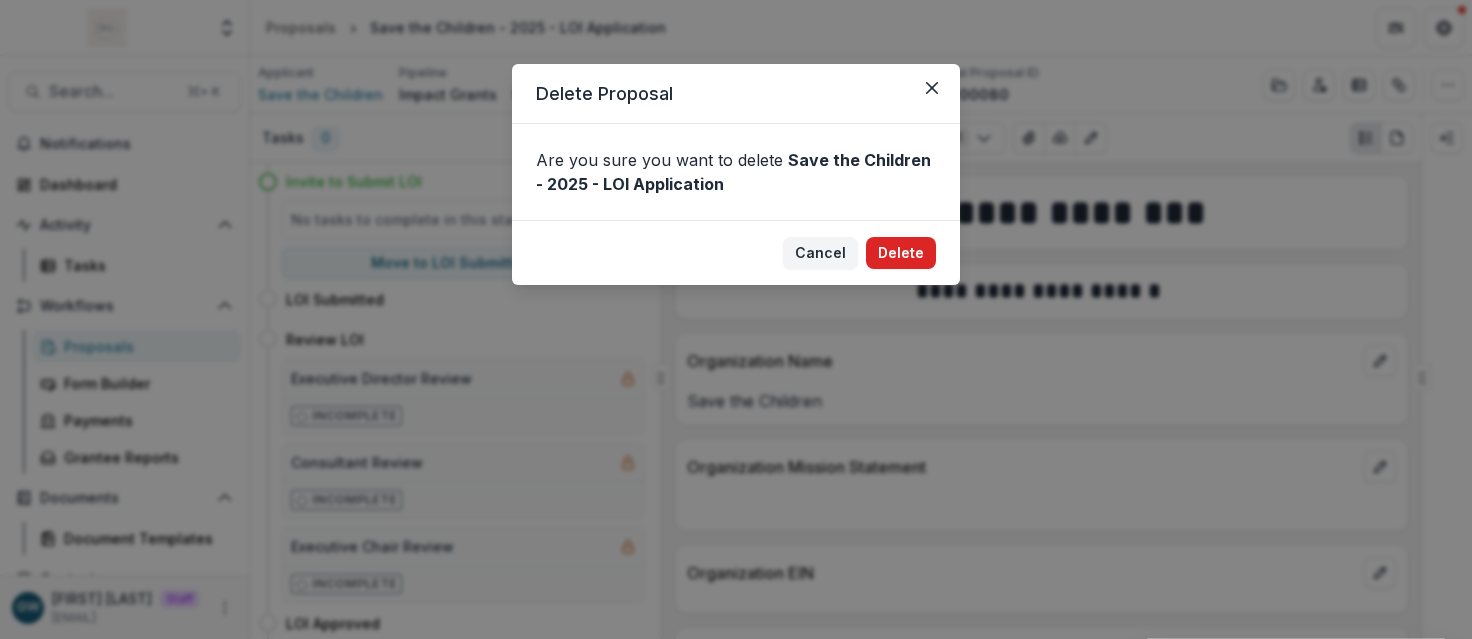 click on "Delete" at bounding box center (901, 253) 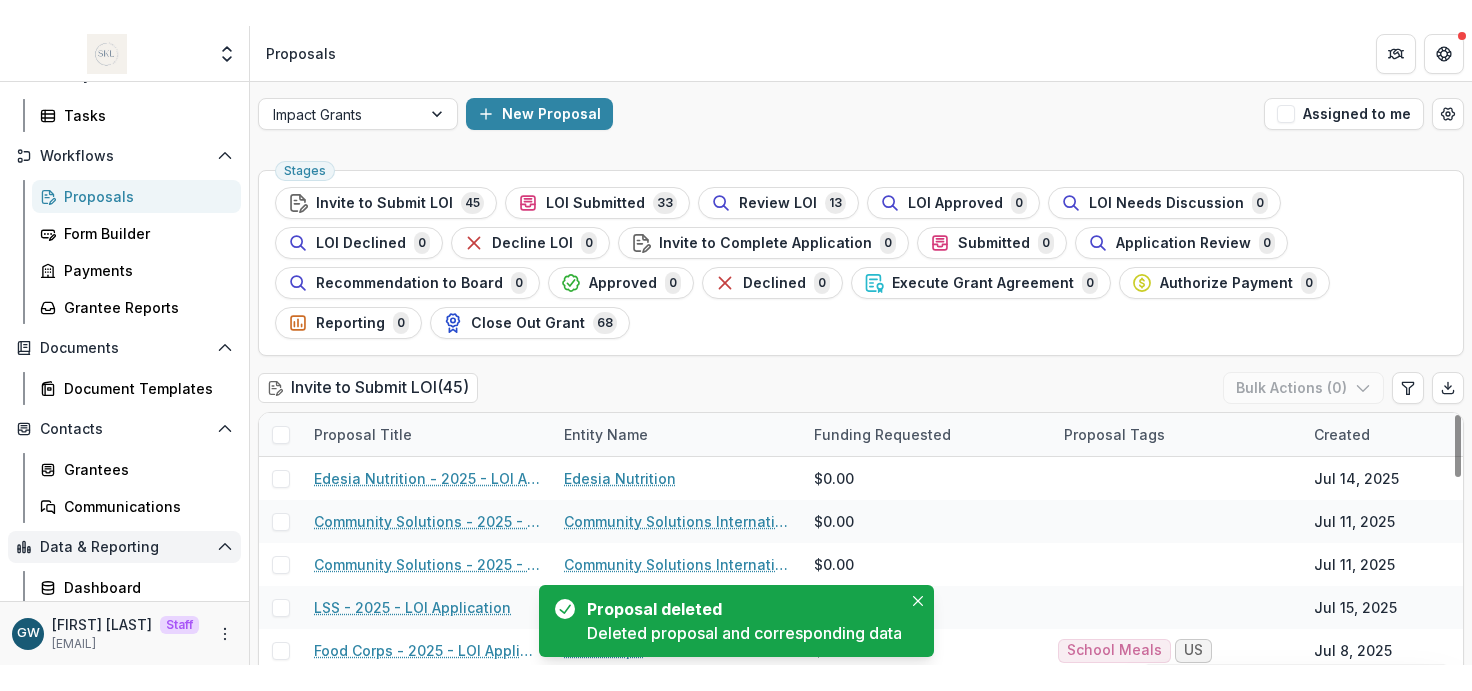 scroll, scrollTop: 192, scrollLeft: 0, axis: vertical 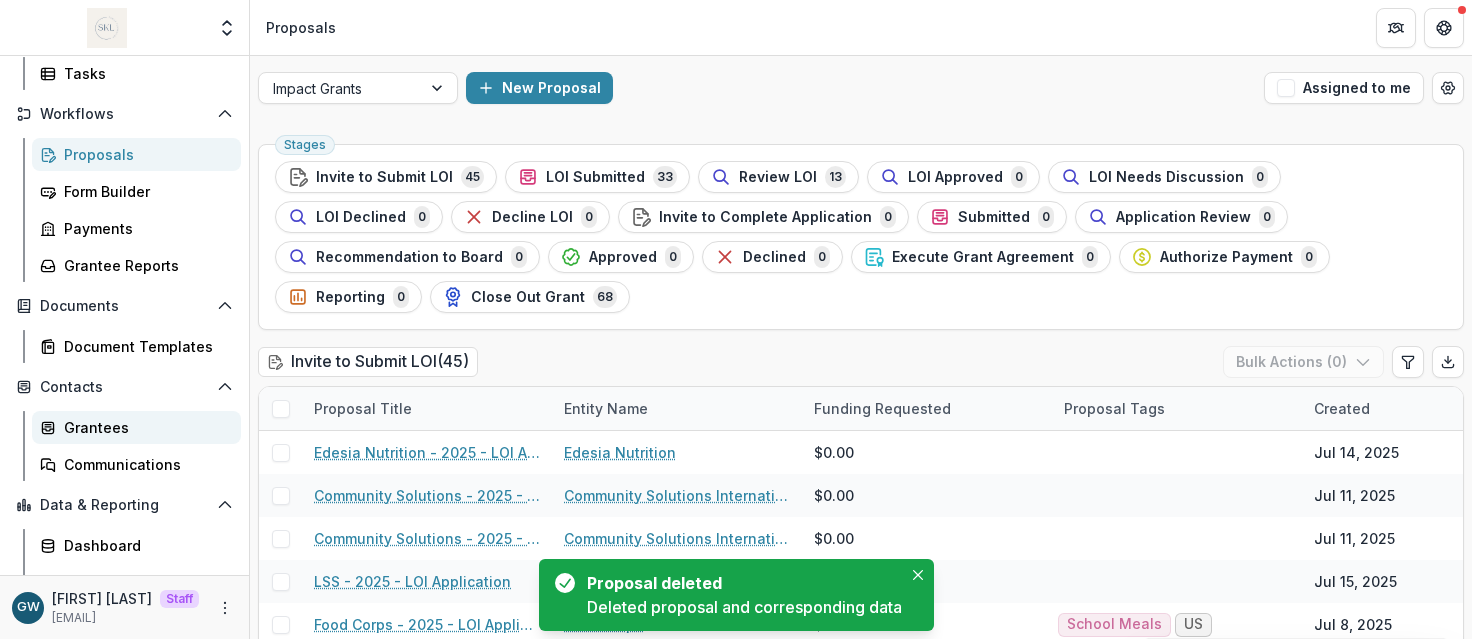 click on "Grantees" at bounding box center (144, 427) 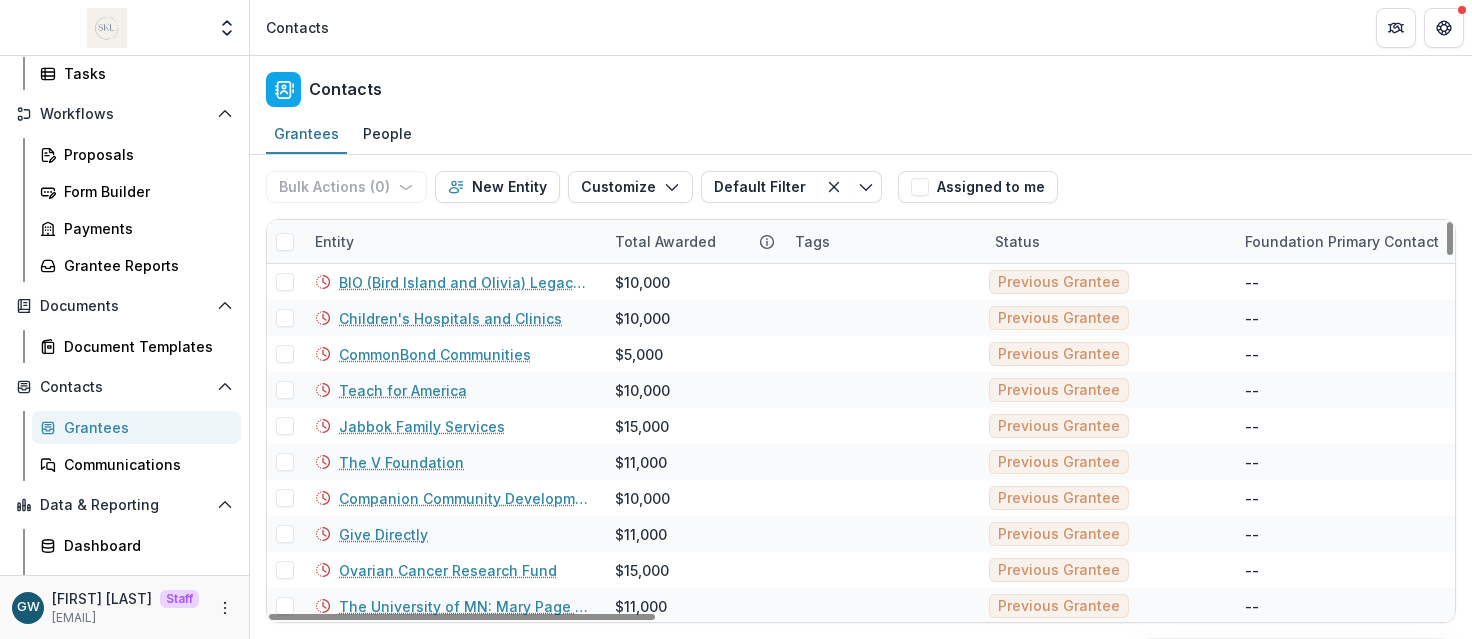 click on "Entity" at bounding box center (334, 241) 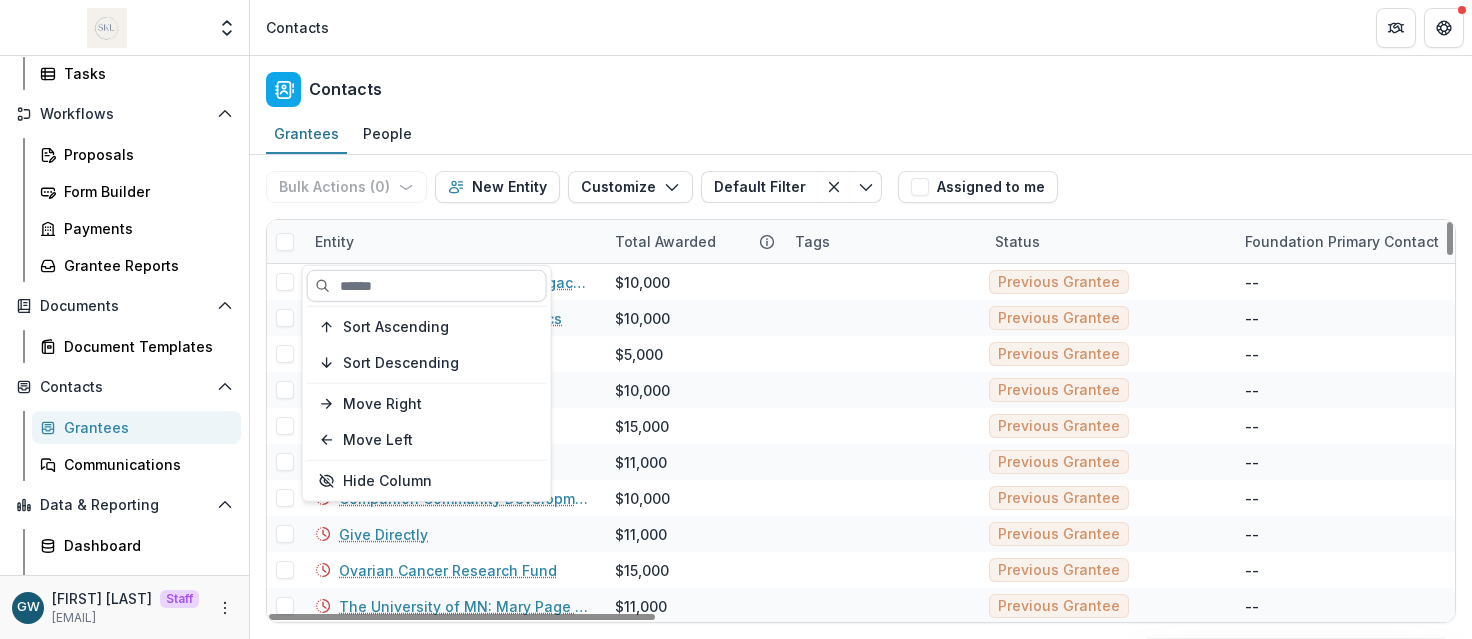 click at bounding box center [427, 286] 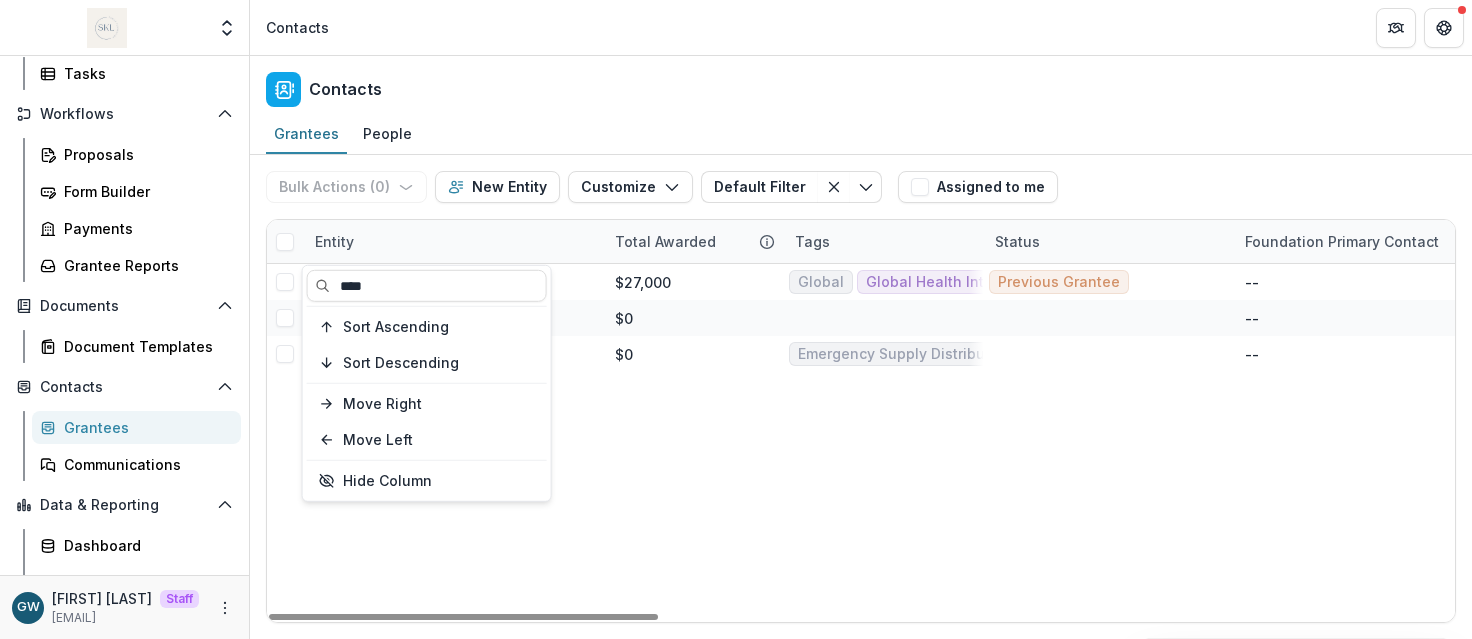 type on "****" 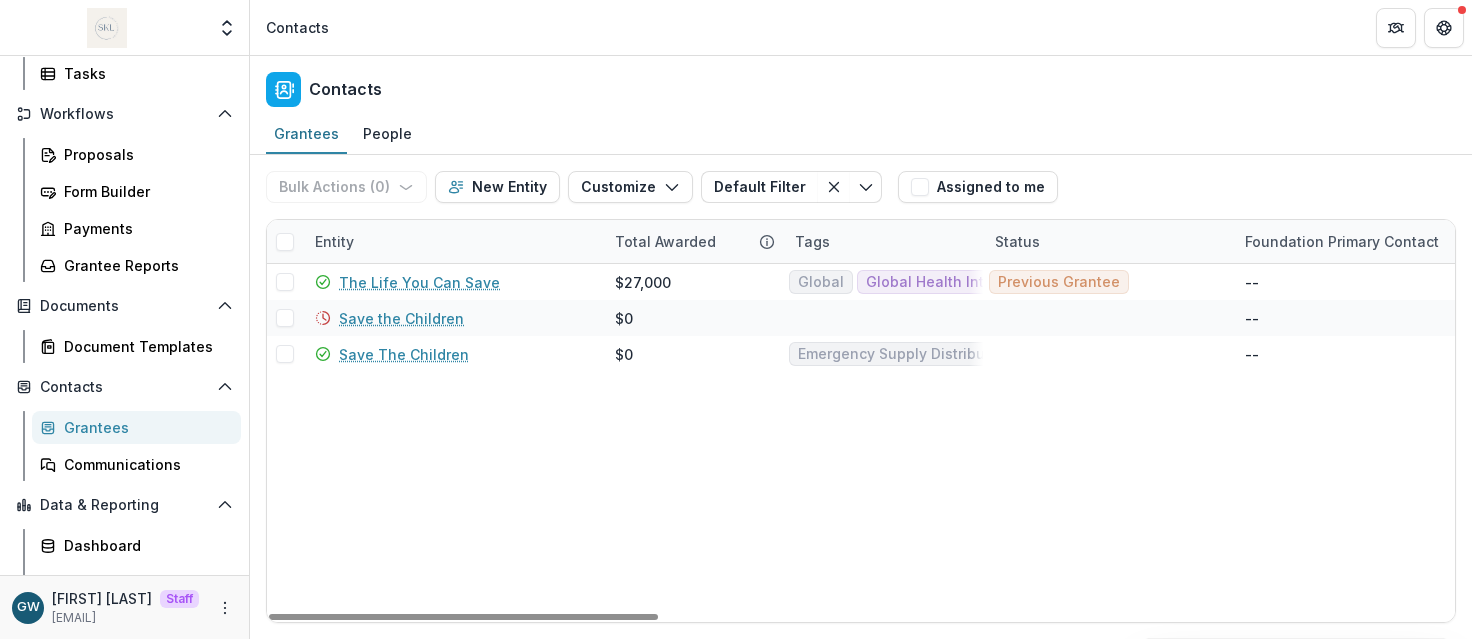 click on "Grantees People" at bounding box center [861, 135] 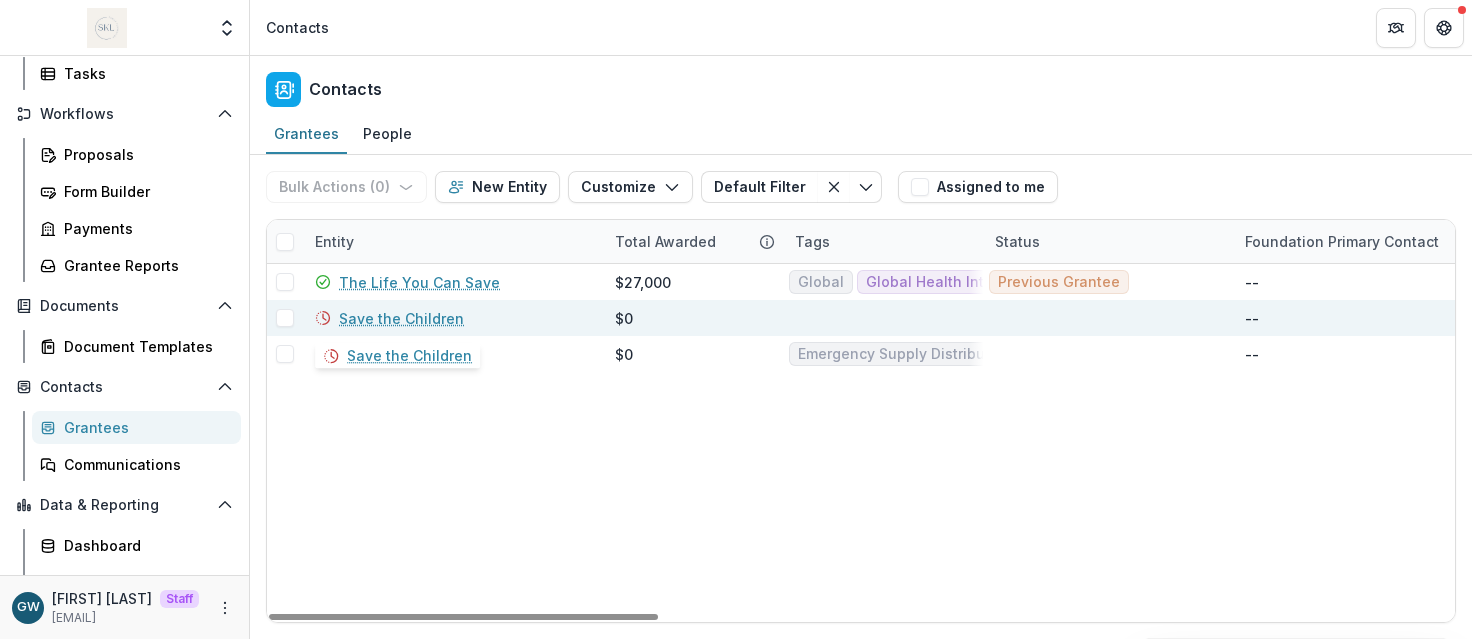 click on "Save the Children" at bounding box center [401, 318] 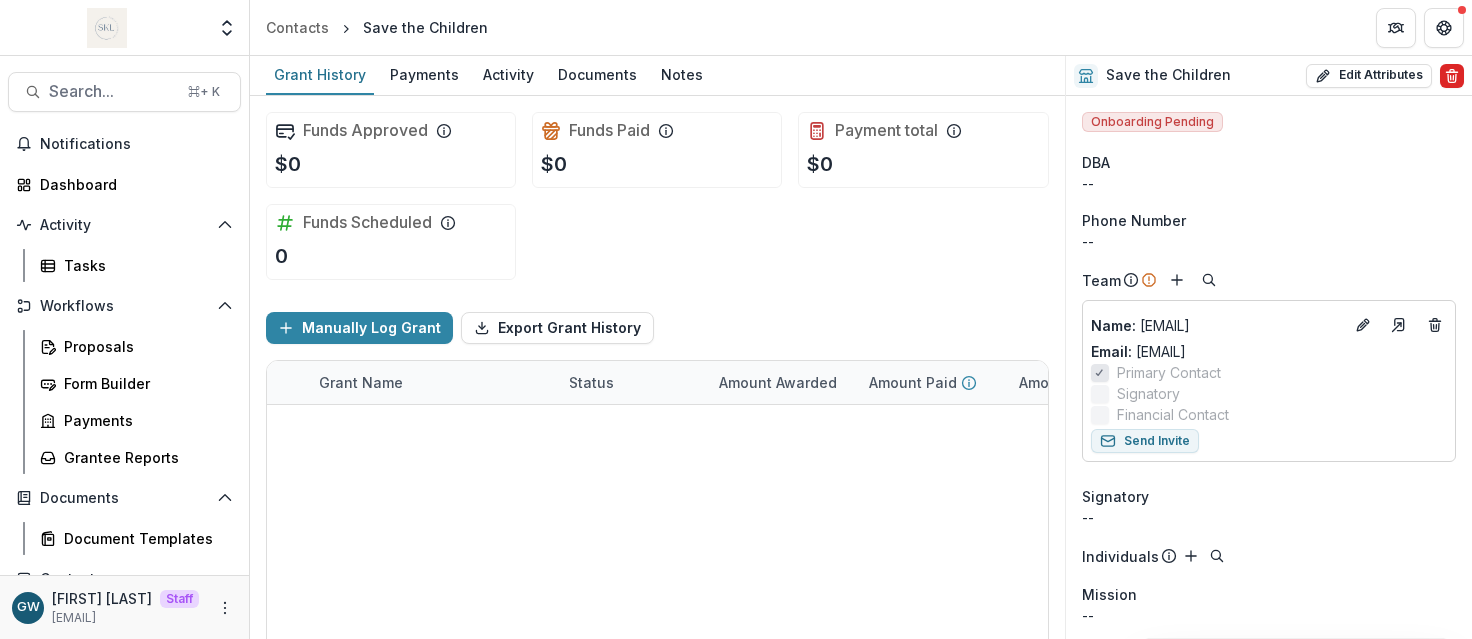 click 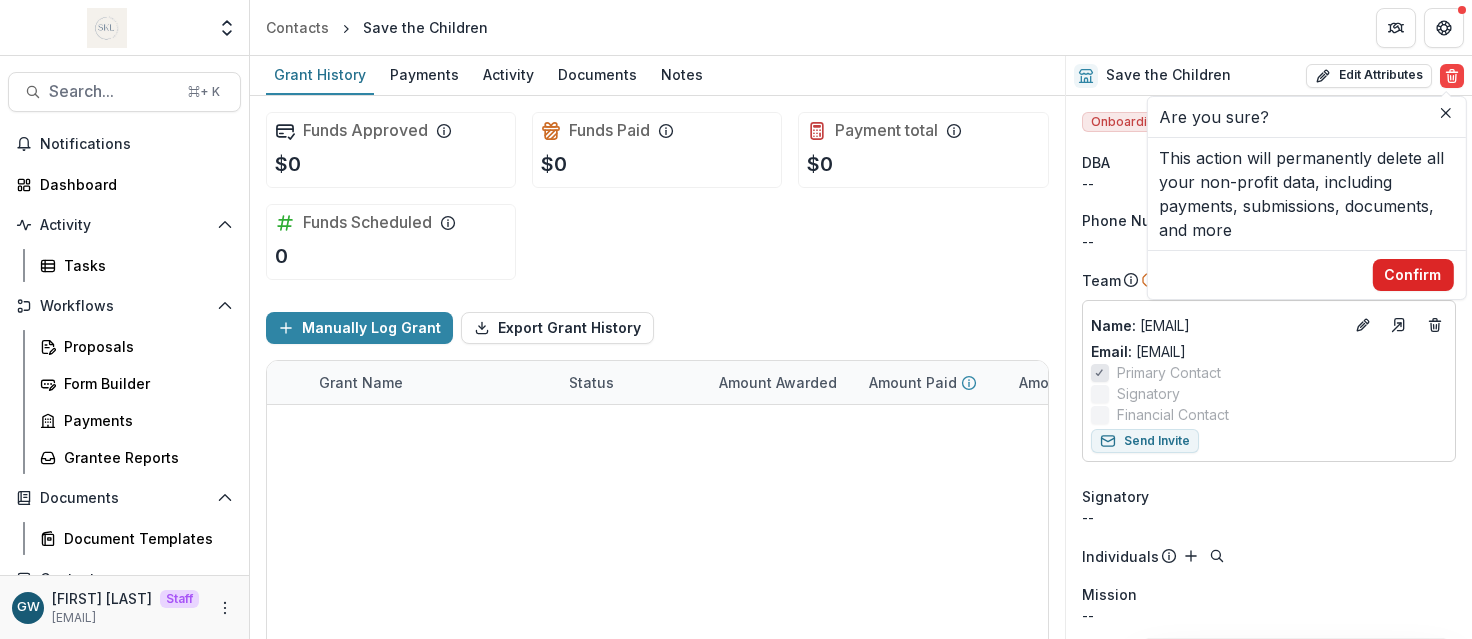 click on "Confirm" at bounding box center [1412, 275] 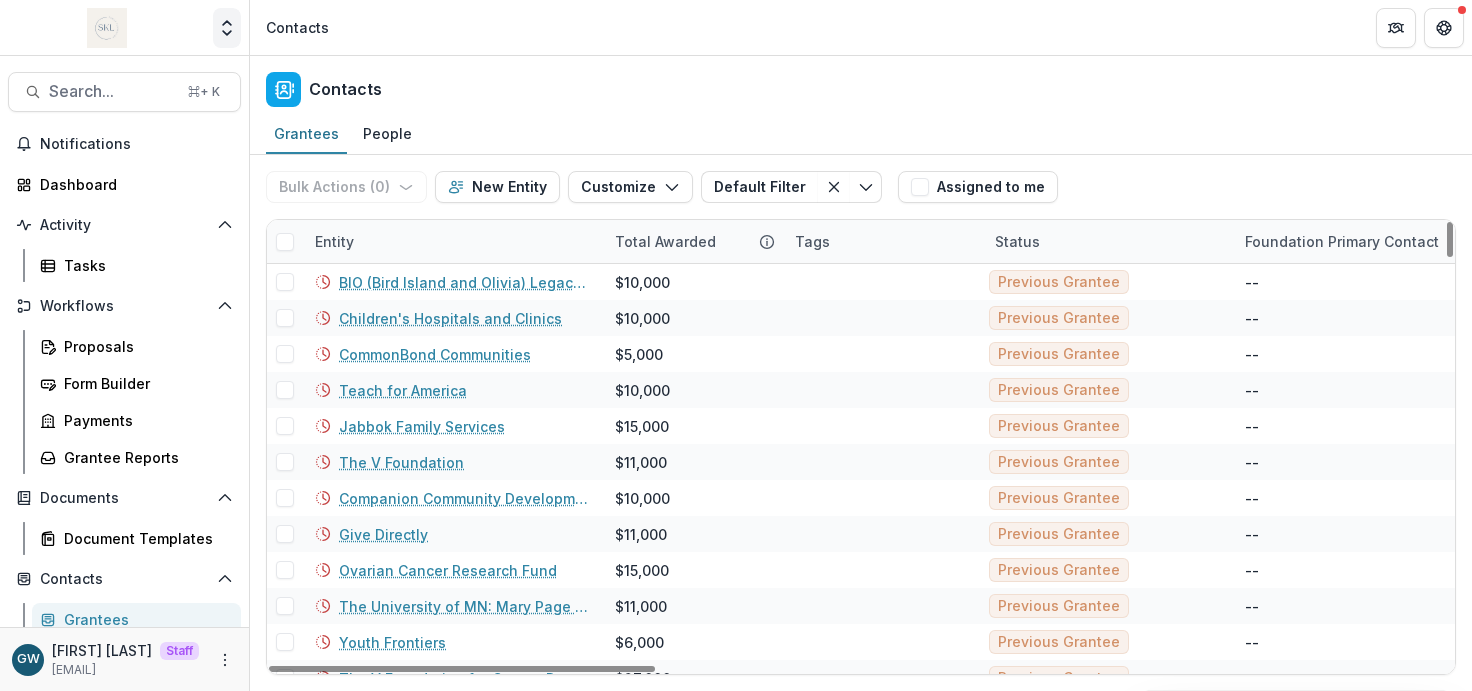 click 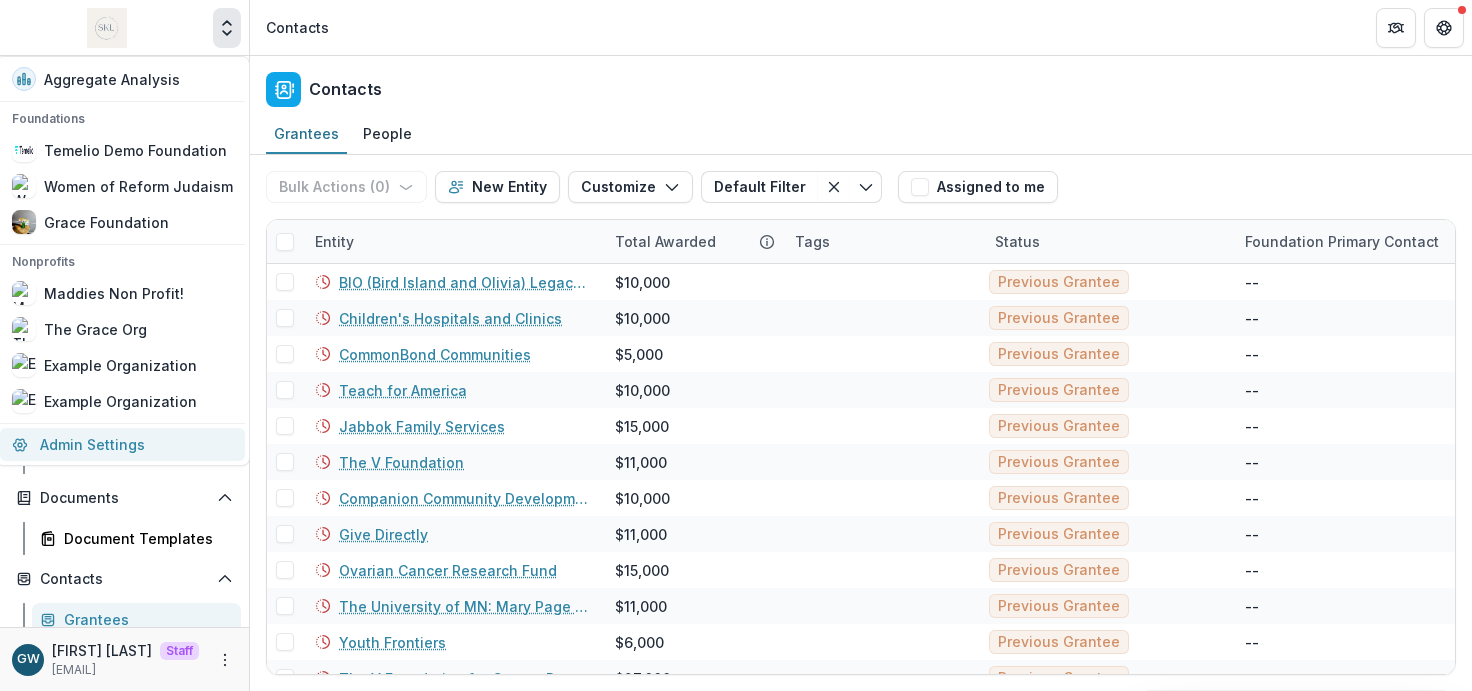 click on "Admin Settings" at bounding box center [122, 444] 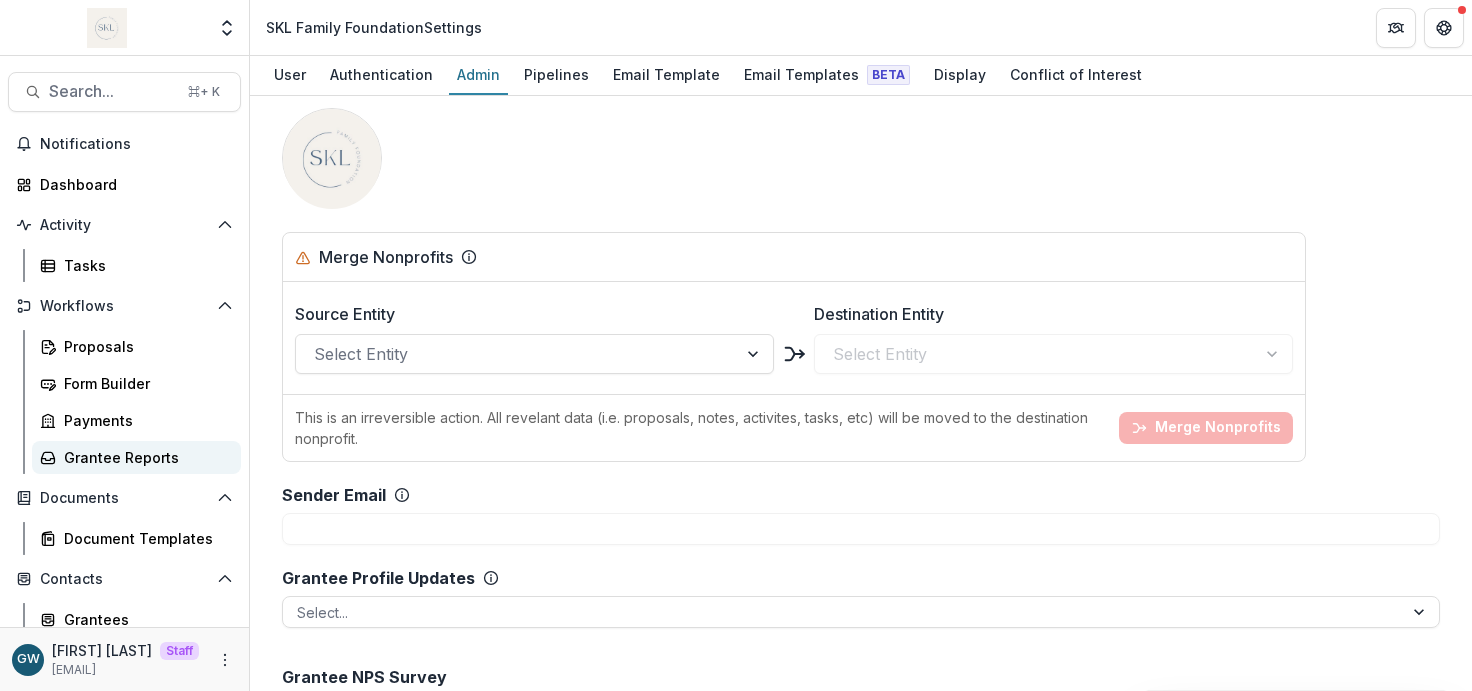 scroll, scrollTop: 2263, scrollLeft: 0, axis: vertical 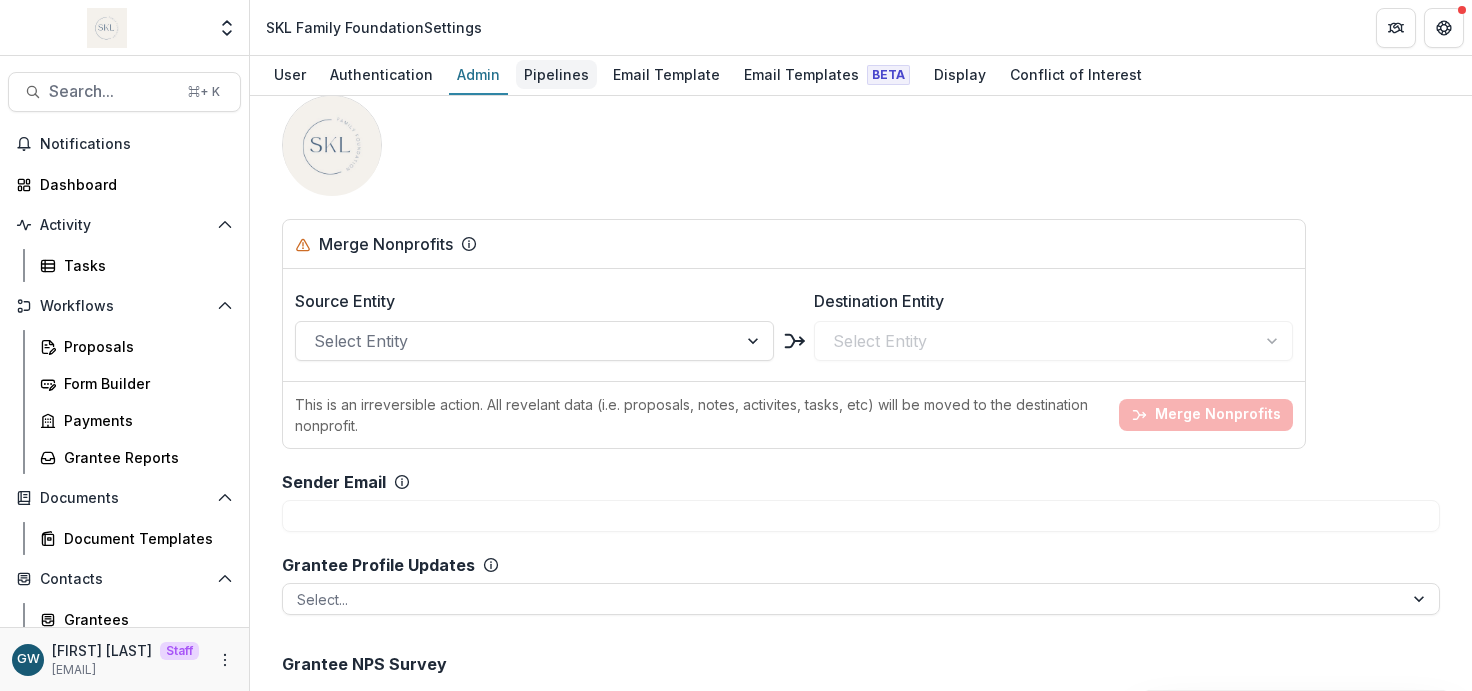 click on "Pipelines" at bounding box center [556, 74] 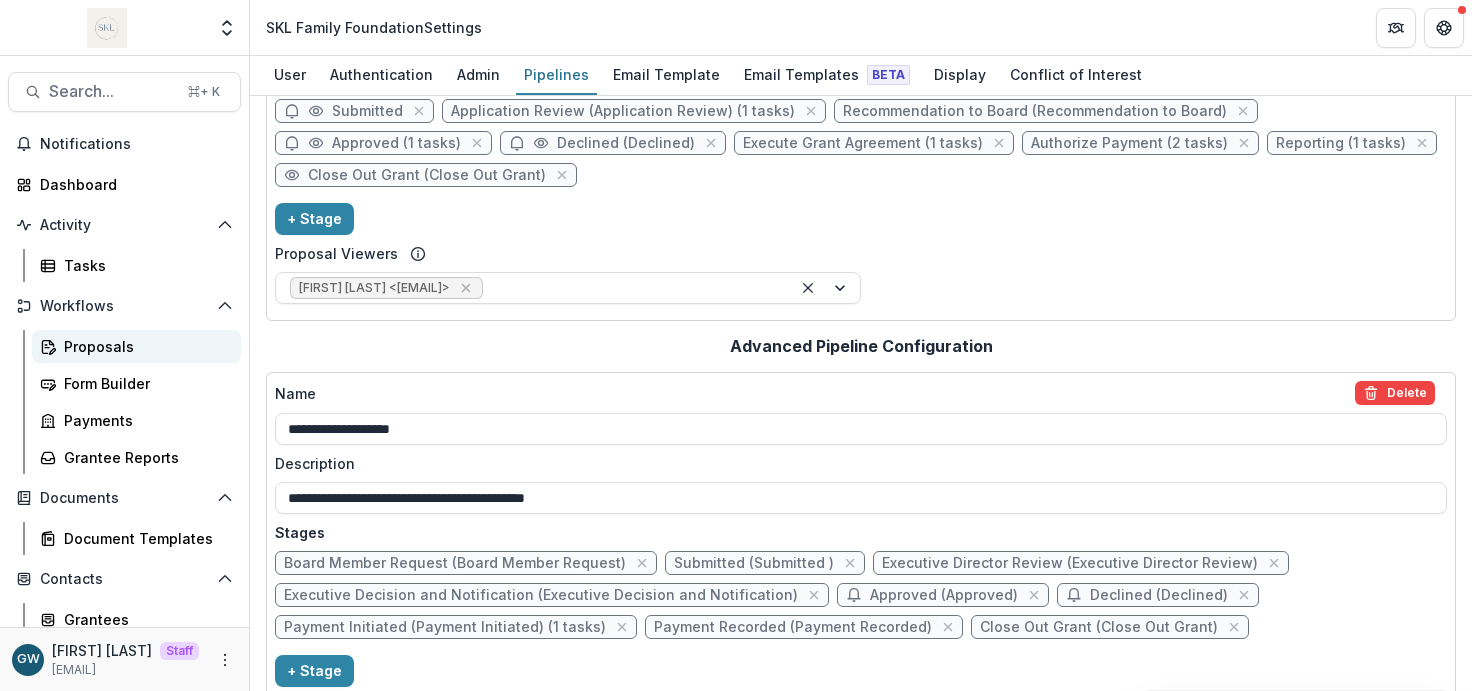 scroll, scrollTop: 0, scrollLeft: 0, axis: both 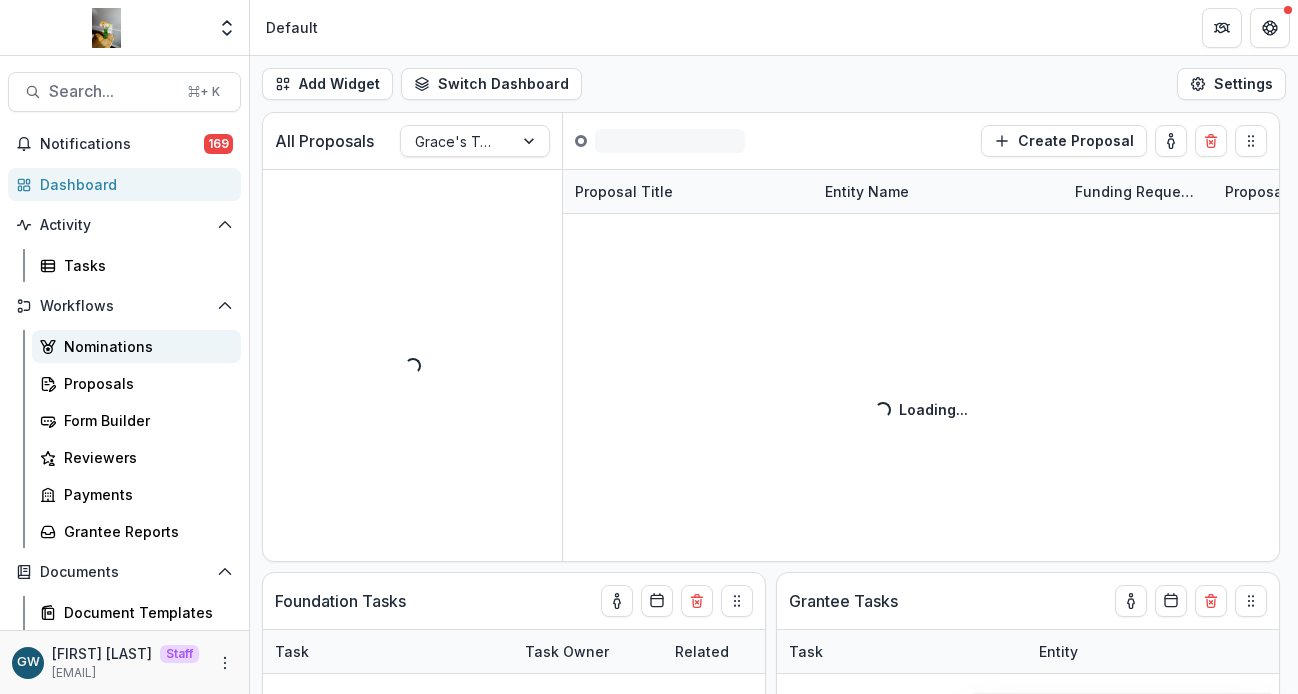 select on "******" 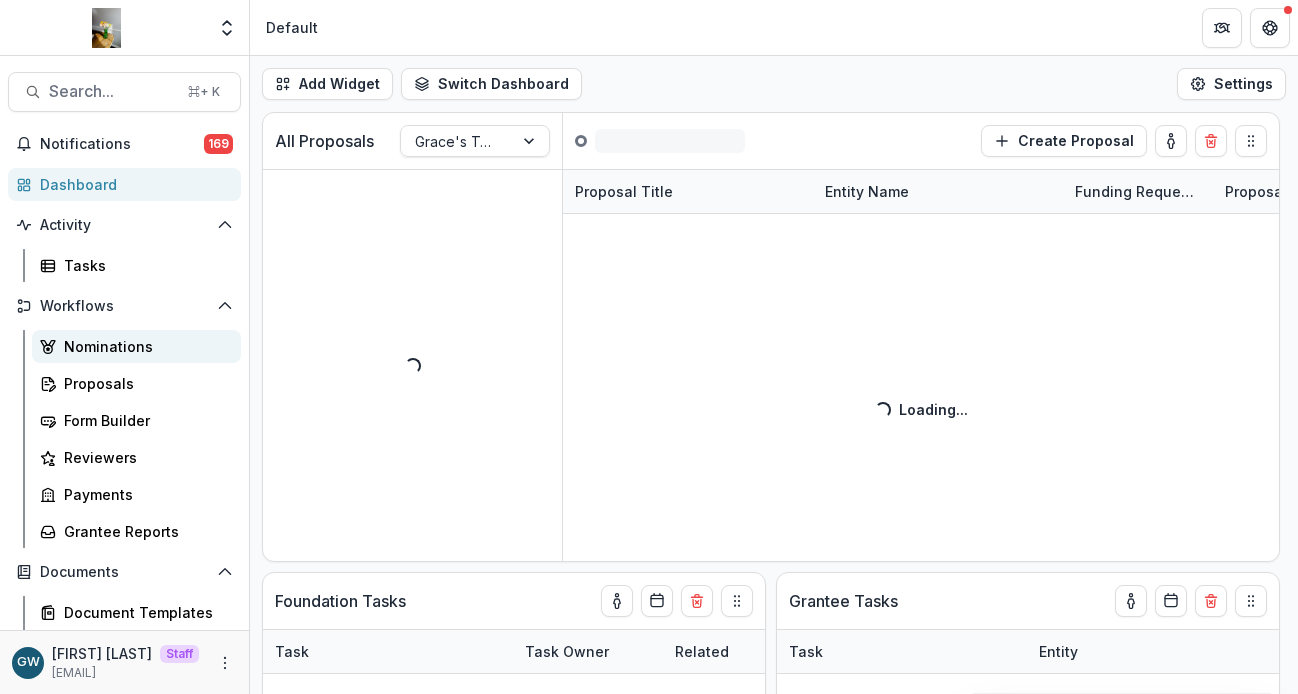 select on "******" 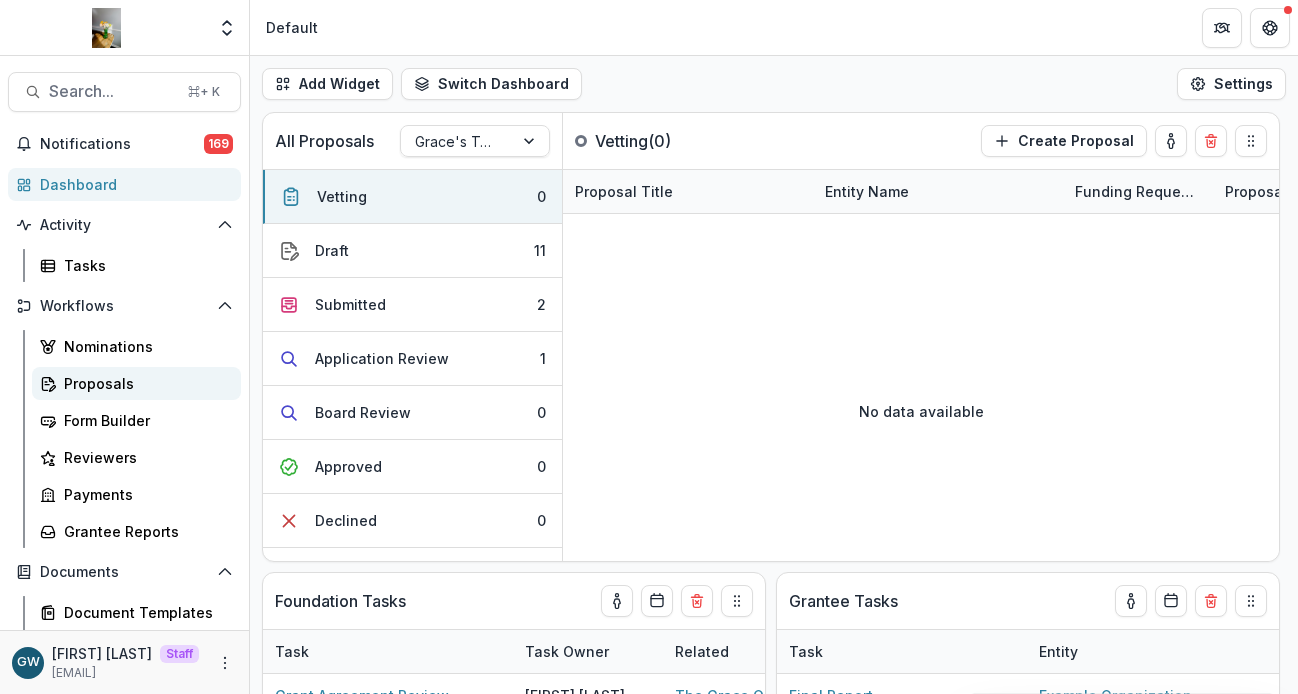 click on "Proposals" at bounding box center (144, 383) 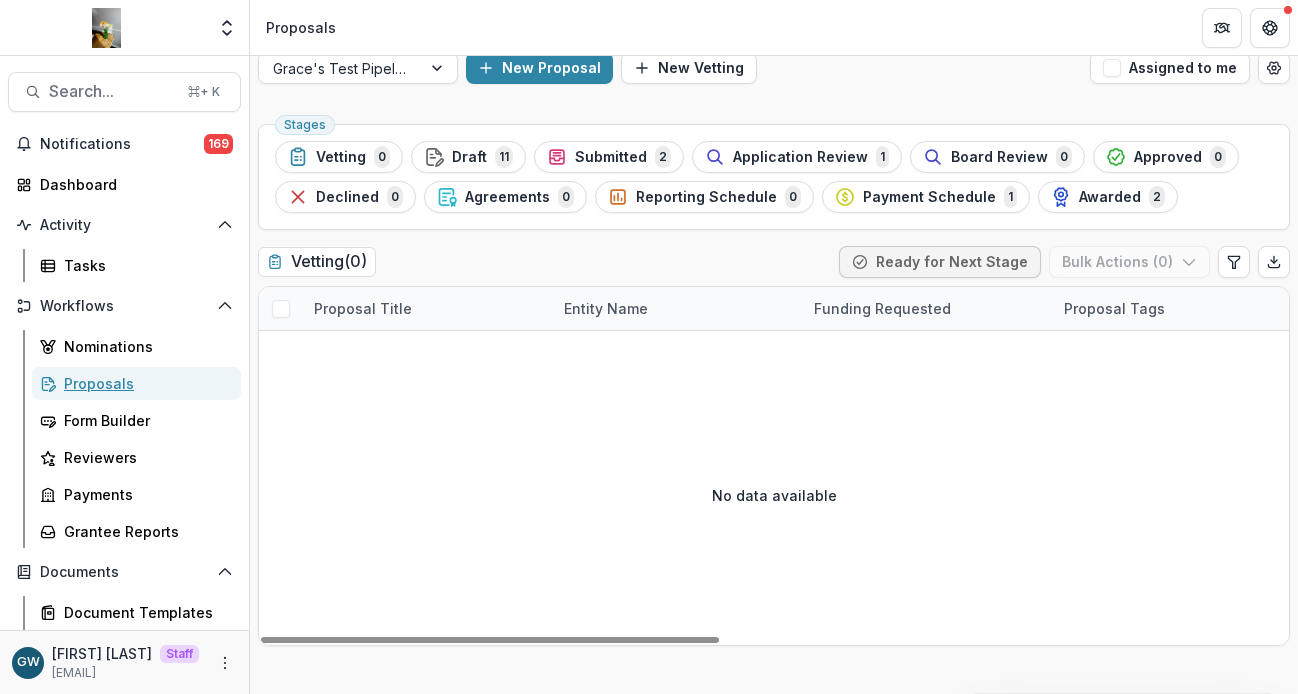 scroll, scrollTop: 34, scrollLeft: 0, axis: vertical 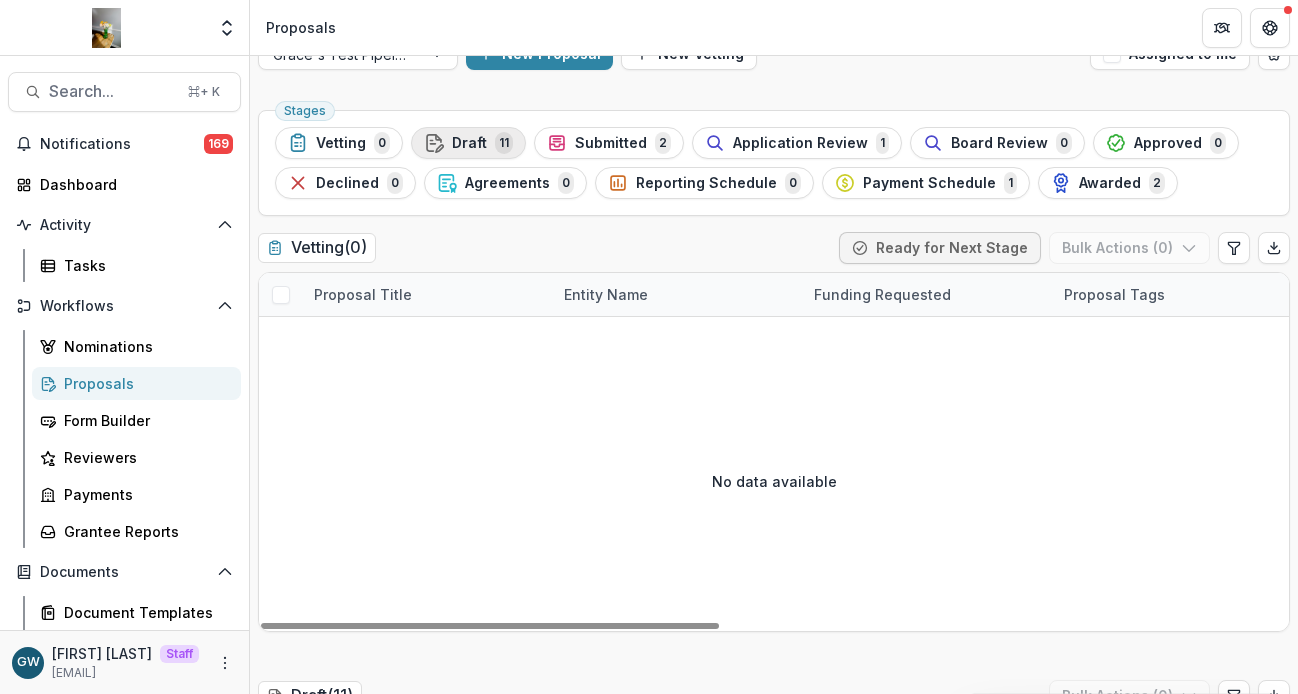 click 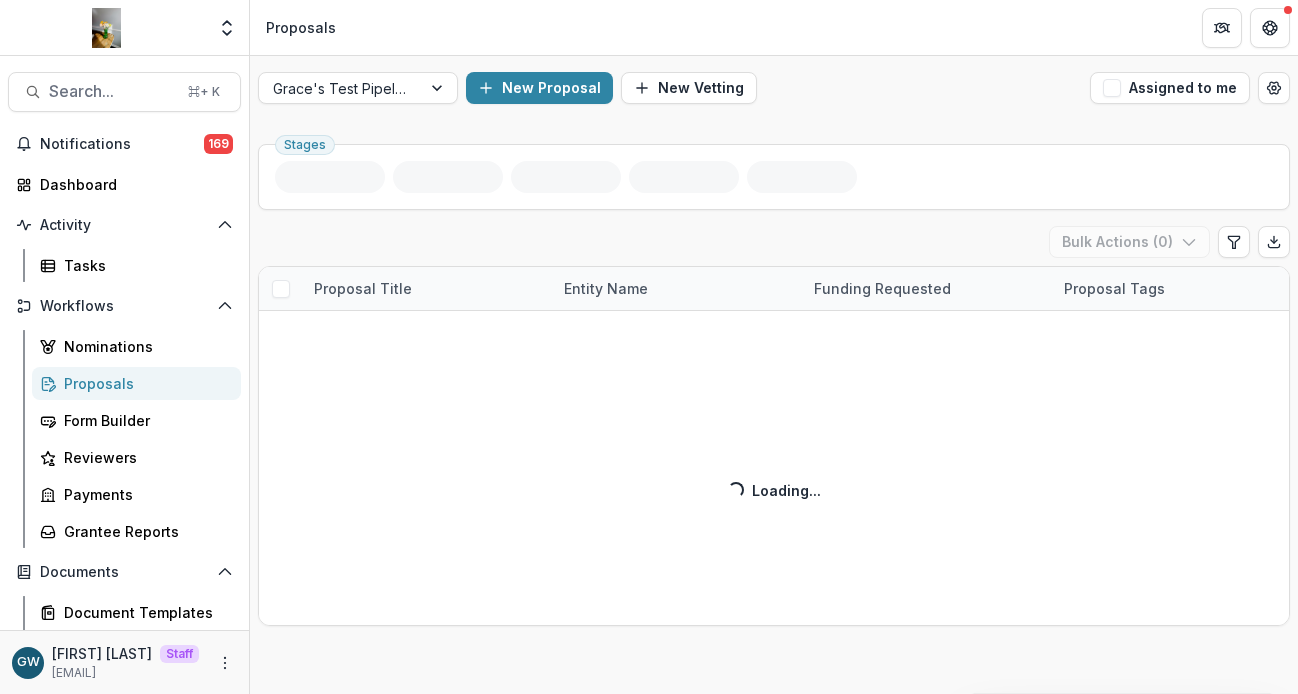 scroll, scrollTop: 0, scrollLeft: 0, axis: both 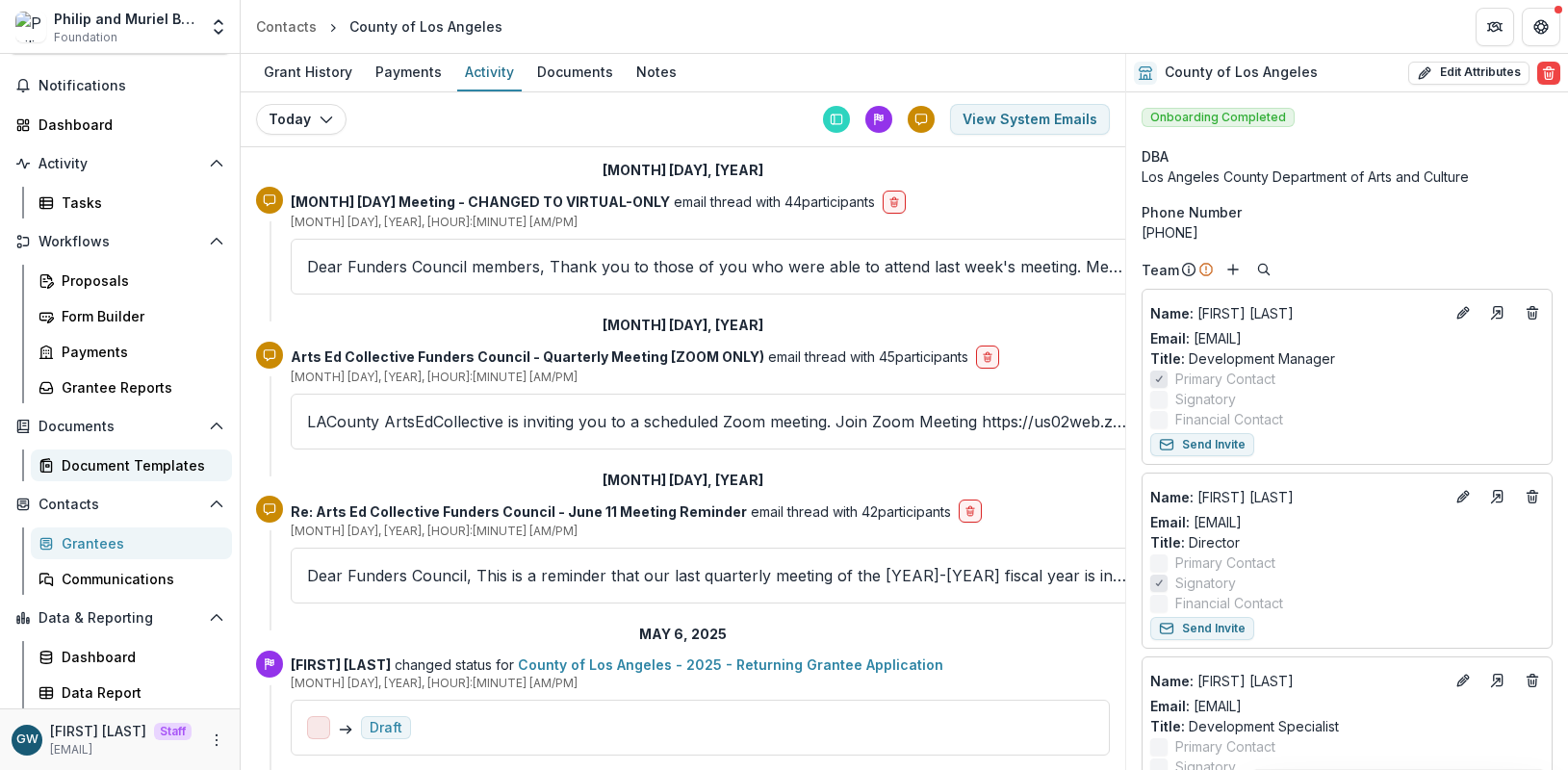 click on "Document Templates" at bounding box center (139, 465) 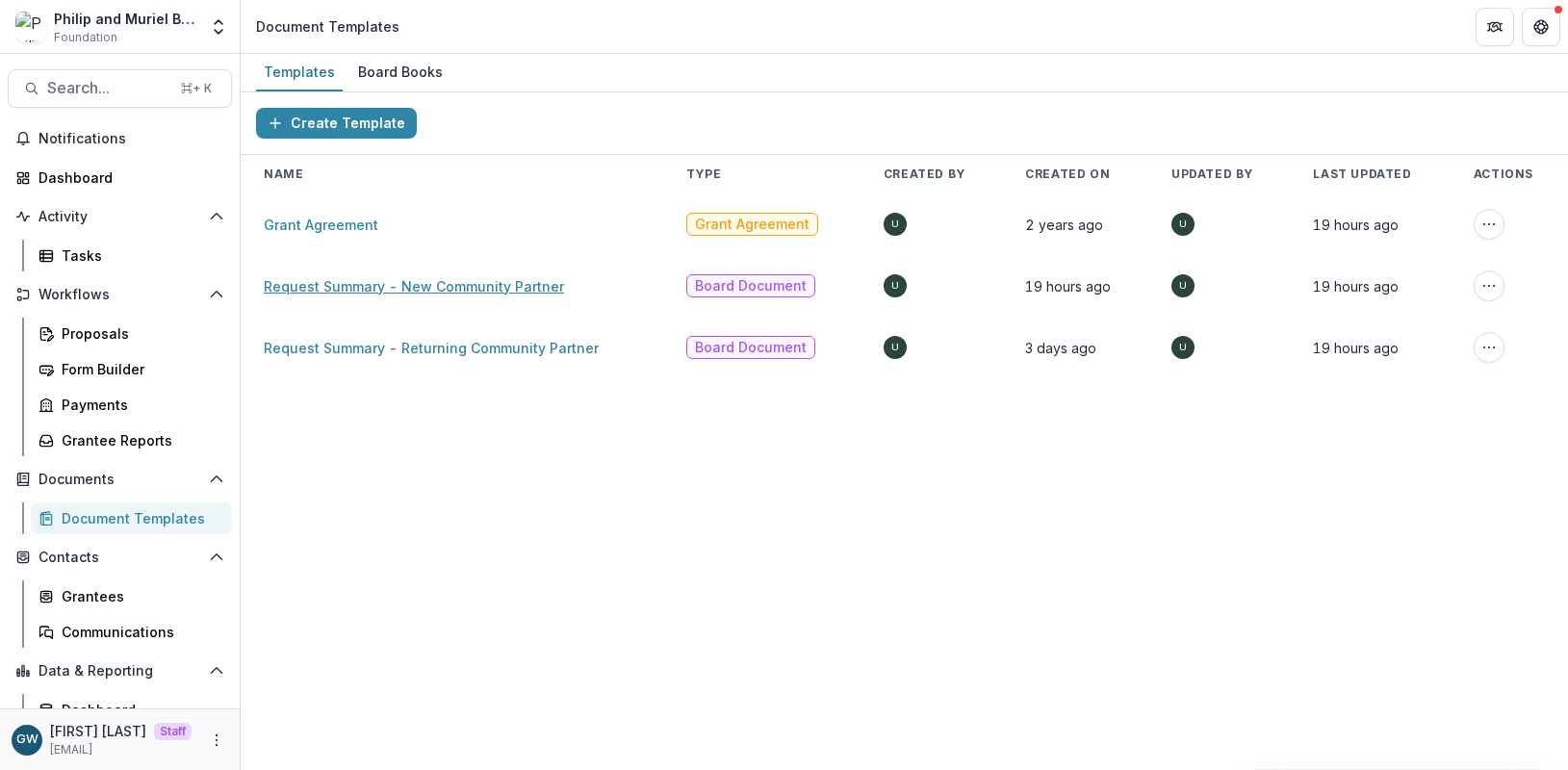 click on "Request Summary - New Community Partner" at bounding box center (414, 286) 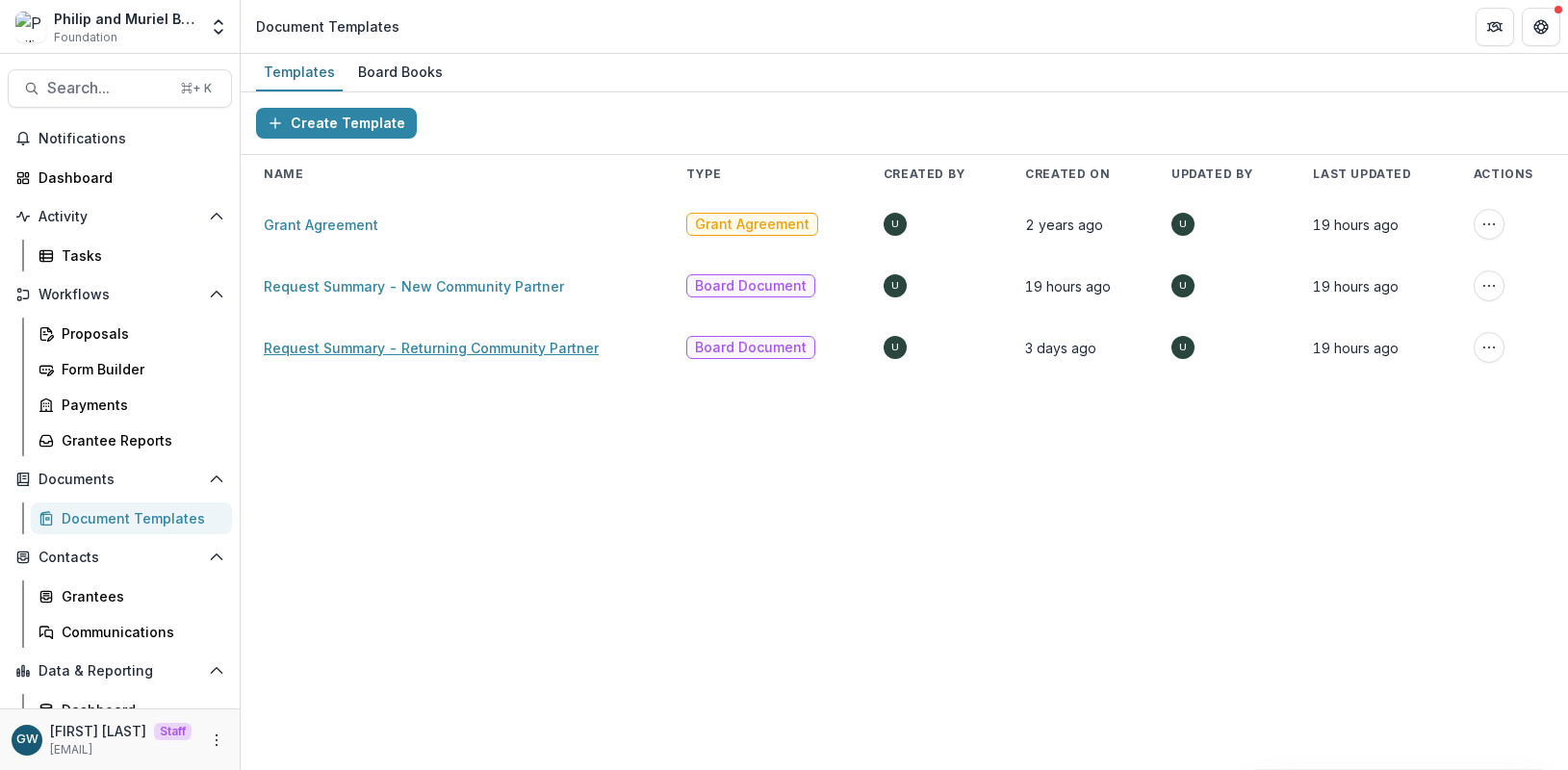 click on "Request Summary - Returning Community Partner" at bounding box center (431, 347) 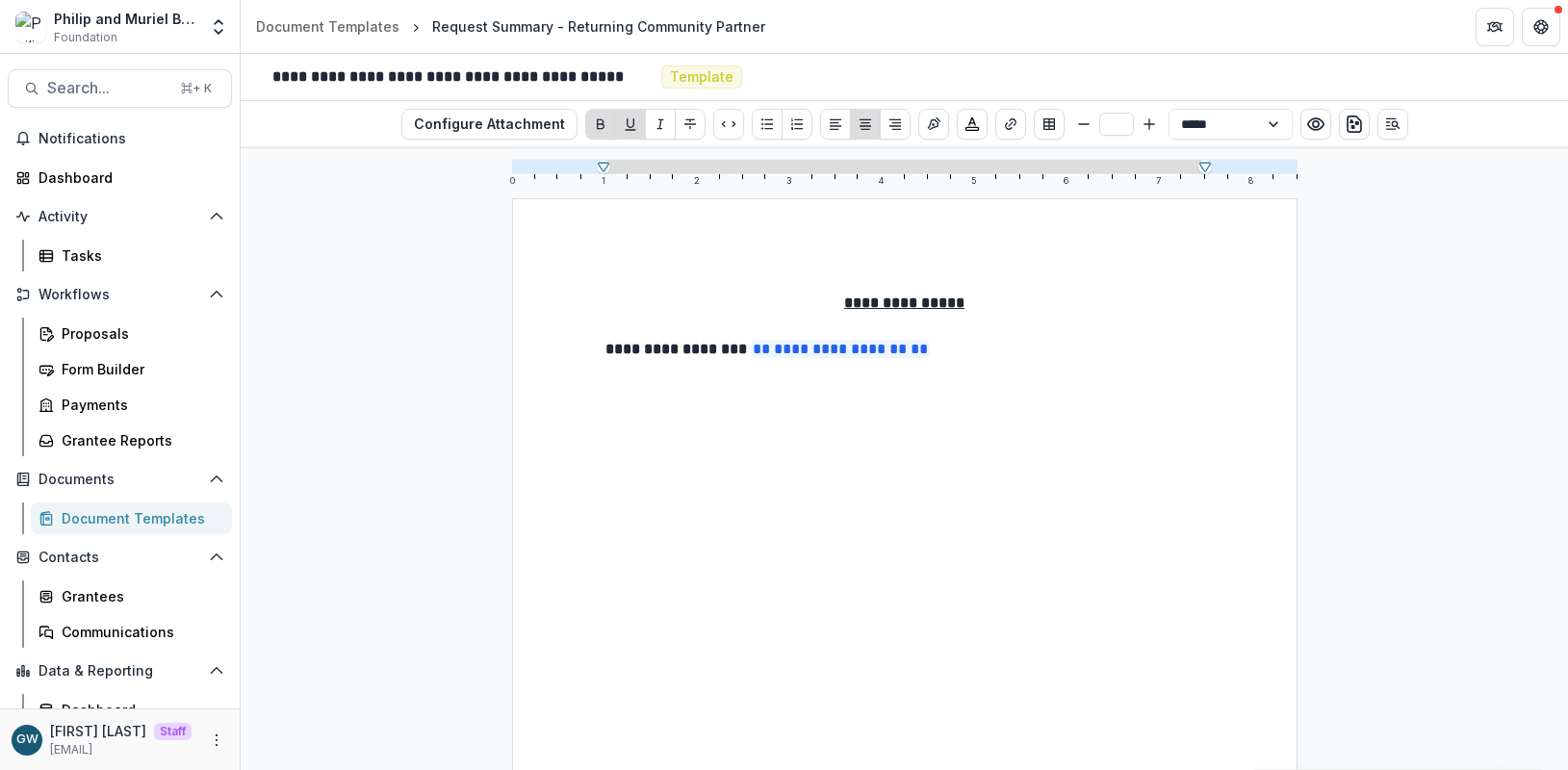click on "Document Templates" at bounding box center [139, 518] 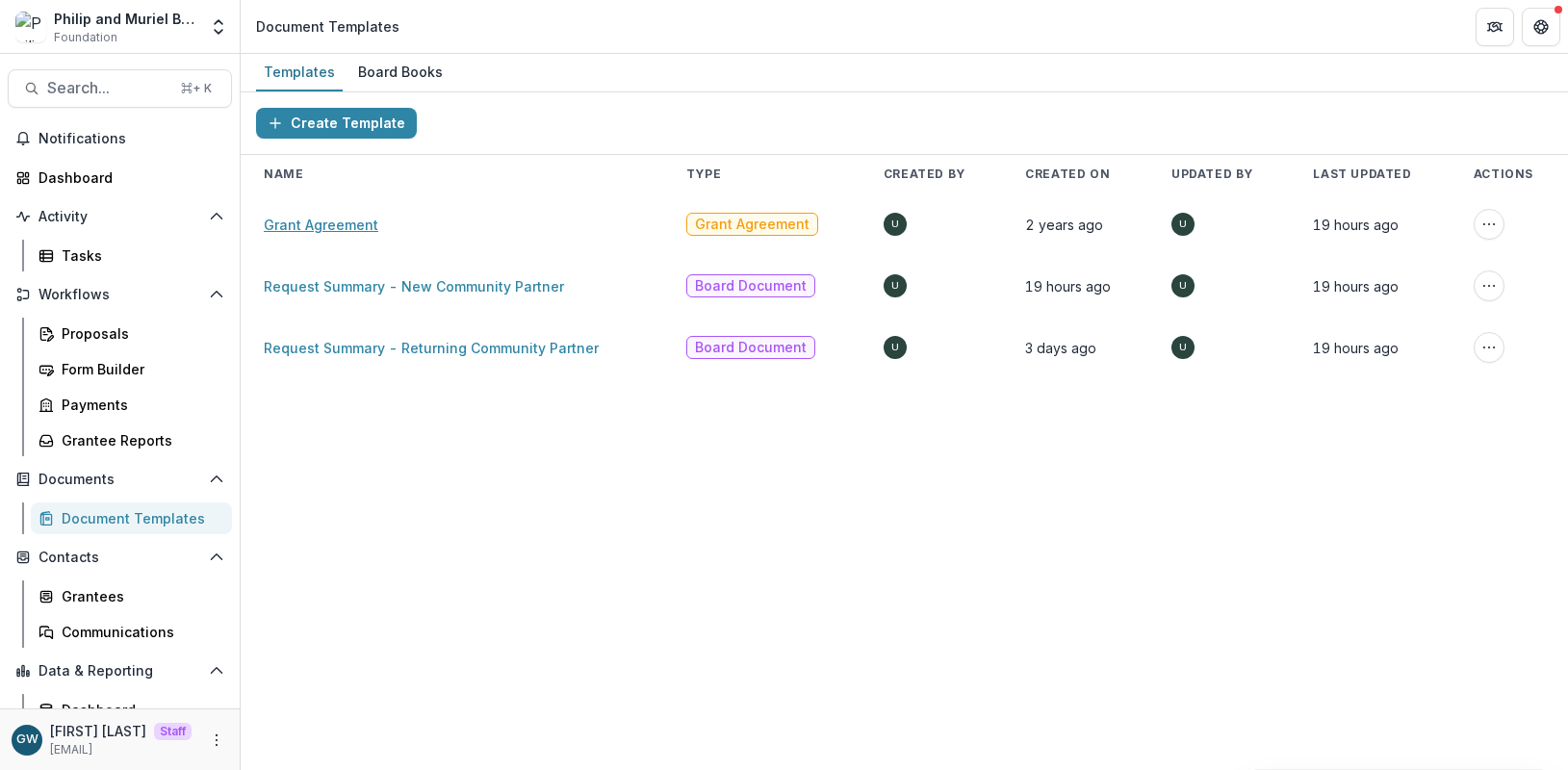 click on "Grant Agreement" at bounding box center (321, 224) 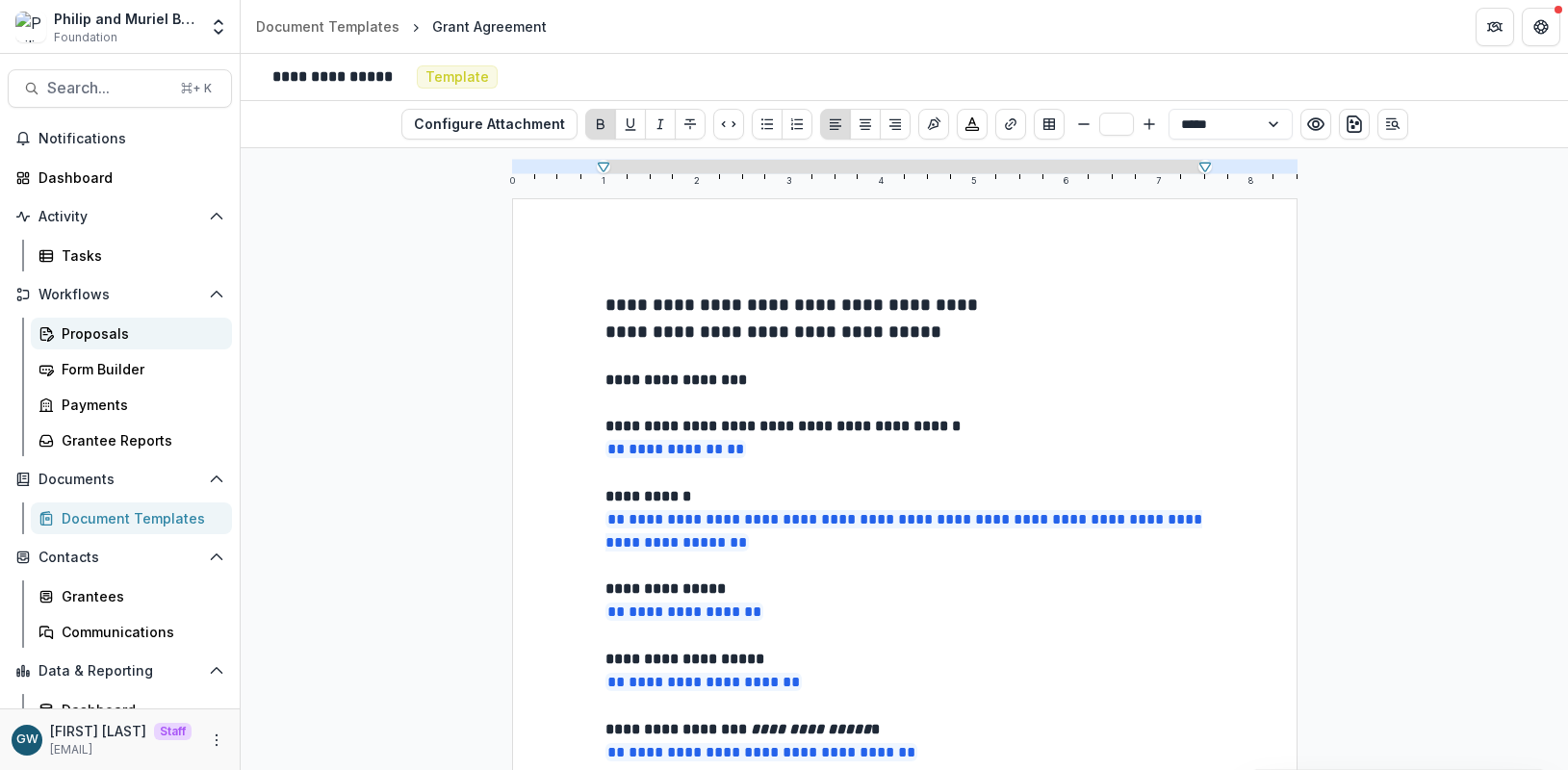click on "Proposals" at bounding box center [139, 333] 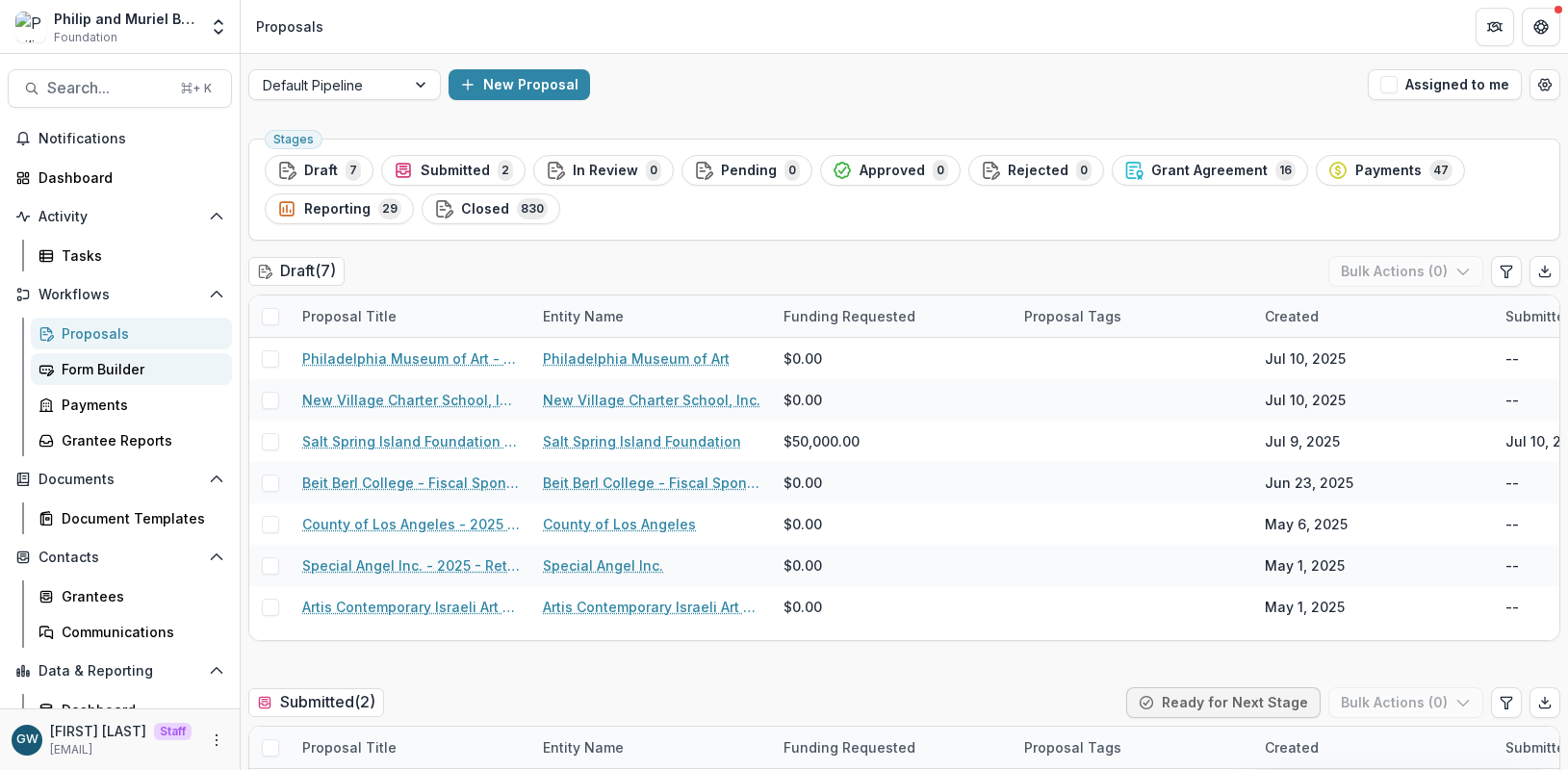 click on "Form Builder" at bounding box center [139, 369] 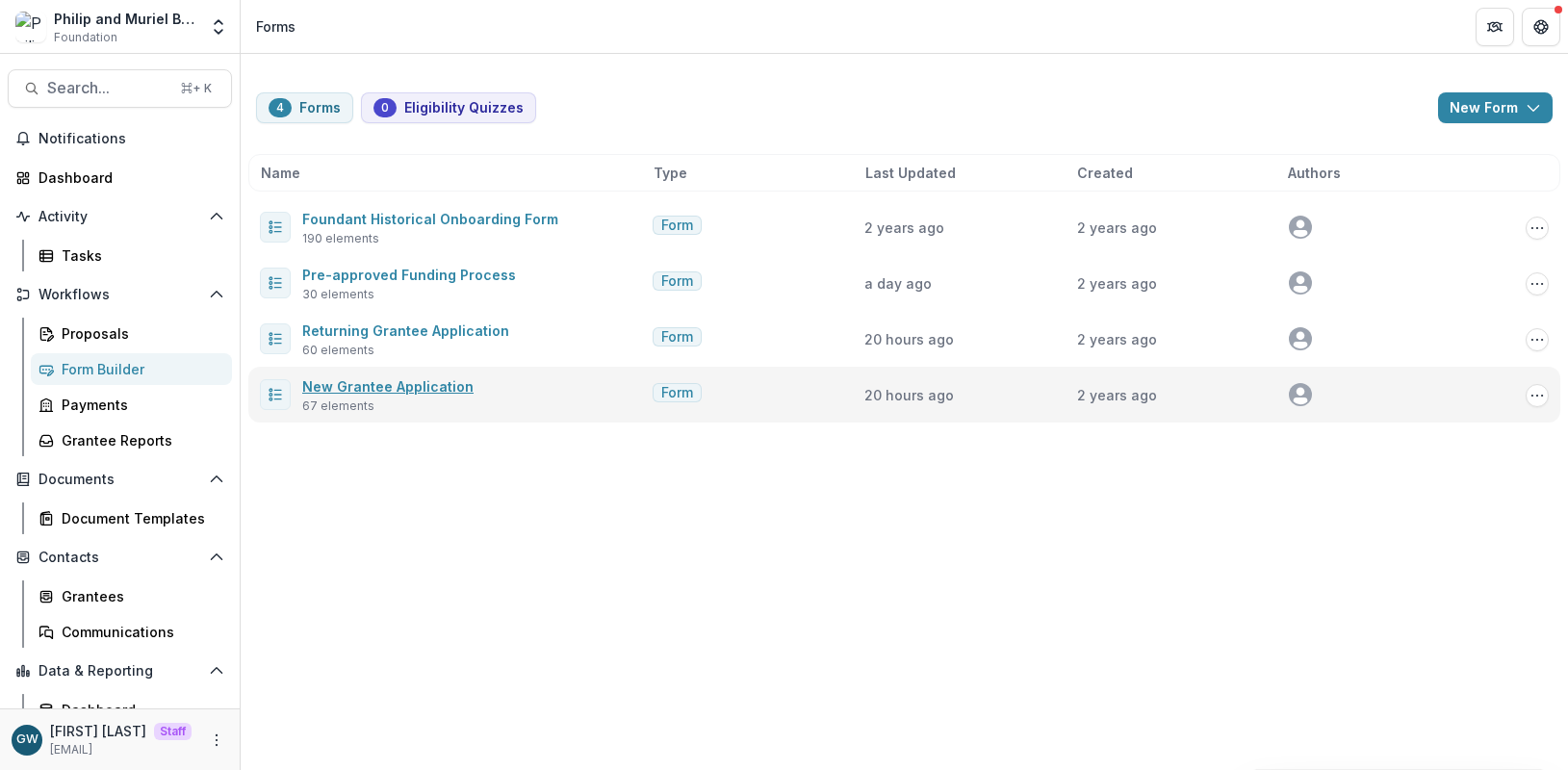click on "New Grantee Application" at bounding box center [388, 386] 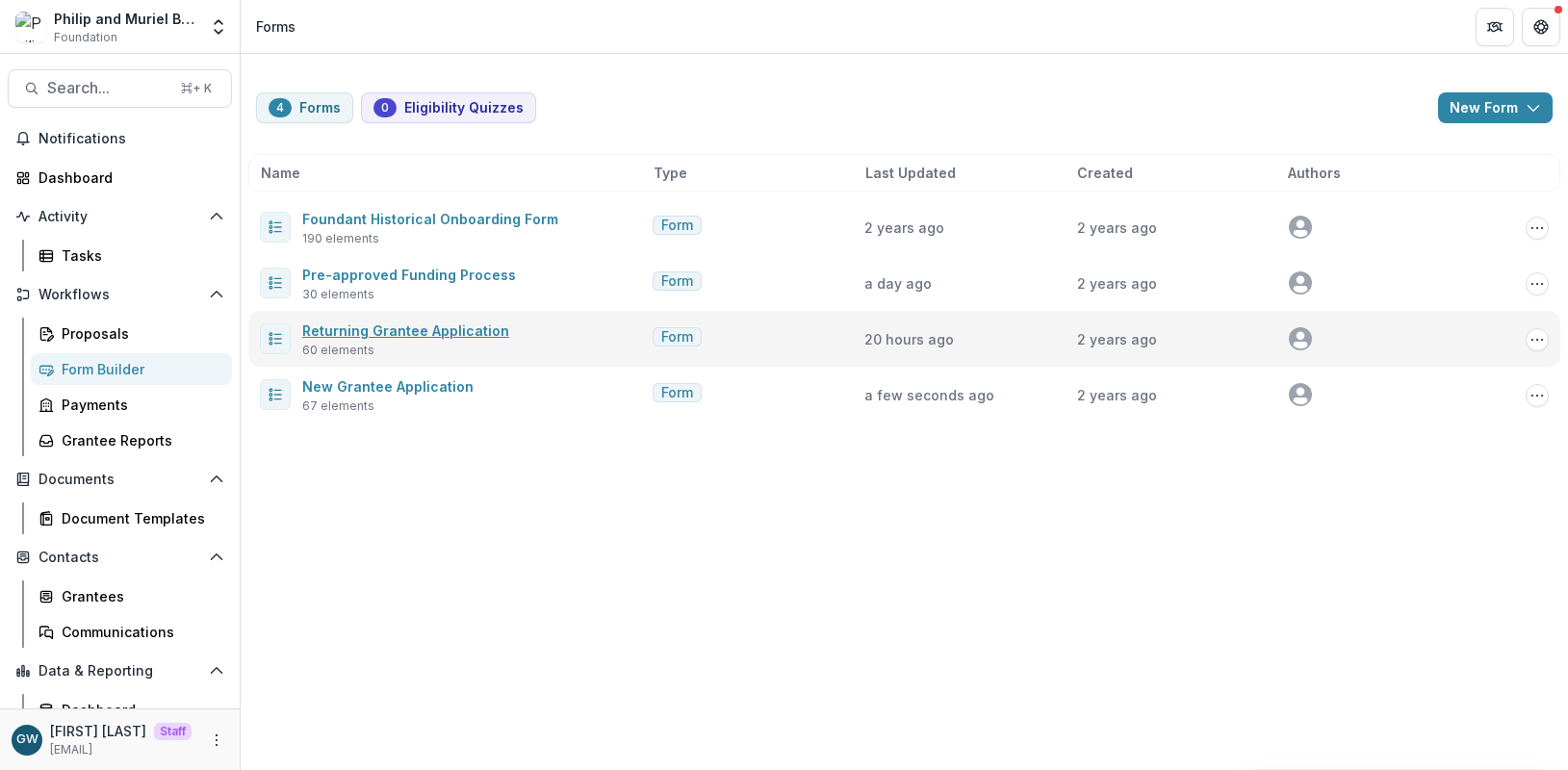 click on "Returning Grantee Application" at bounding box center (405, 330) 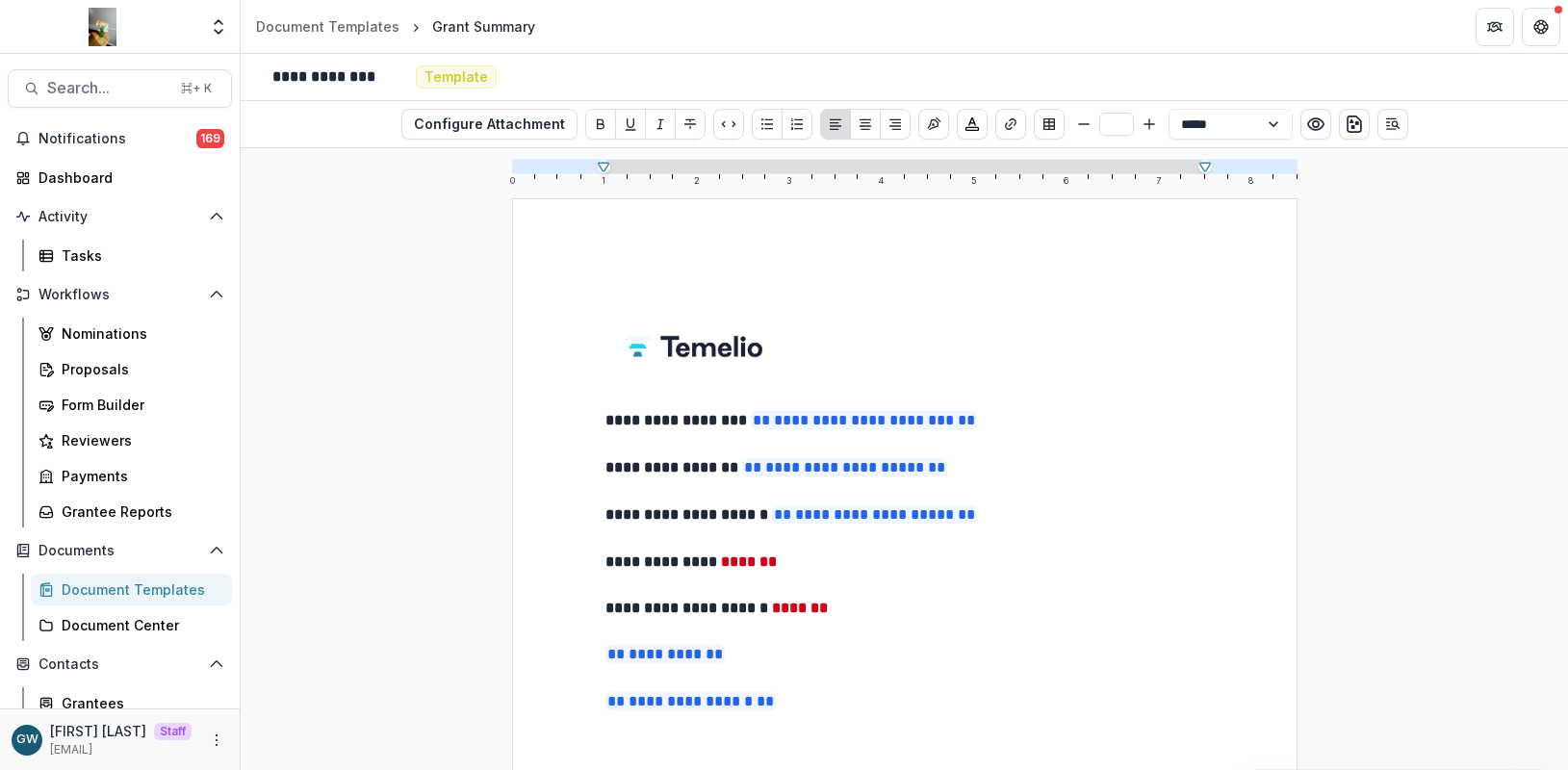 scroll, scrollTop: 0, scrollLeft: 0, axis: both 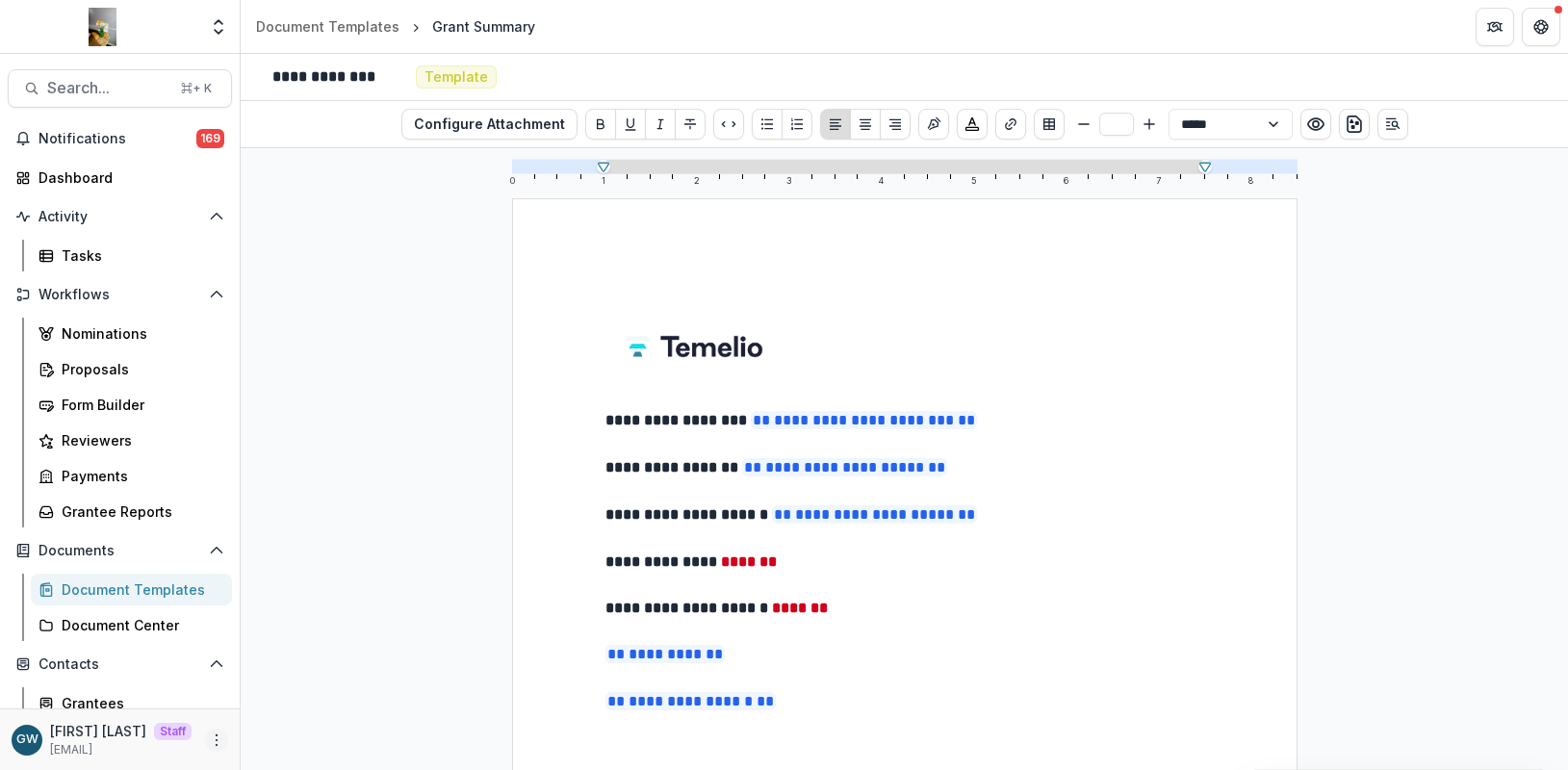 click 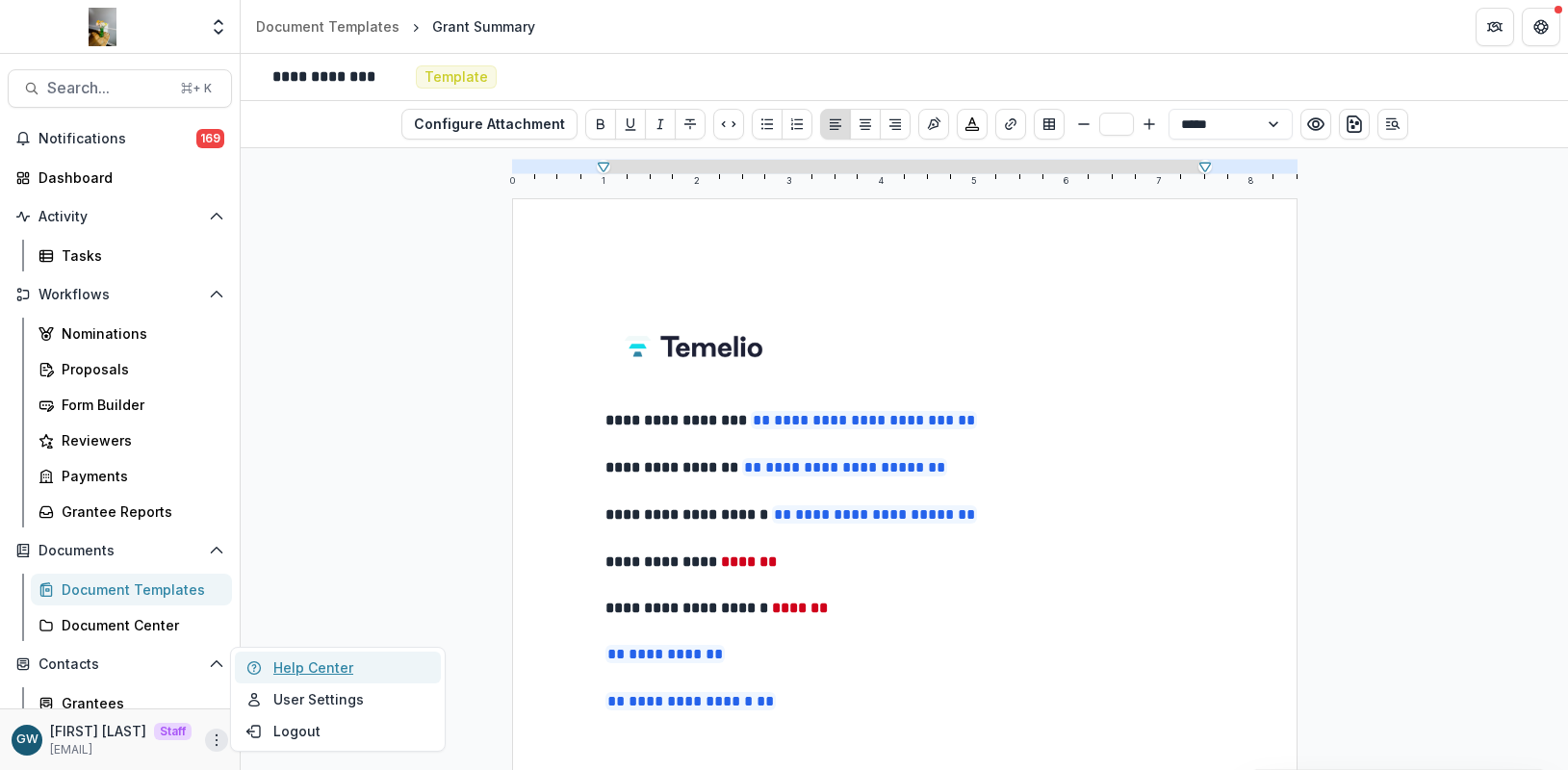 click on "Help Center" at bounding box center [338, 667] 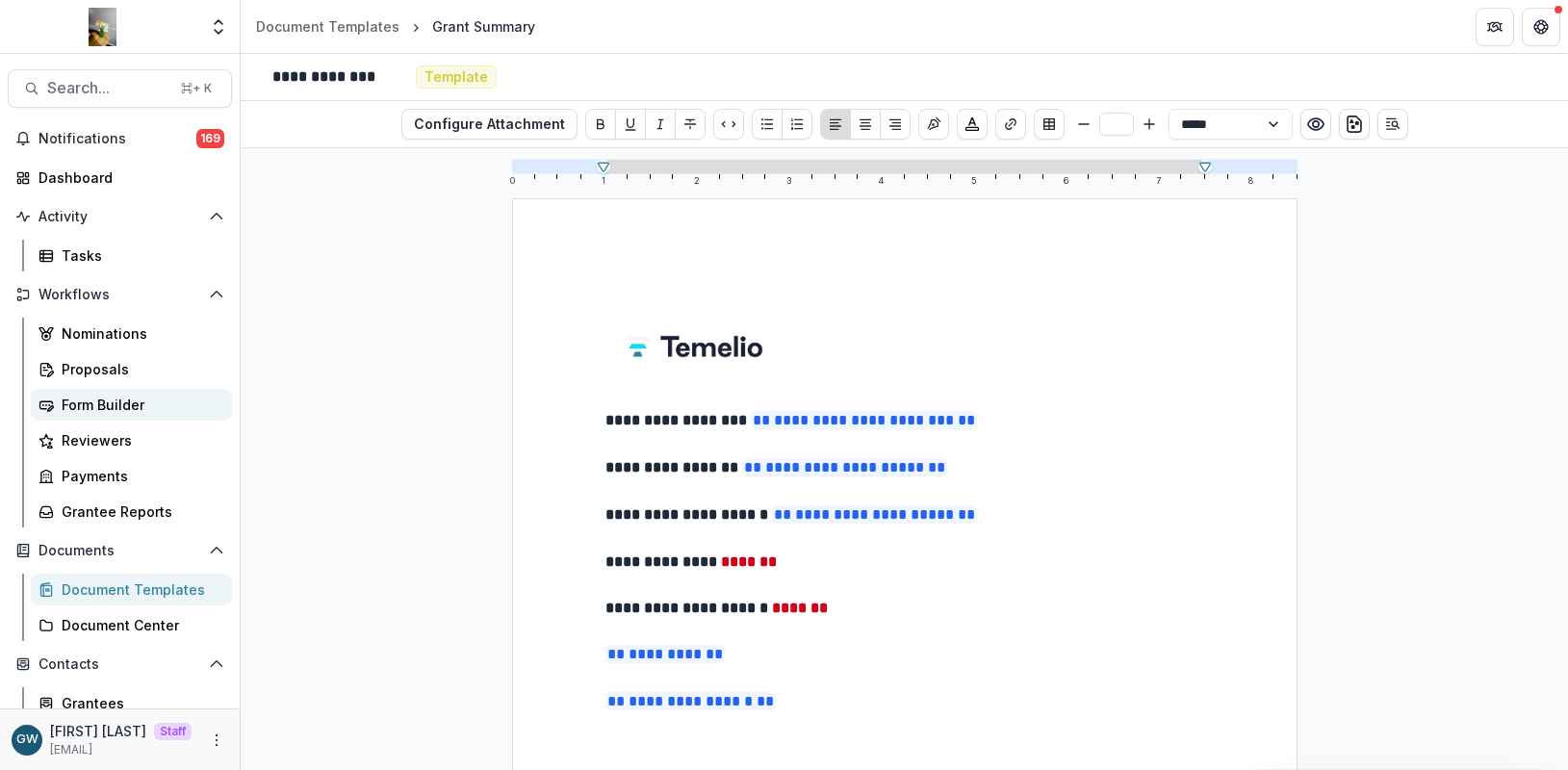 click on "Form Builder" at bounding box center (139, 404) 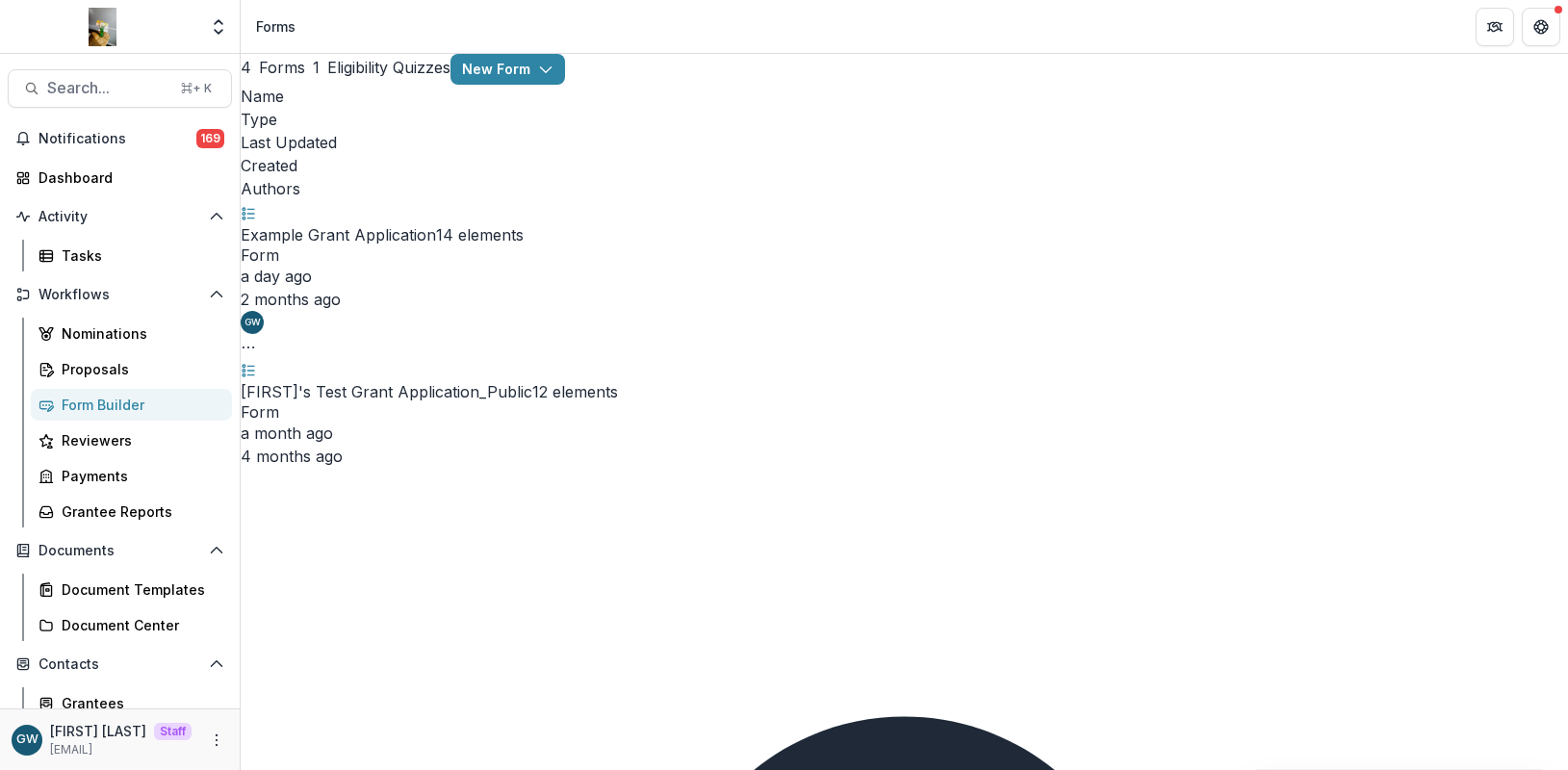 click on "Example Grant Application" at bounding box center [338, 235] 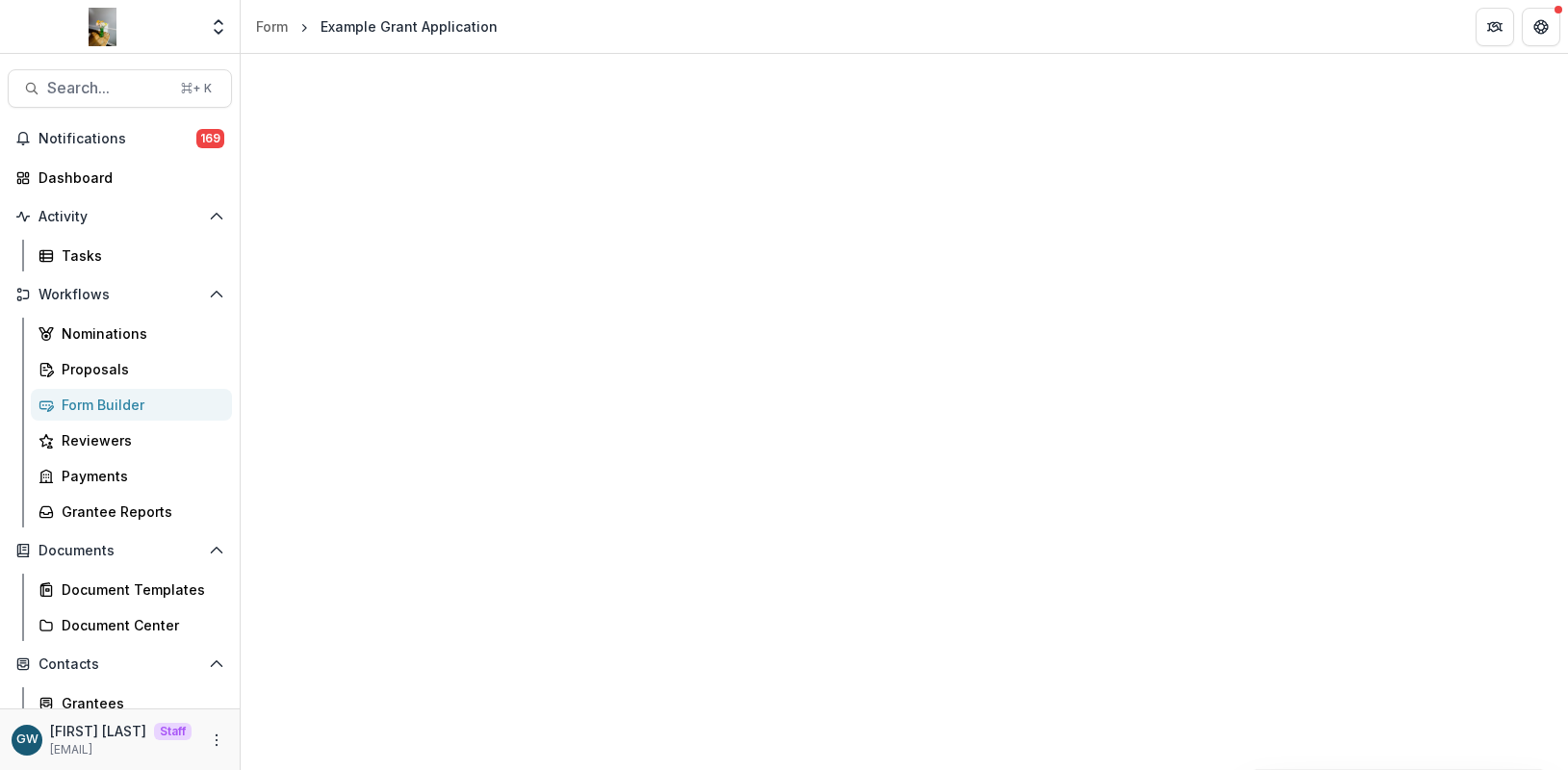 scroll, scrollTop: 2322, scrollLeft: 0, axis: vertical 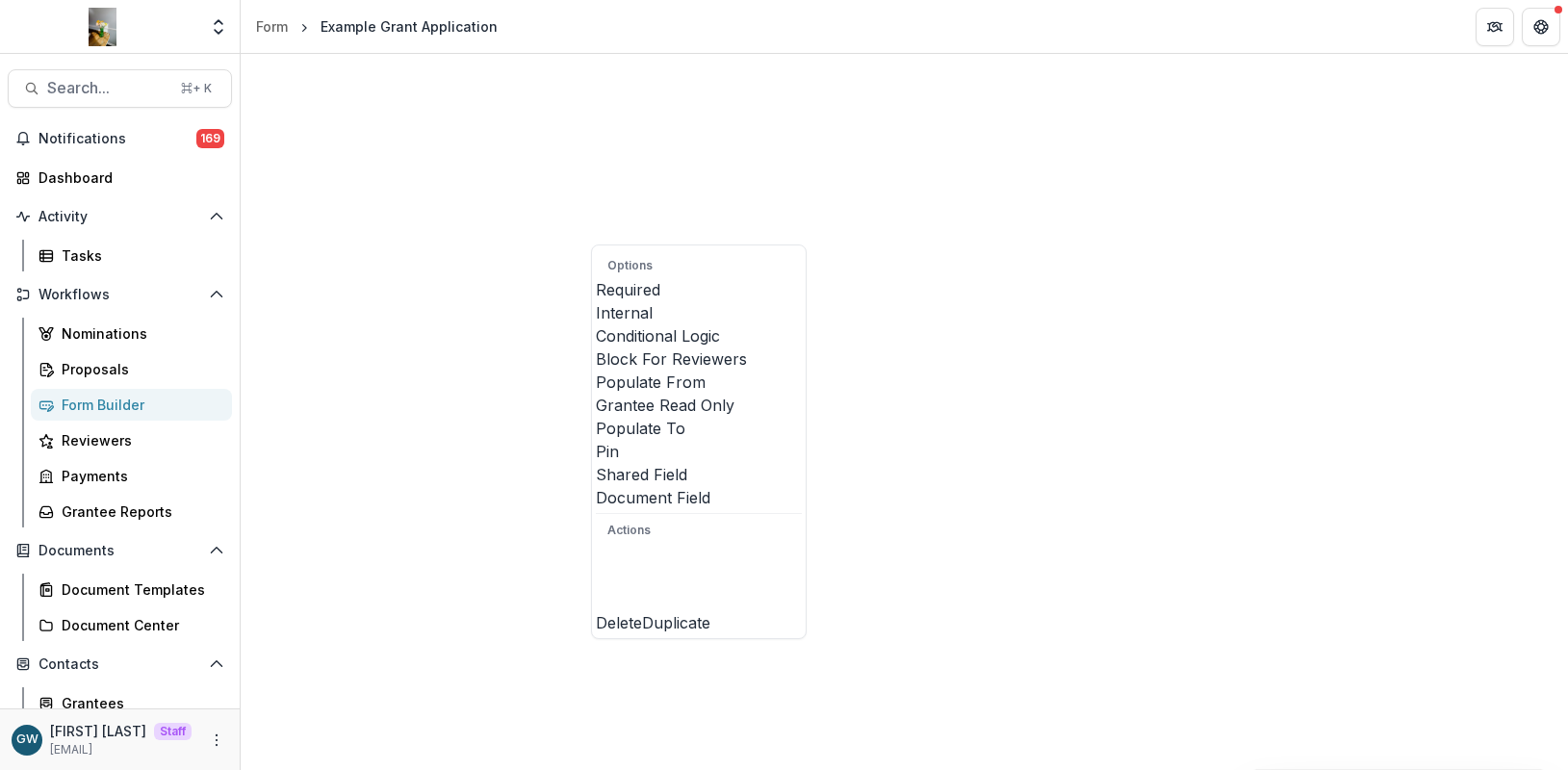 click on "**********" at bounding box center [904, 5637] 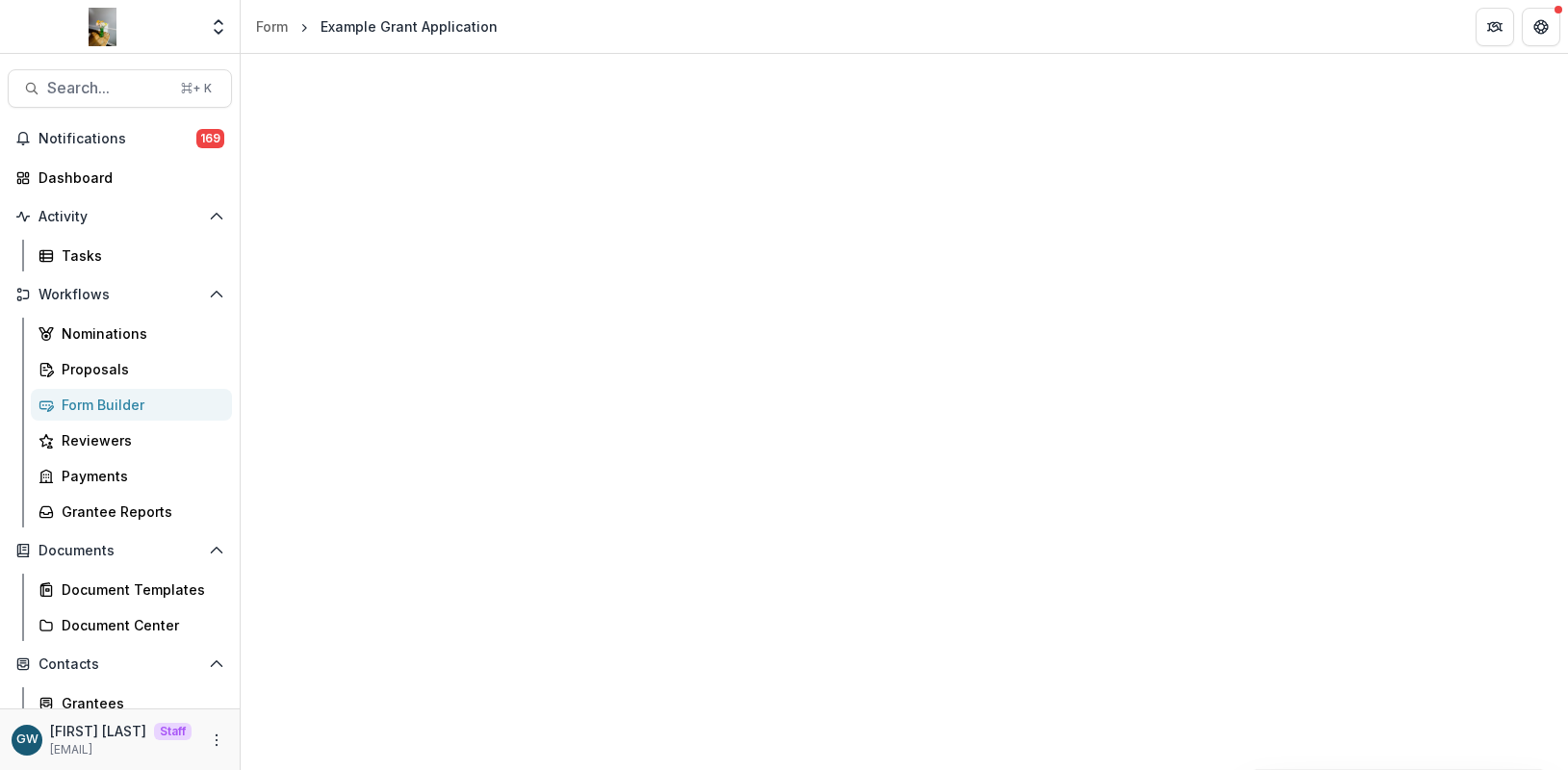 scroll, scrollTop: 3834, scrollLeft: 0, axis: vertical 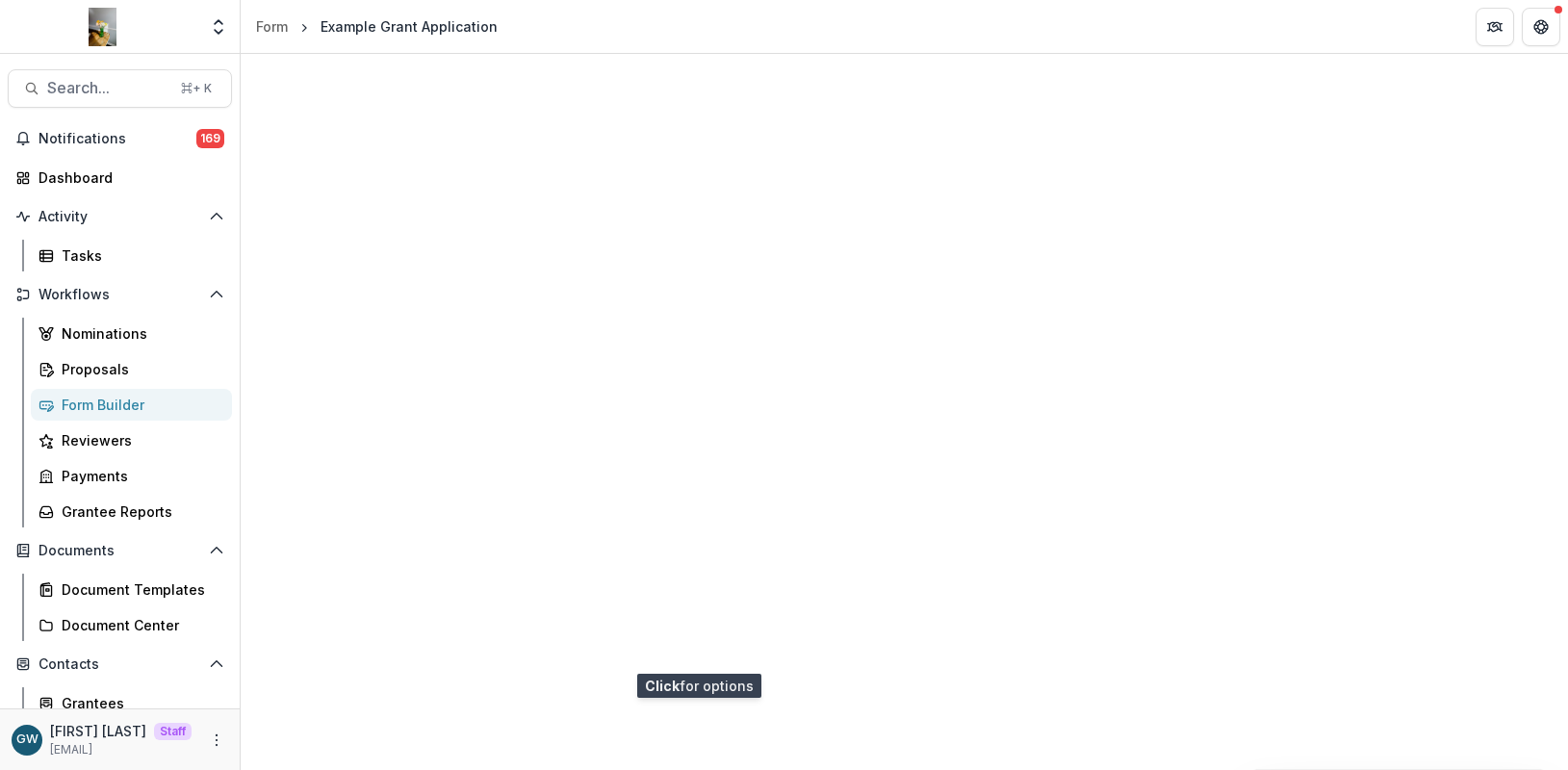 click 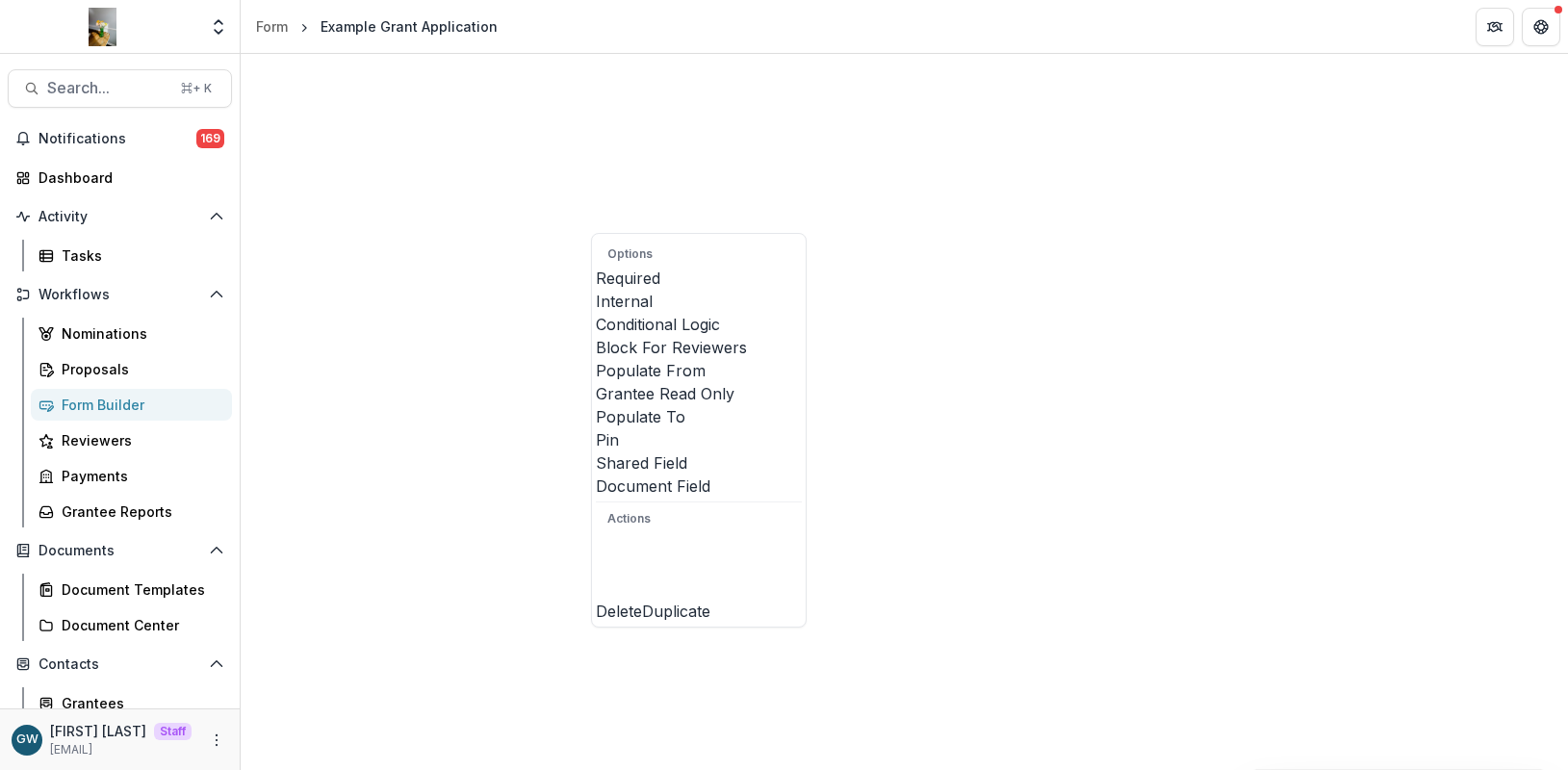 click at bounding box center (596, 336) 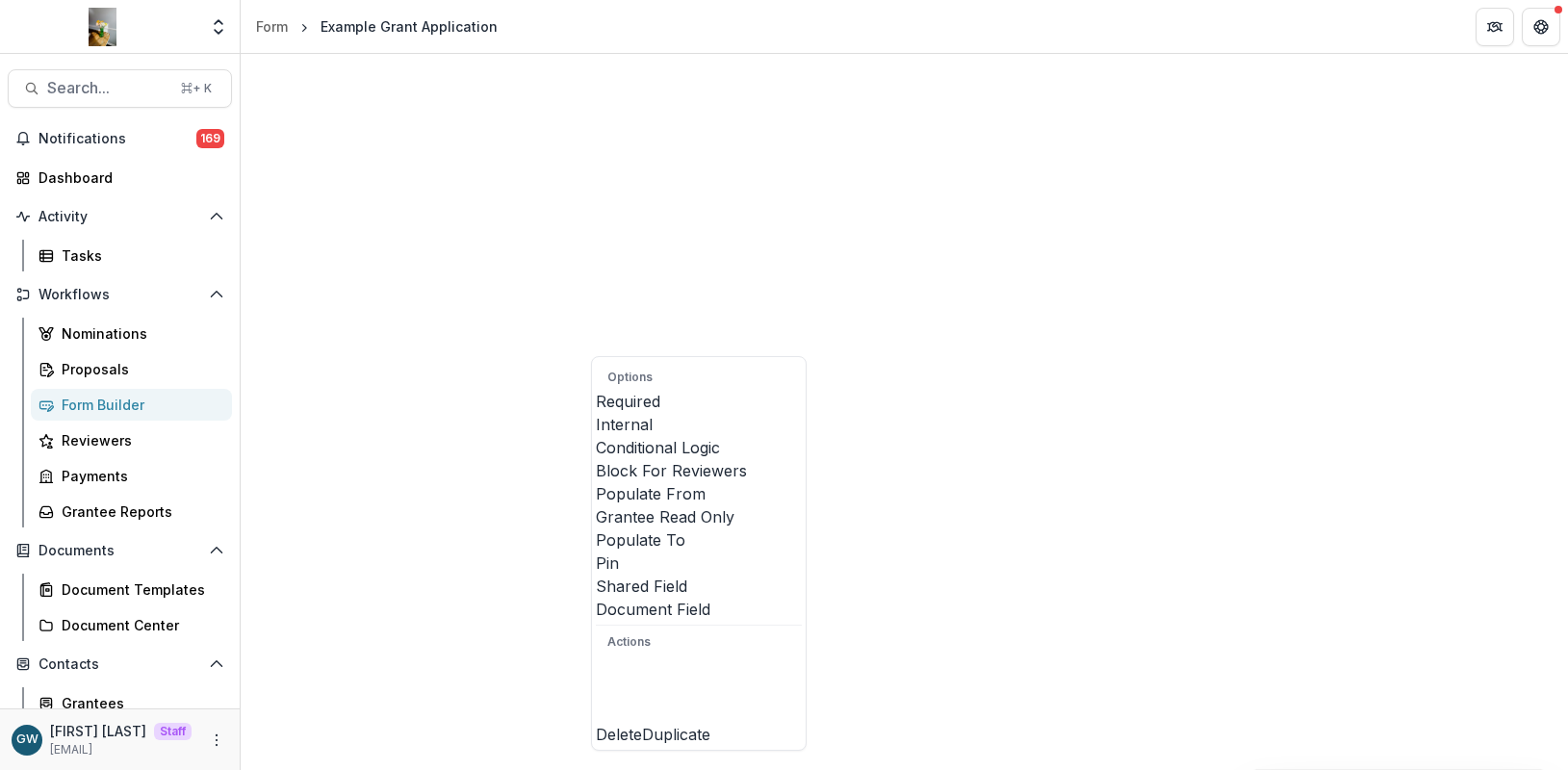 scroll, scrollTop: 3900, scrollLeft: 0, axis: vertical 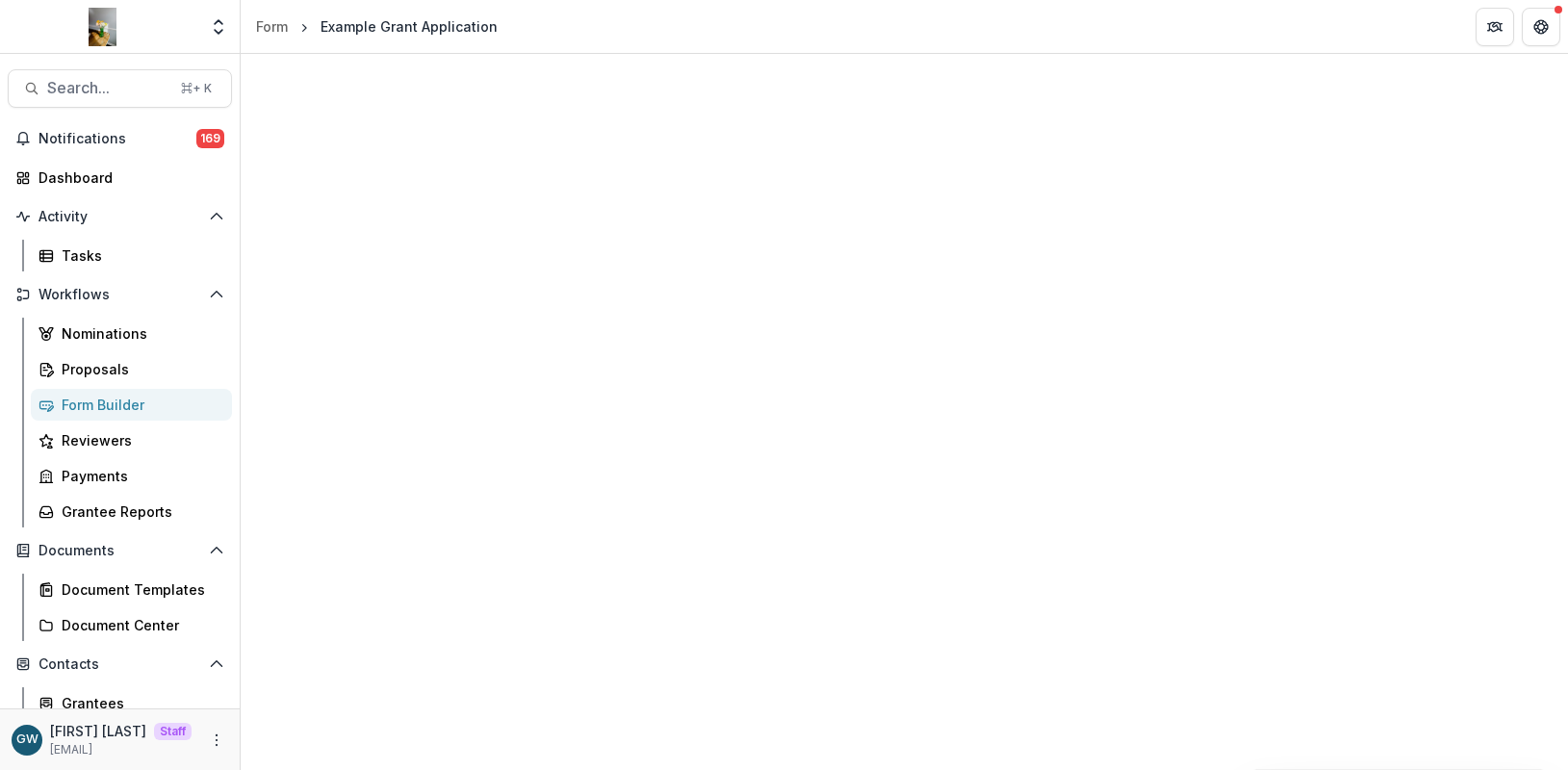 click at bounding box center (450, 11879) 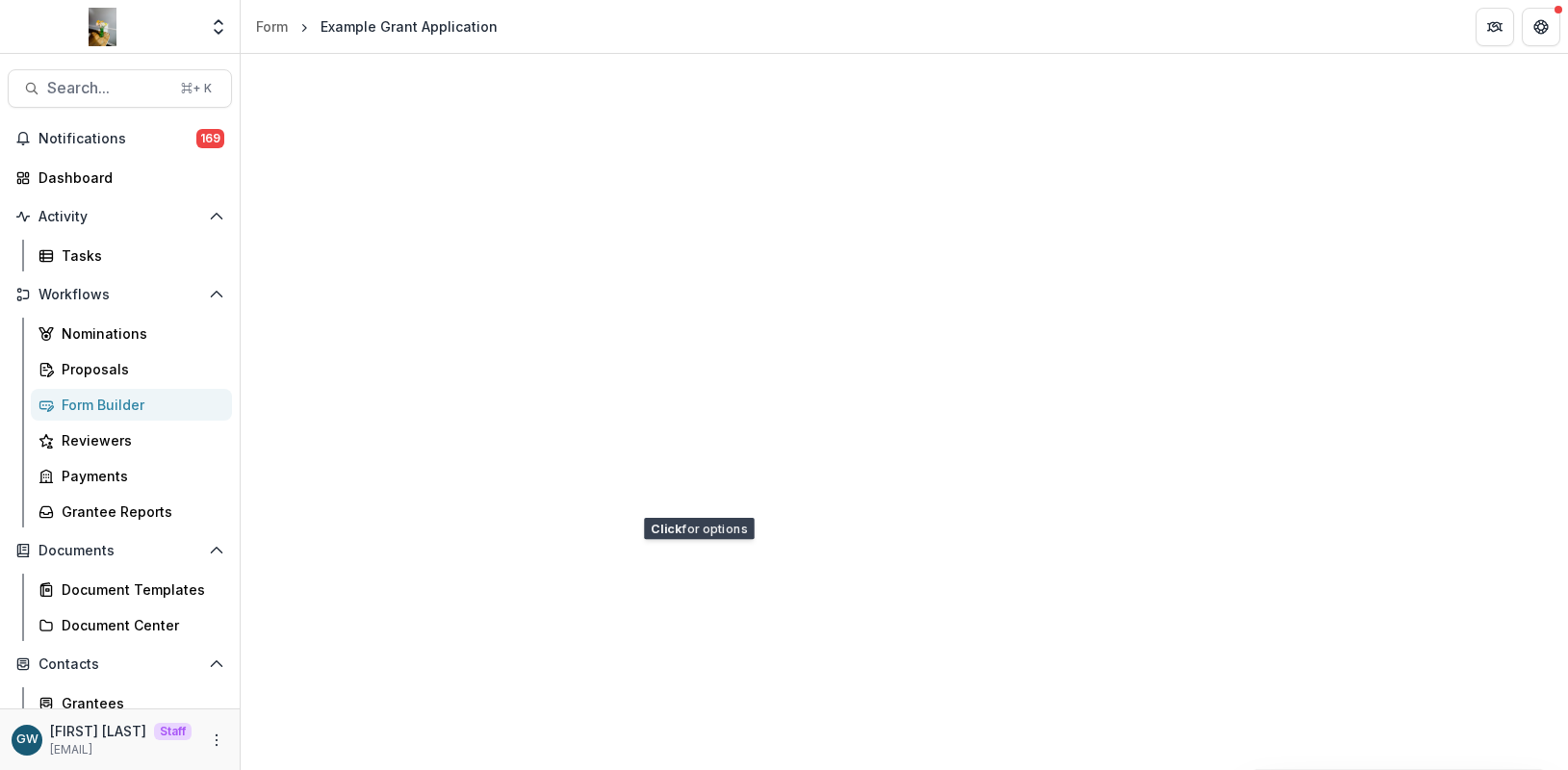 scroll, scrollTop: 3990, scrollLeft: 0, axis: vertical 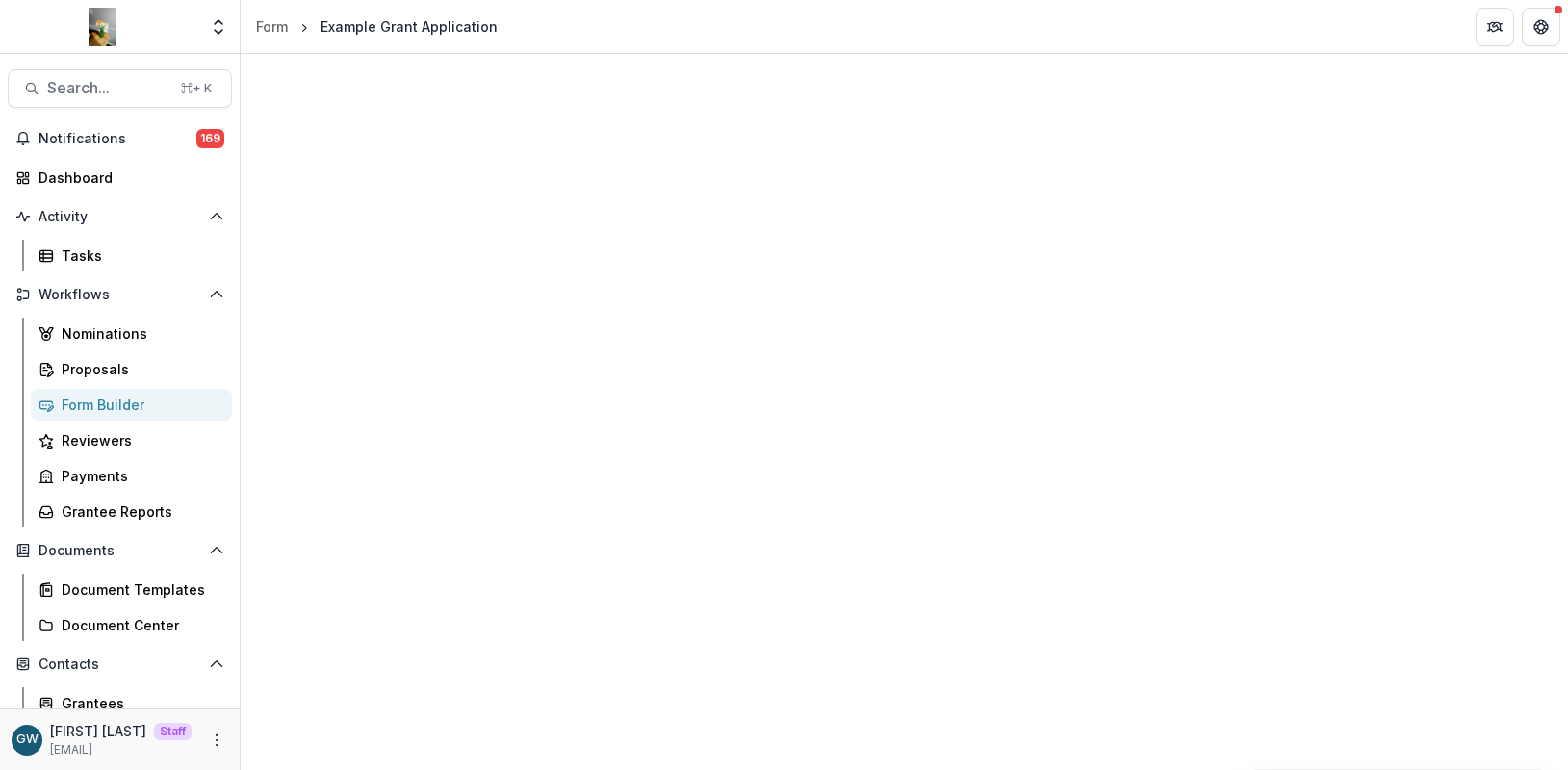 click on "**********" at bounding box center (904, 3969) 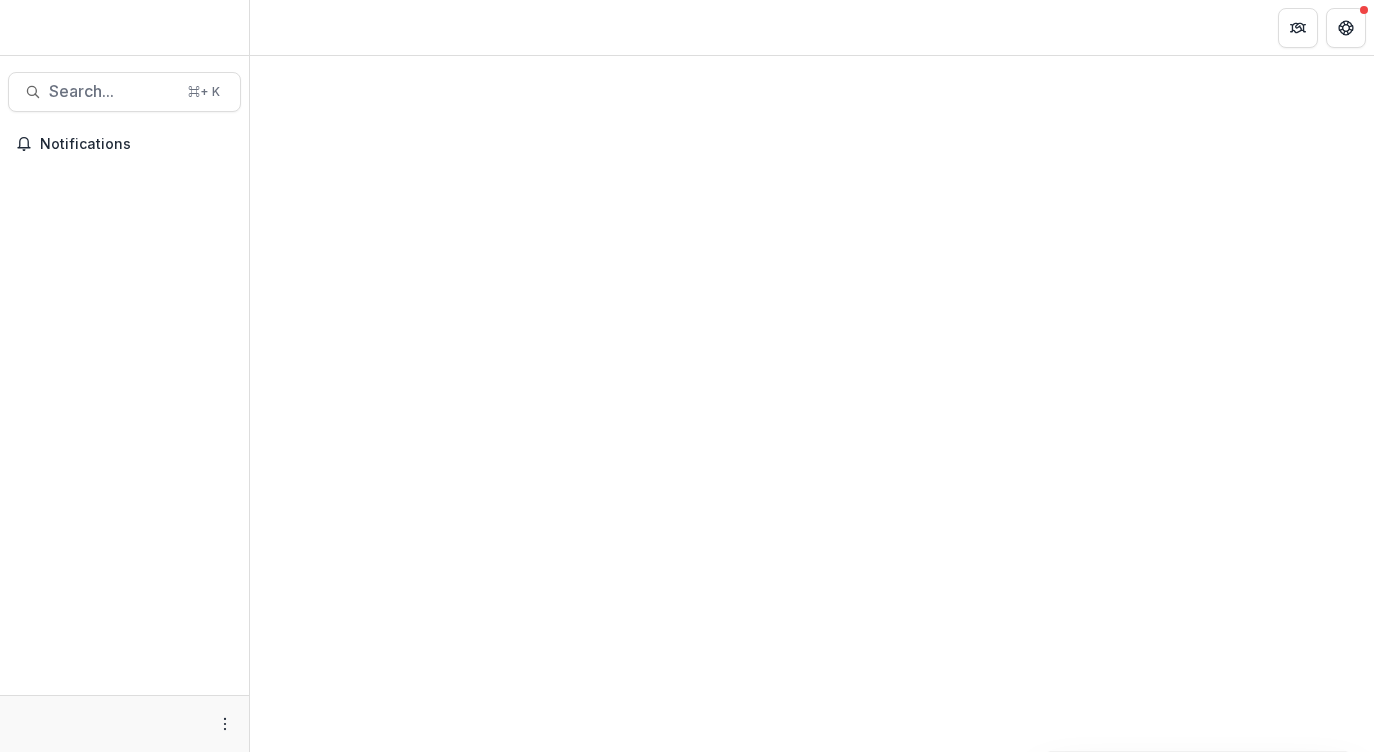 scroll, scrollTop: 0, scrollLeft: 0, axis: both 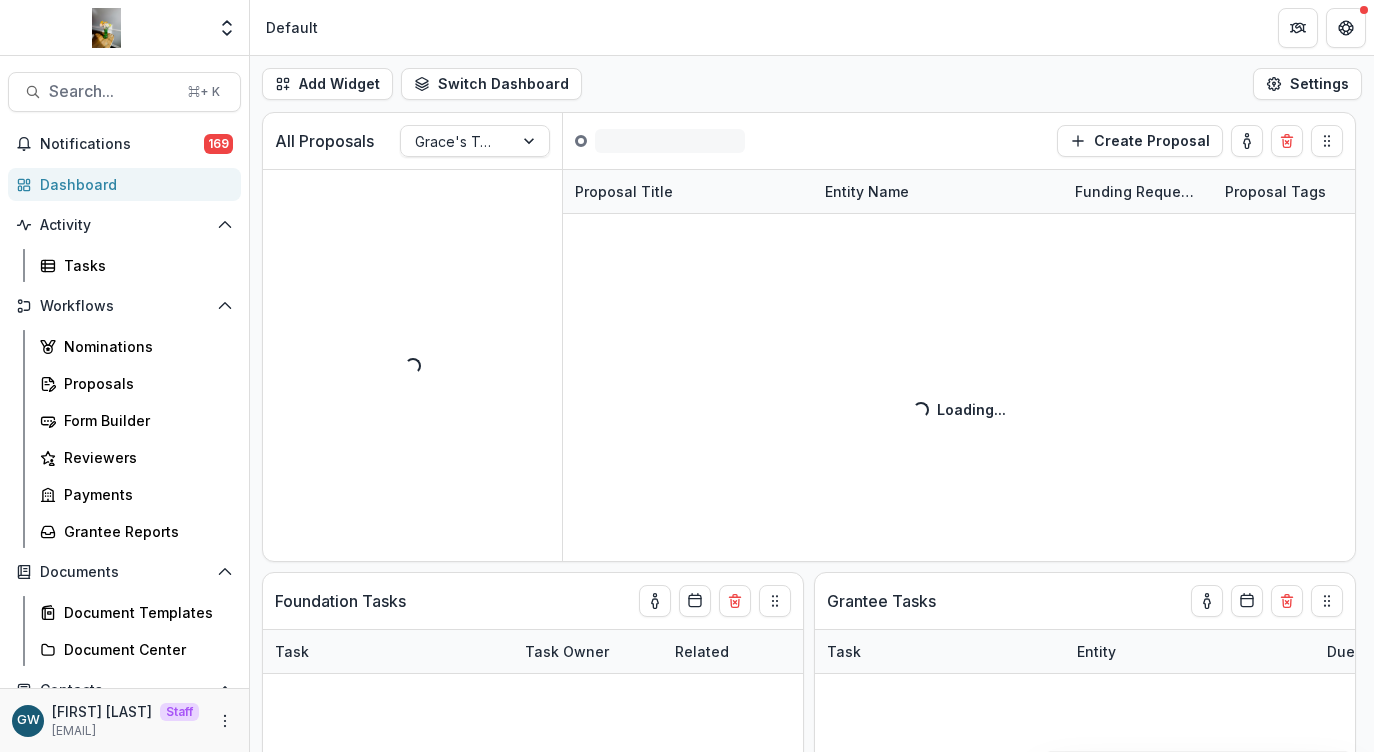 select on "******" 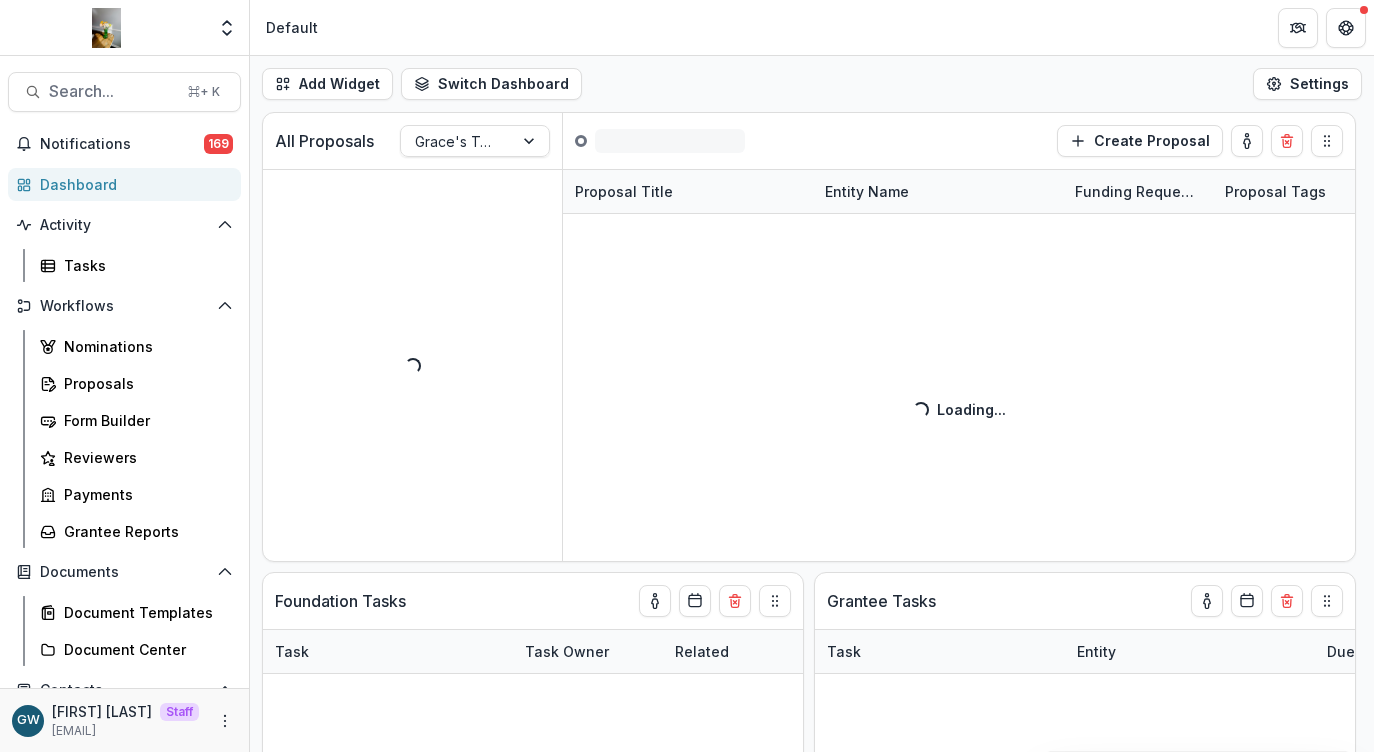 select on "******" 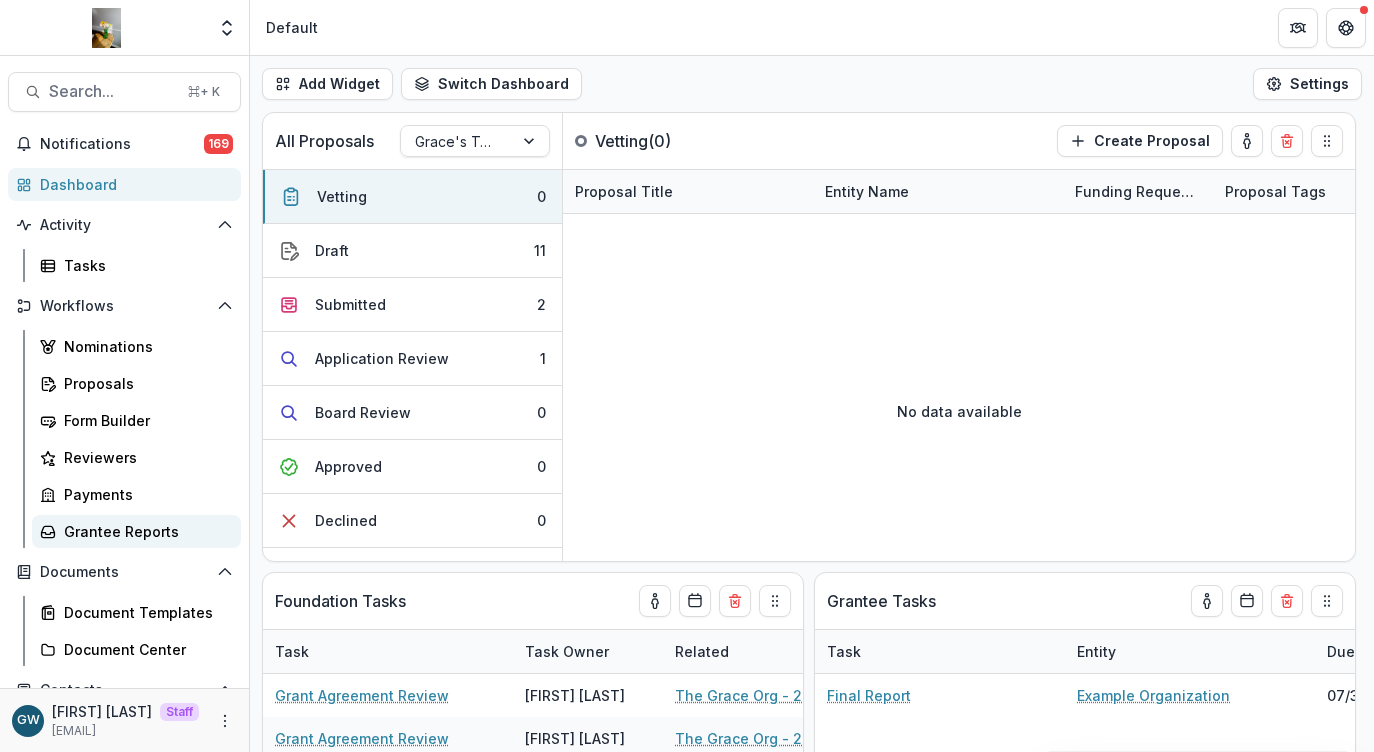 drag, startPoint x: 92, startPoint y: 536, endPoint x: 144, endPoint y: 530, distance: 52.34501 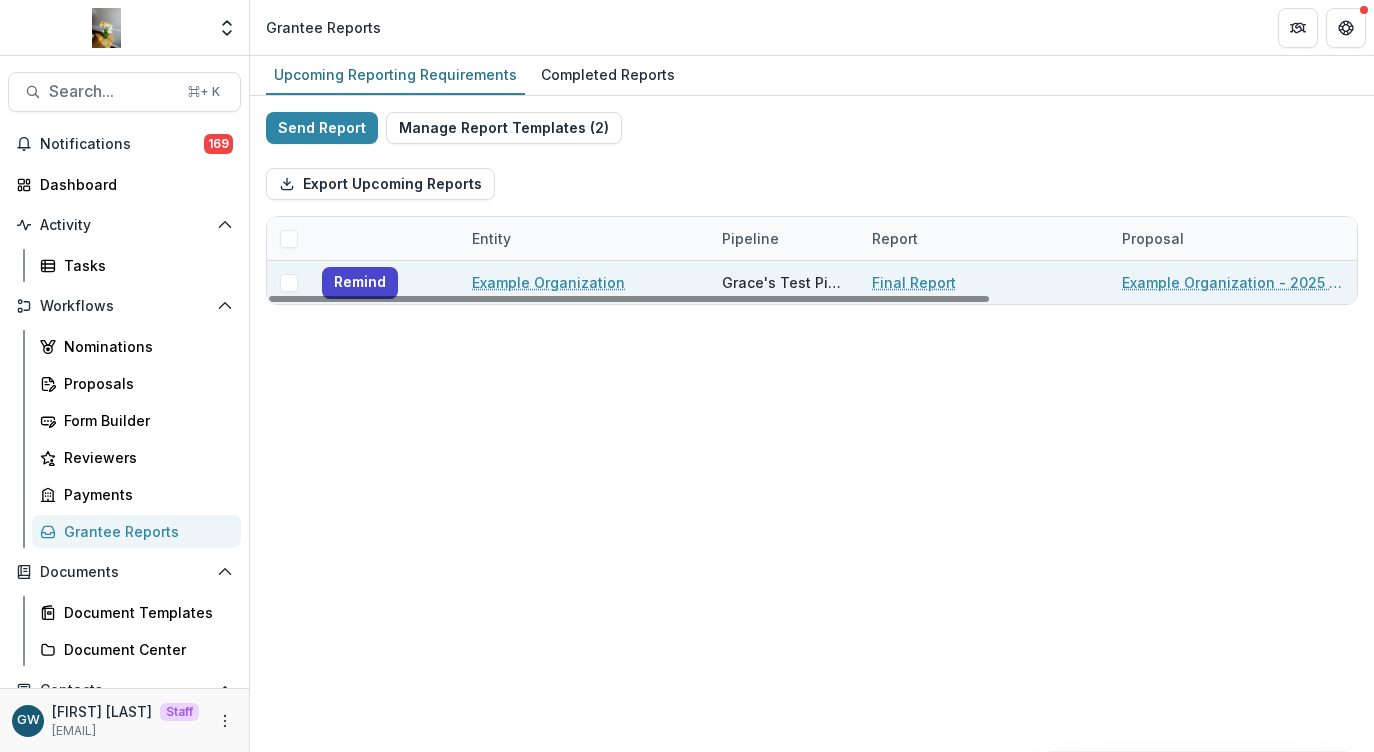 click at bounding box center [289, 283] 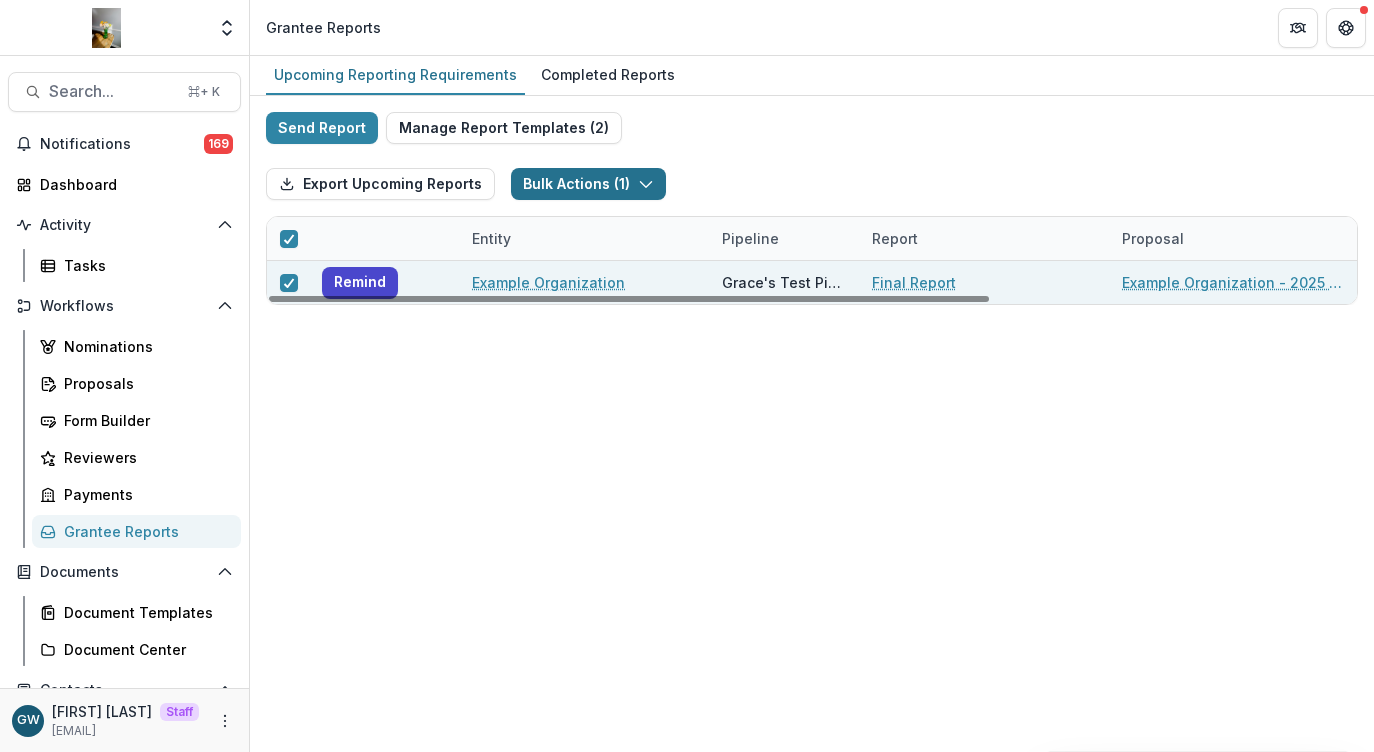 click on "Bulk Actions ( 1 )" at bounding box center [588, 184] 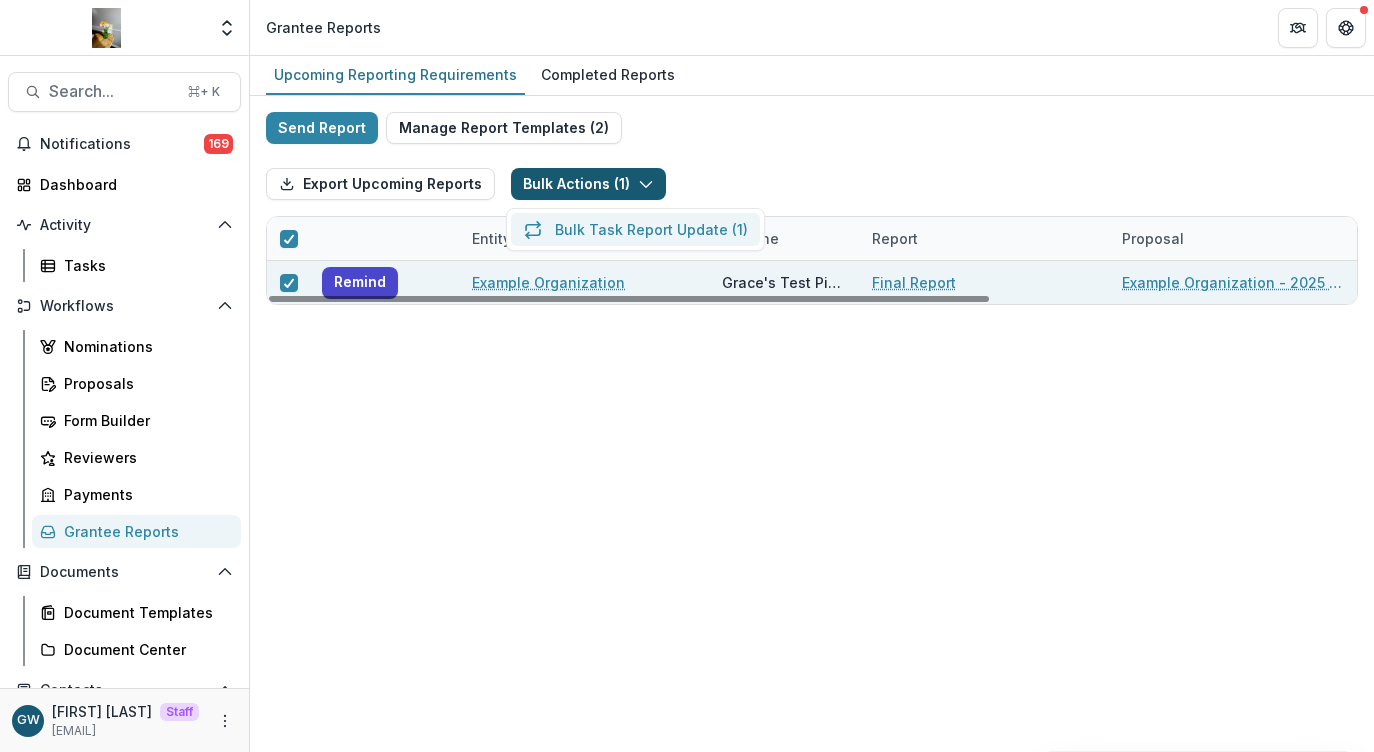 click on "Bulk Task Report Update ( 1 )" at bounding box center [635, 229] 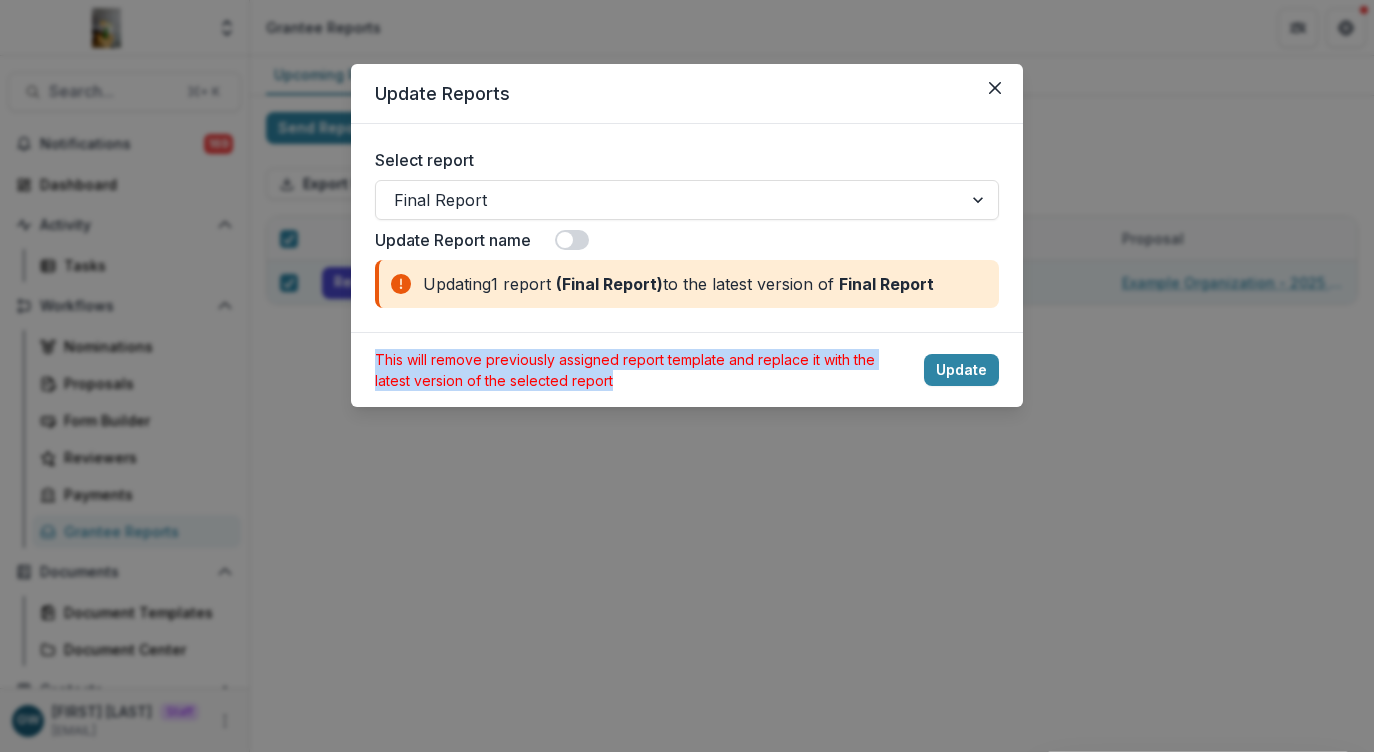 drag, startPoint x: 375, startPoint y: 358, endPoint x: 654, endPoint y: 377, distance: 279.6462 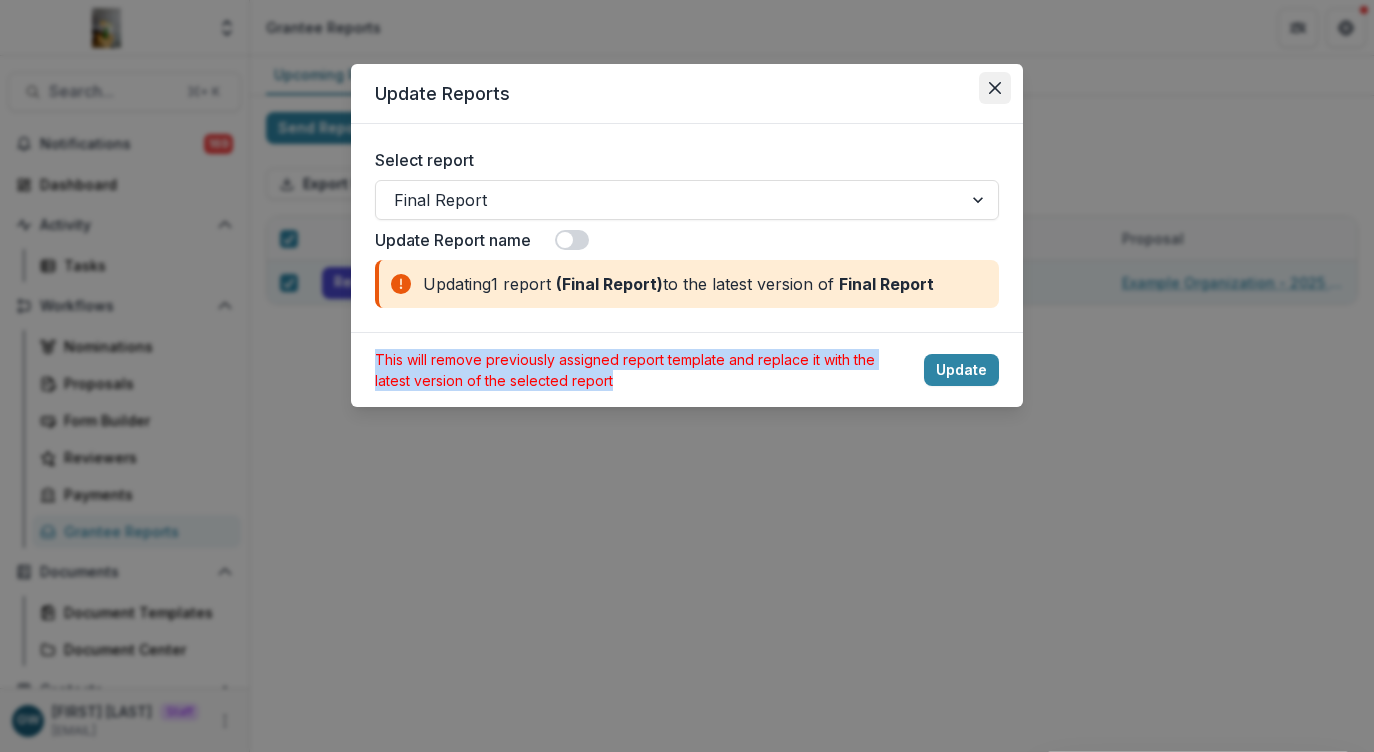 click at bounding box center (995, 88) 